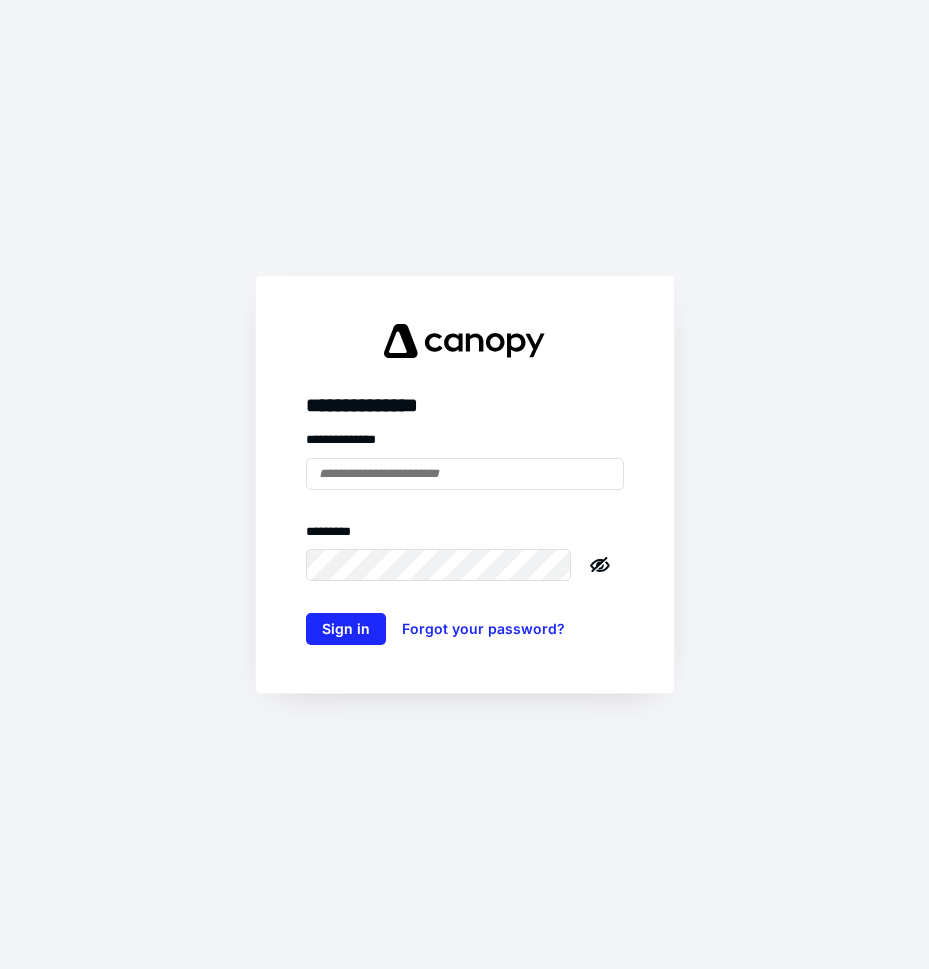 scroll, scrollTop: 0, scrollLeft: 0, axis: both 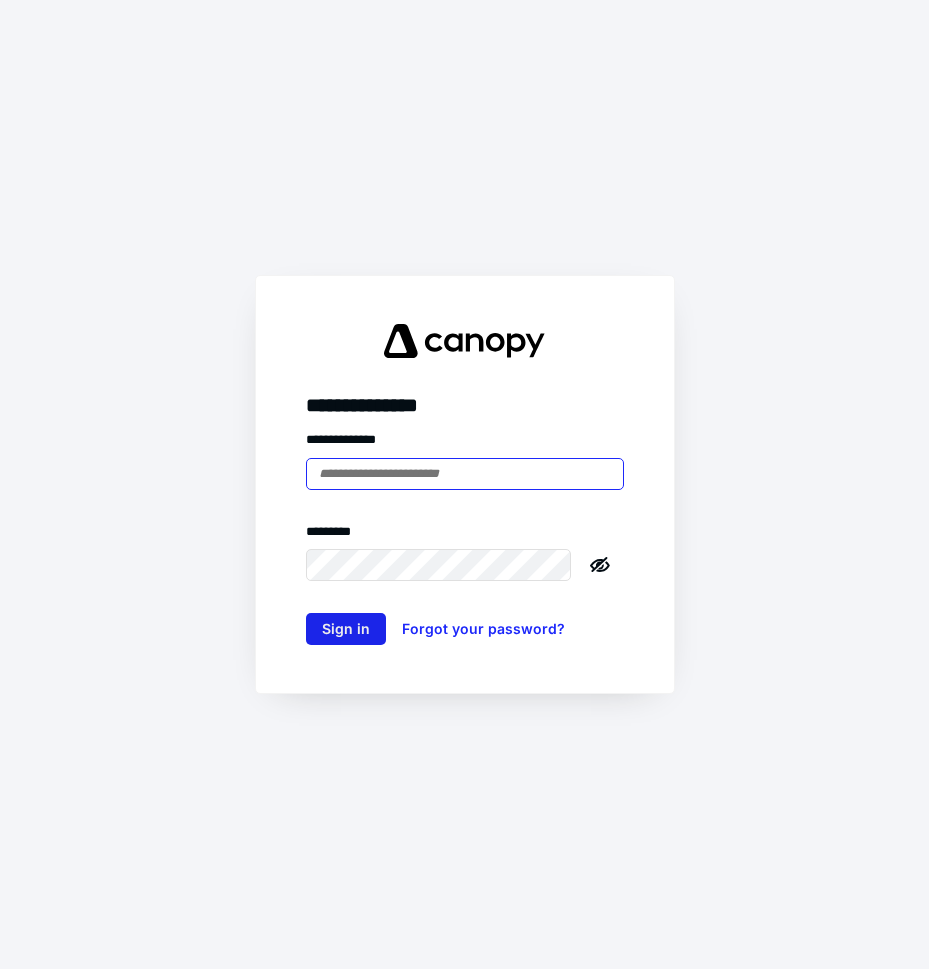 type on "**********" 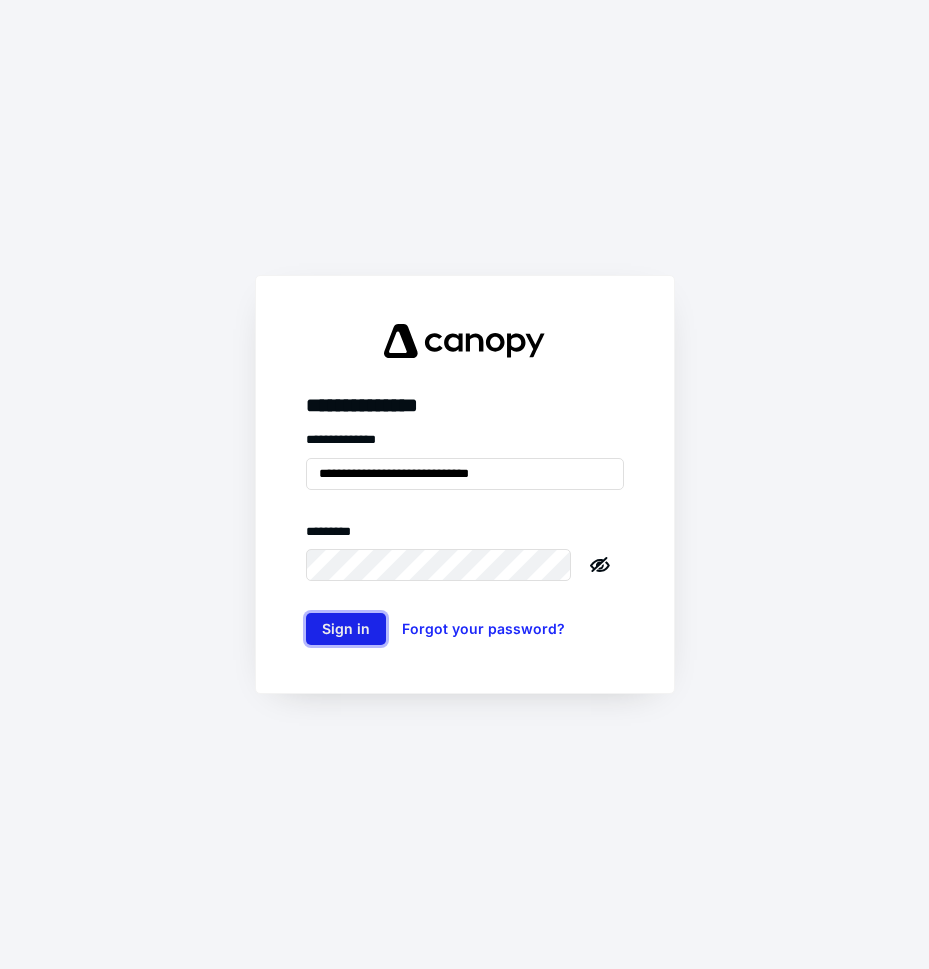 click on "Sign in" at bounding box center [346, 629] 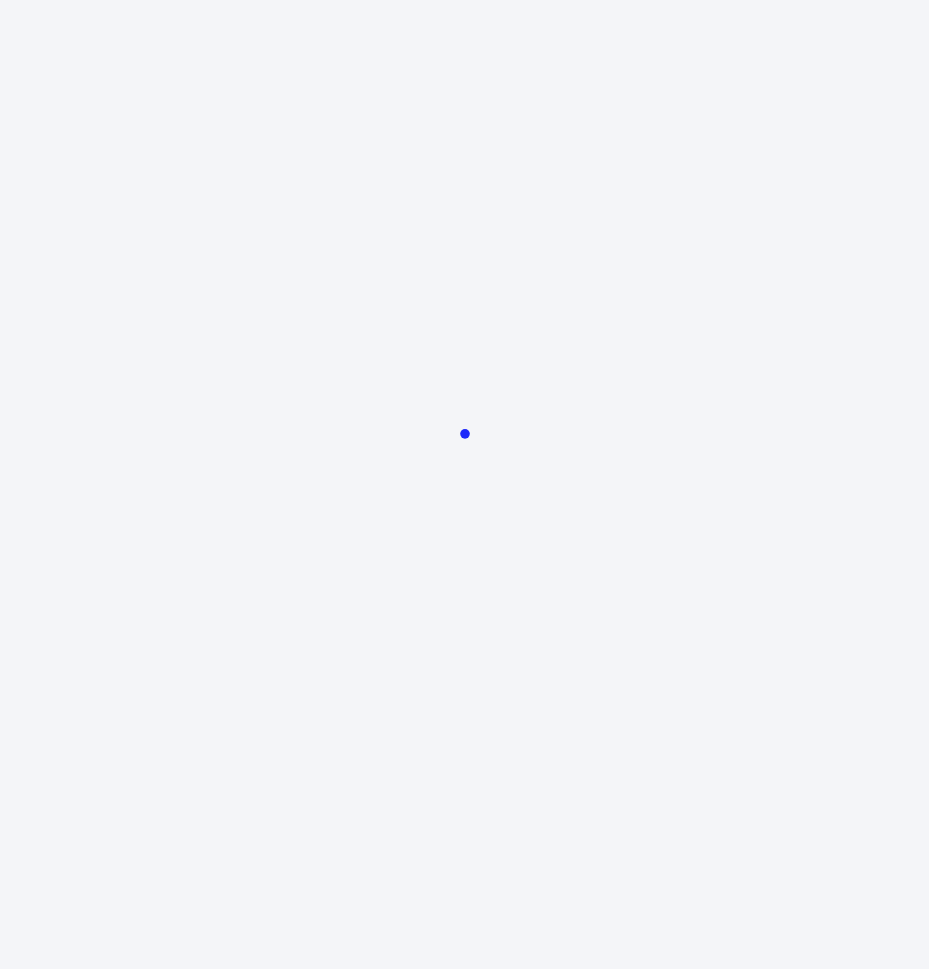 scroll, scrollTop: 0, scrollLeft: 0, axis: both 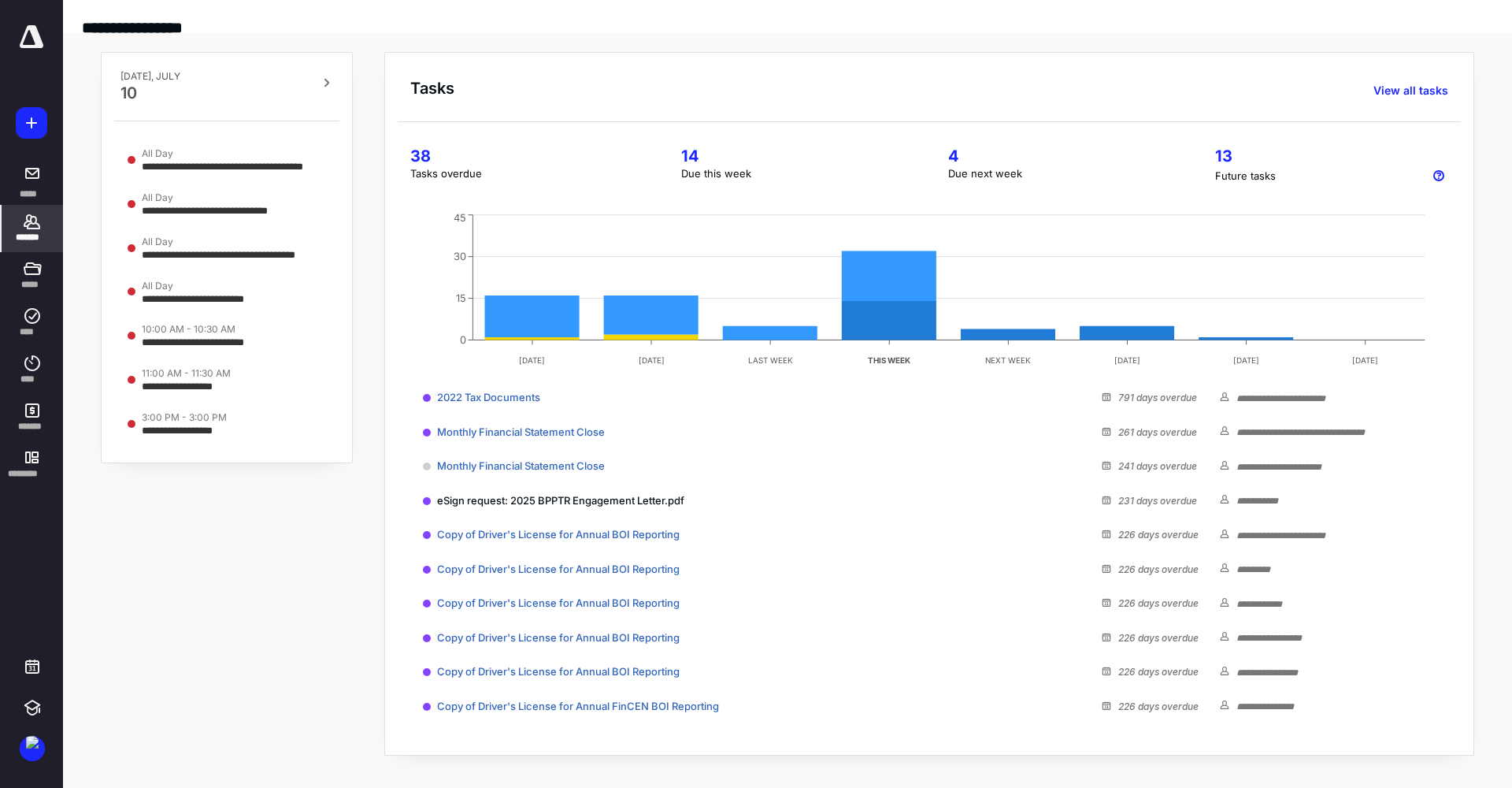 click on "*******" at bounding box center [32, 229] 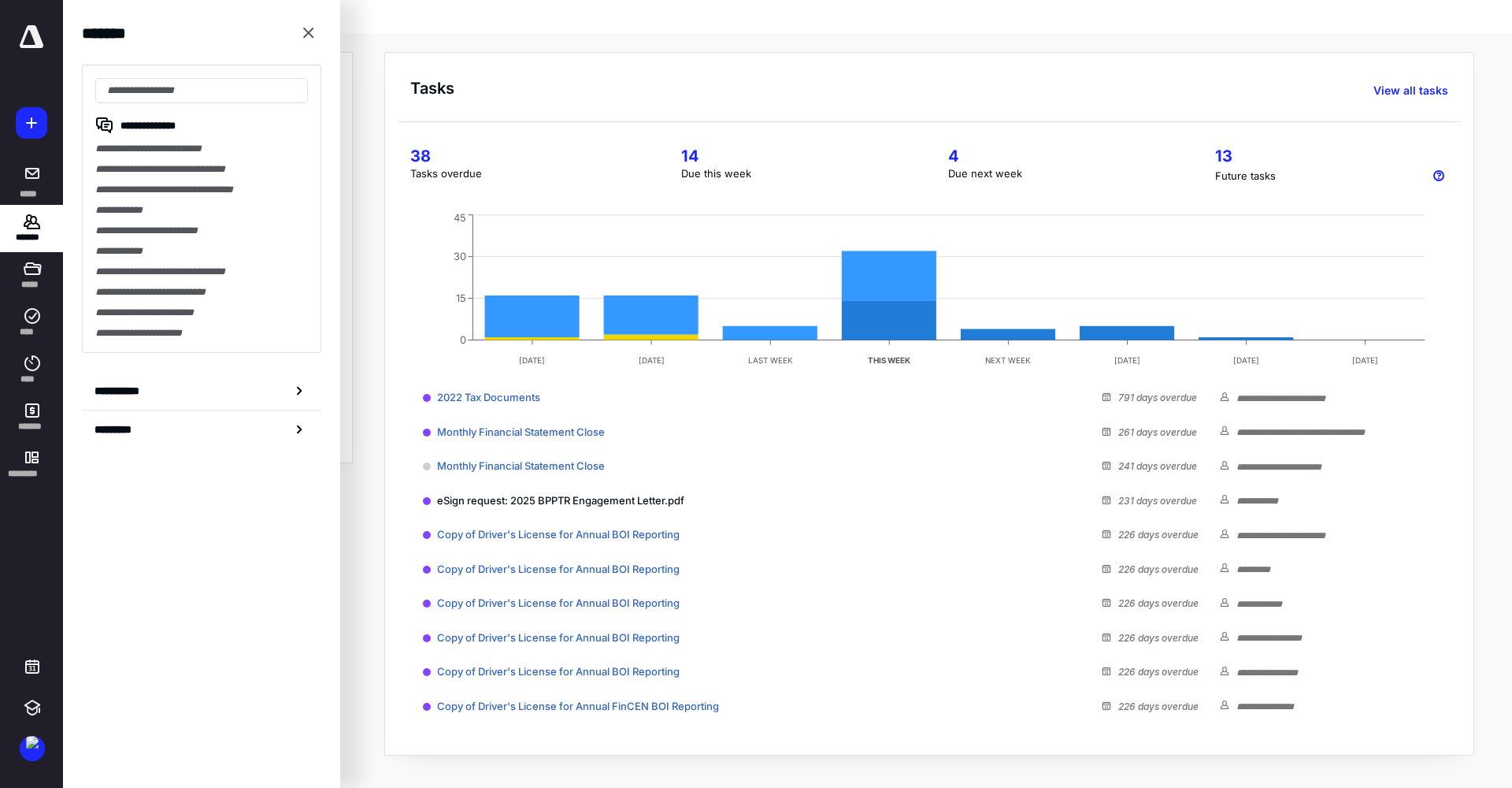 click on "**********" at bounding box center [202, 271] 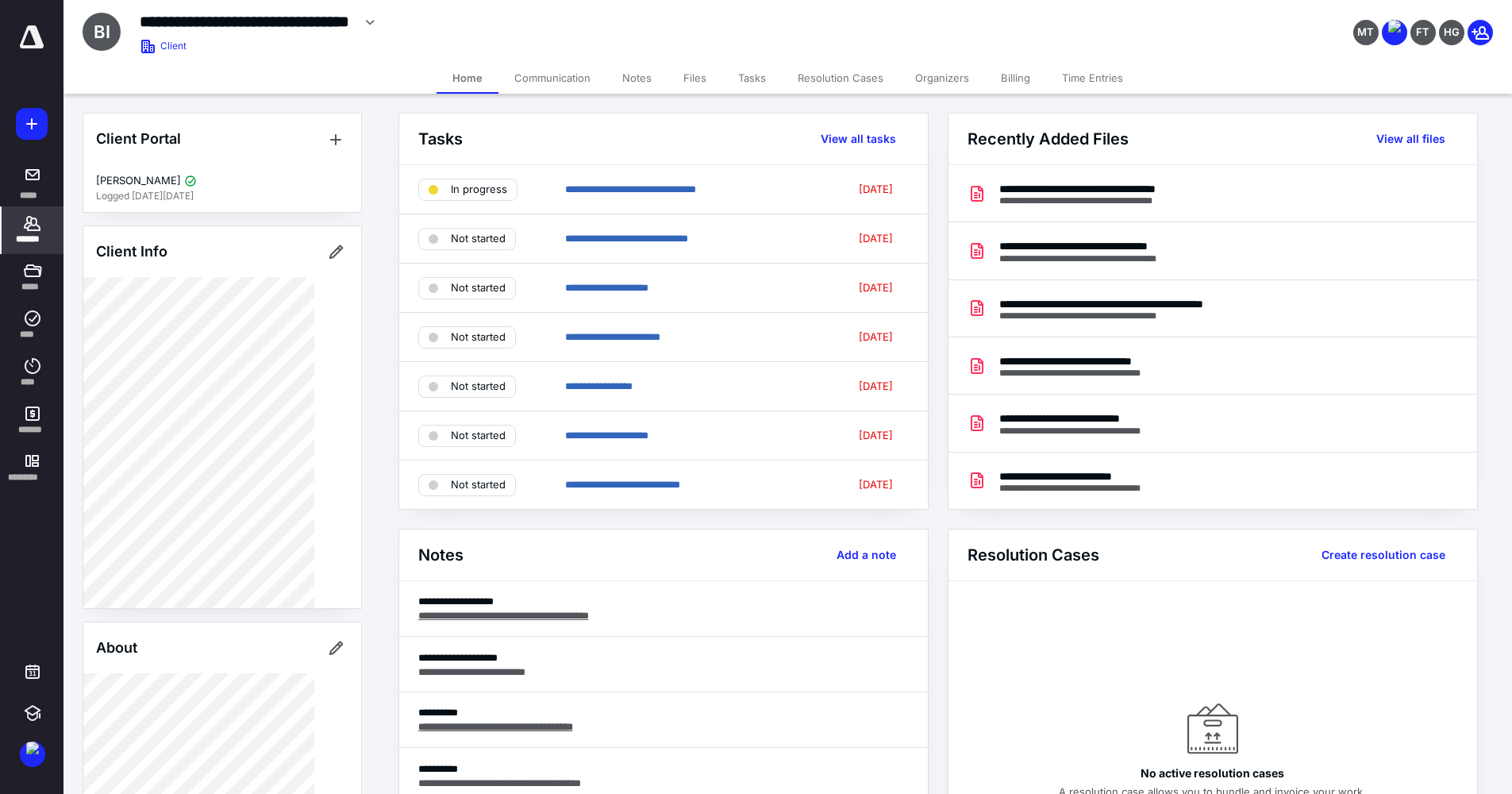 click at bounding box center (32, 37) 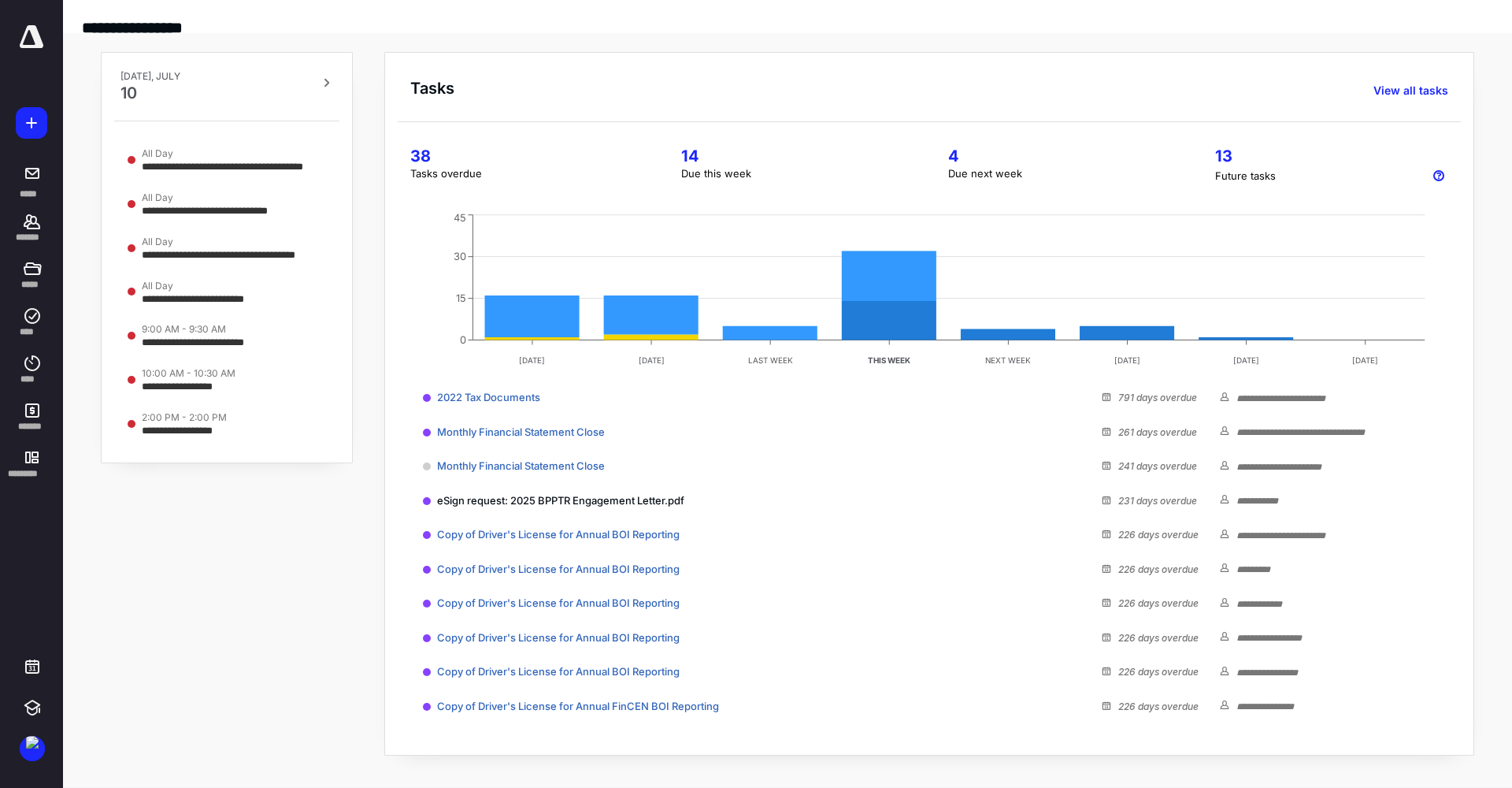 click on "14 Due this week" at bounding box center (795, 165) 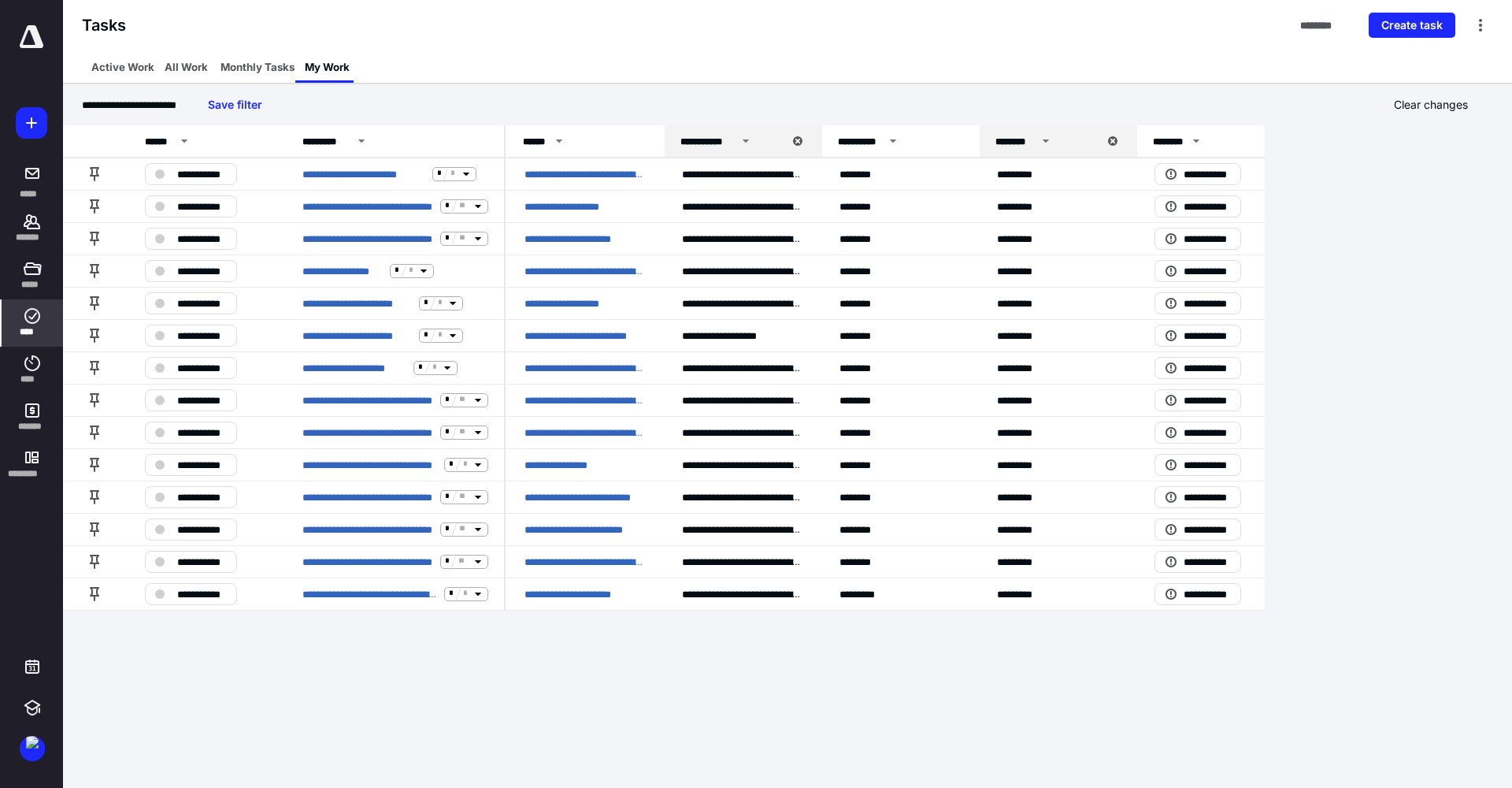 click at bounding box center (32, 37) 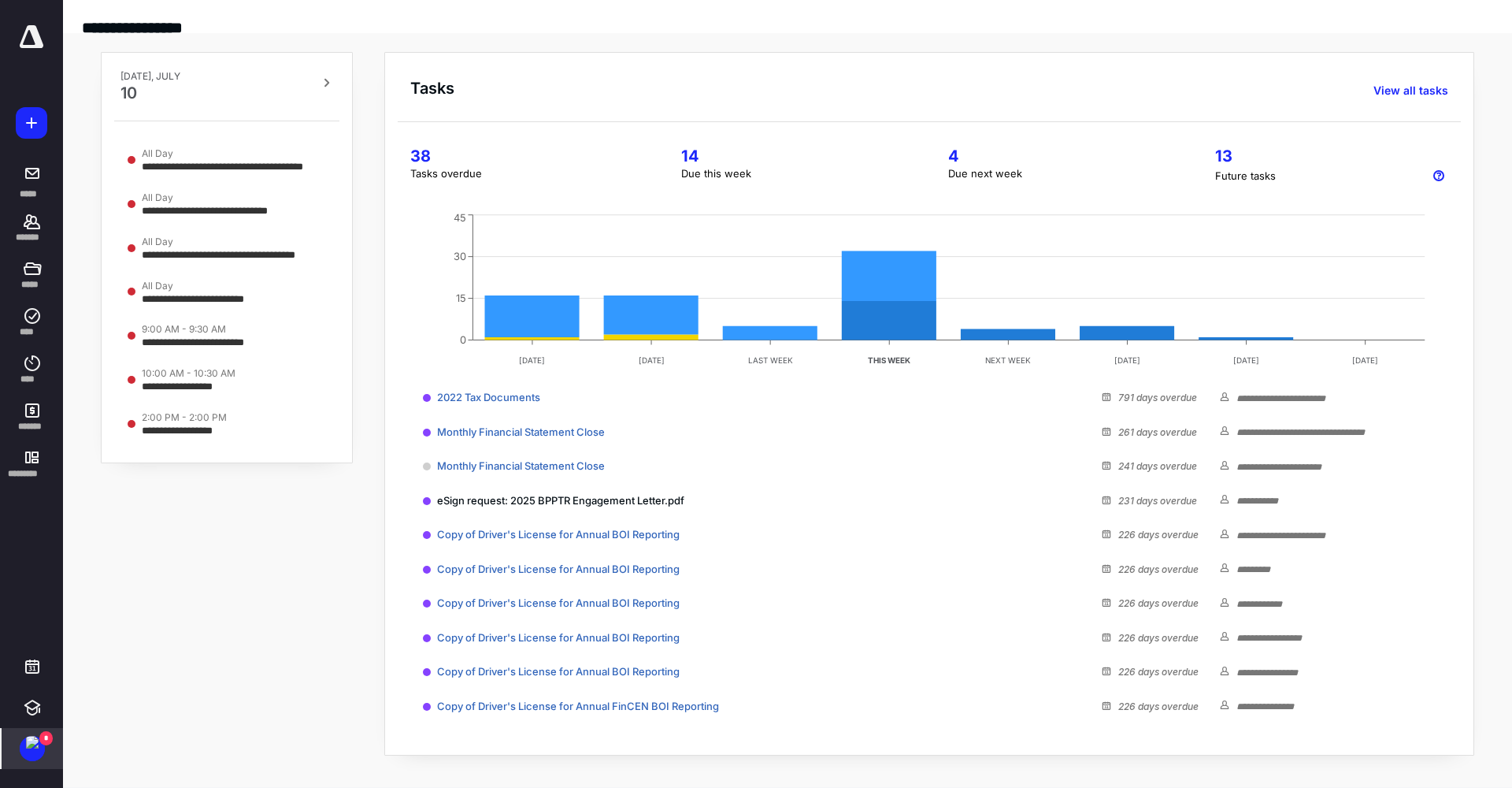 click at bounding box center (32, 742) 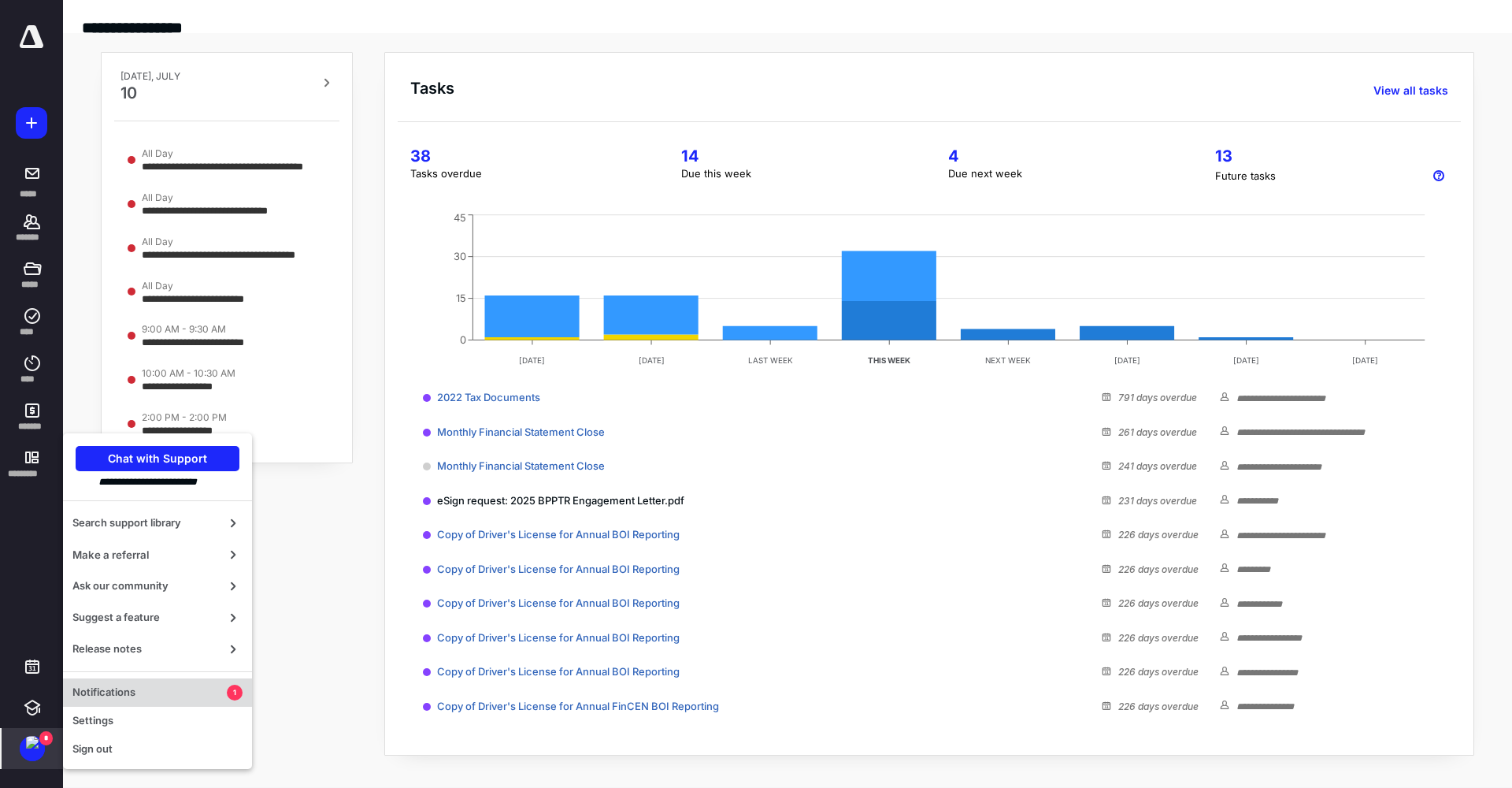 click on "Notifications" at bounding box center (150, 693) 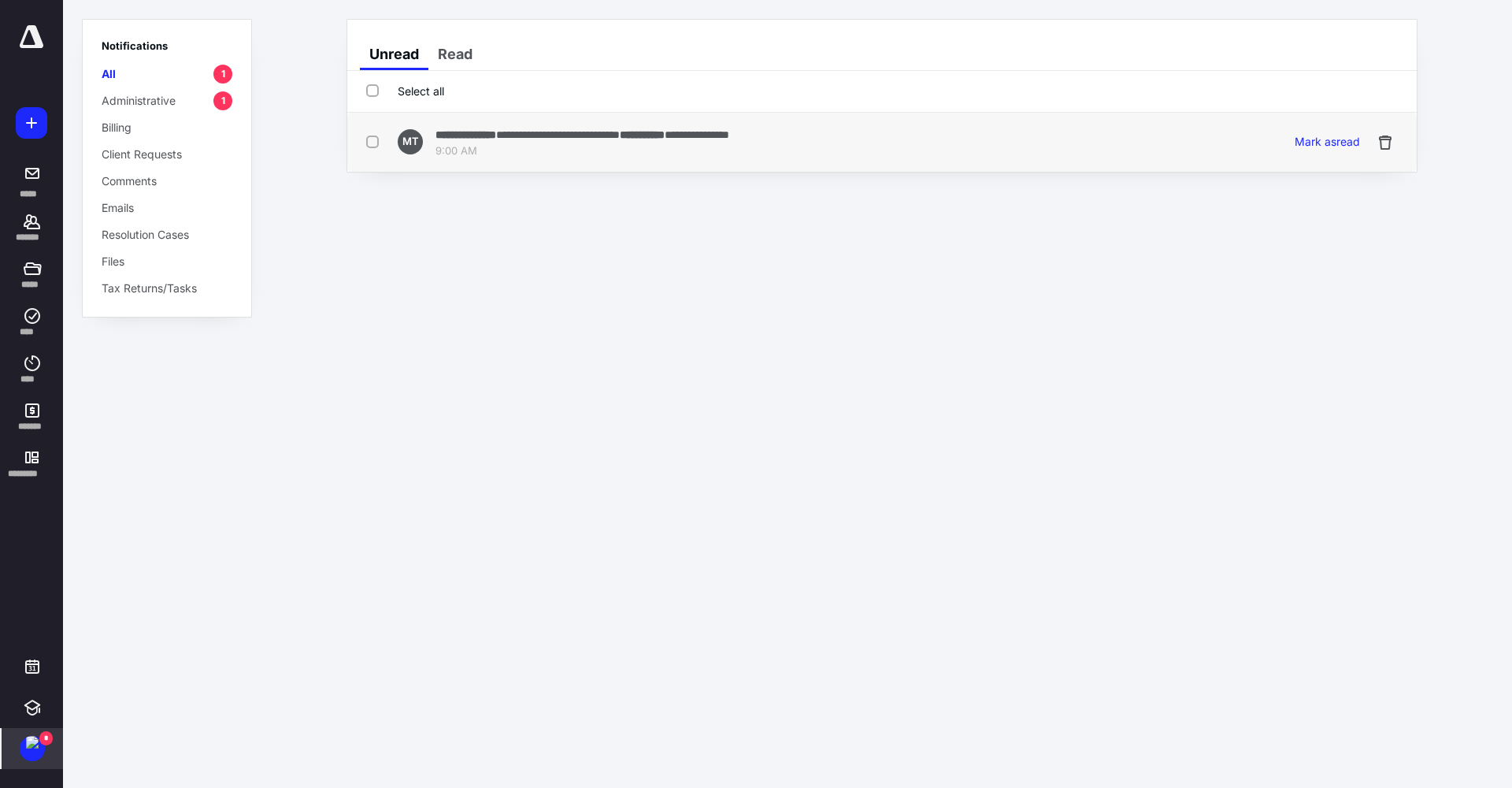 drag, startPoint x: 1251, startPoint y: 121, endPoint x: 1186, endPoint y: 134, distance: 66.2873 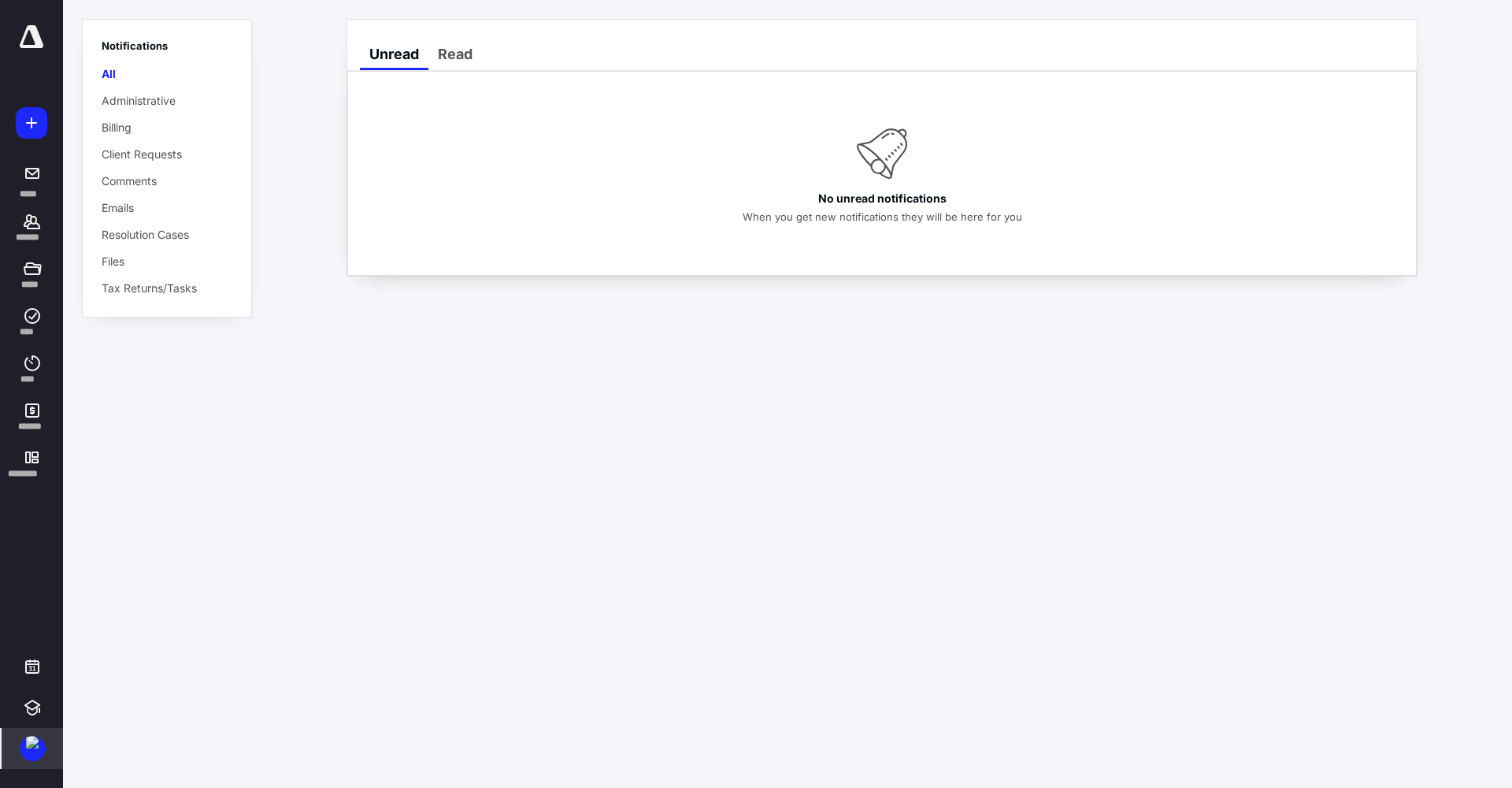 click at bounding box center (32, 37) 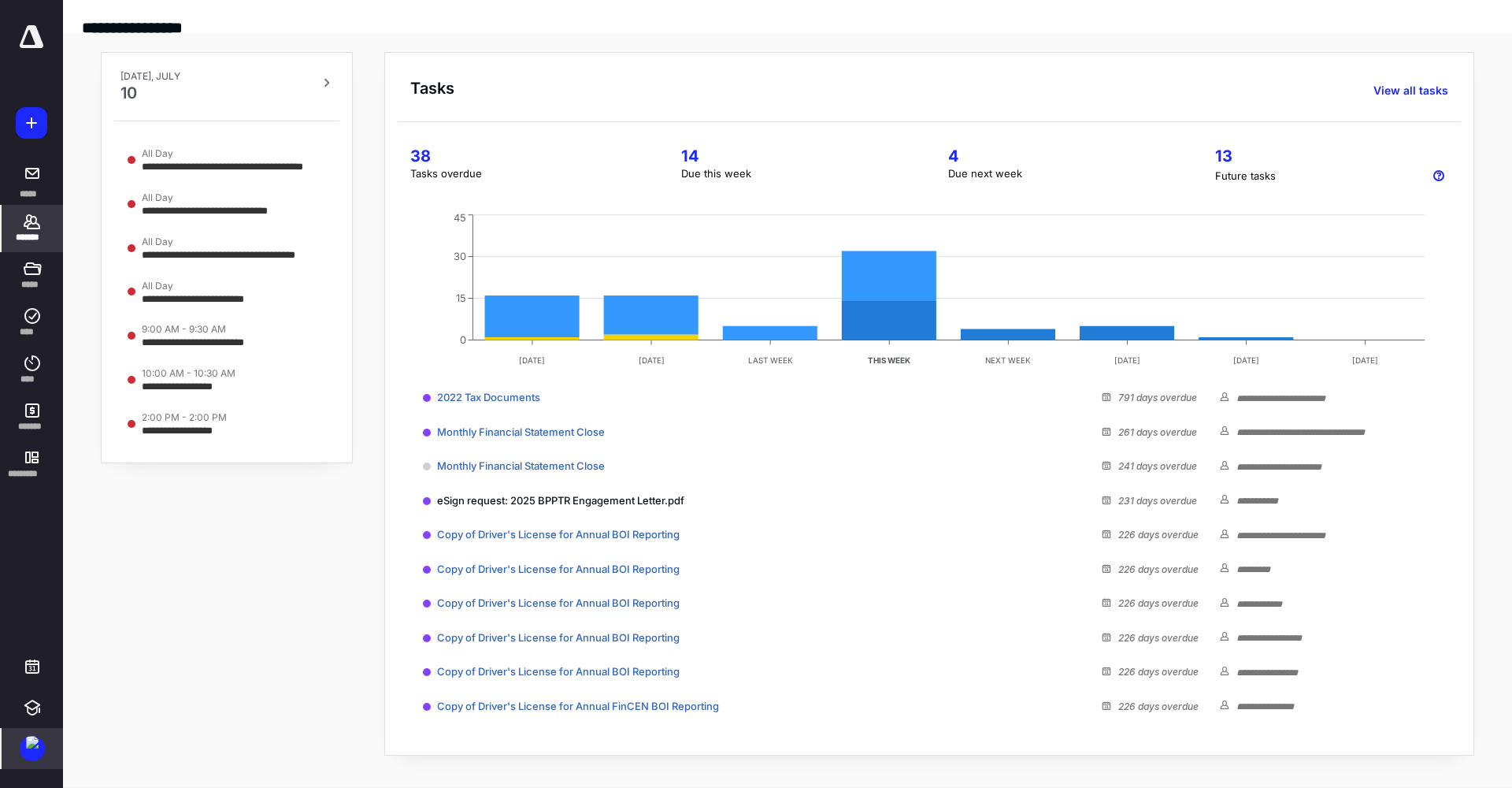 click 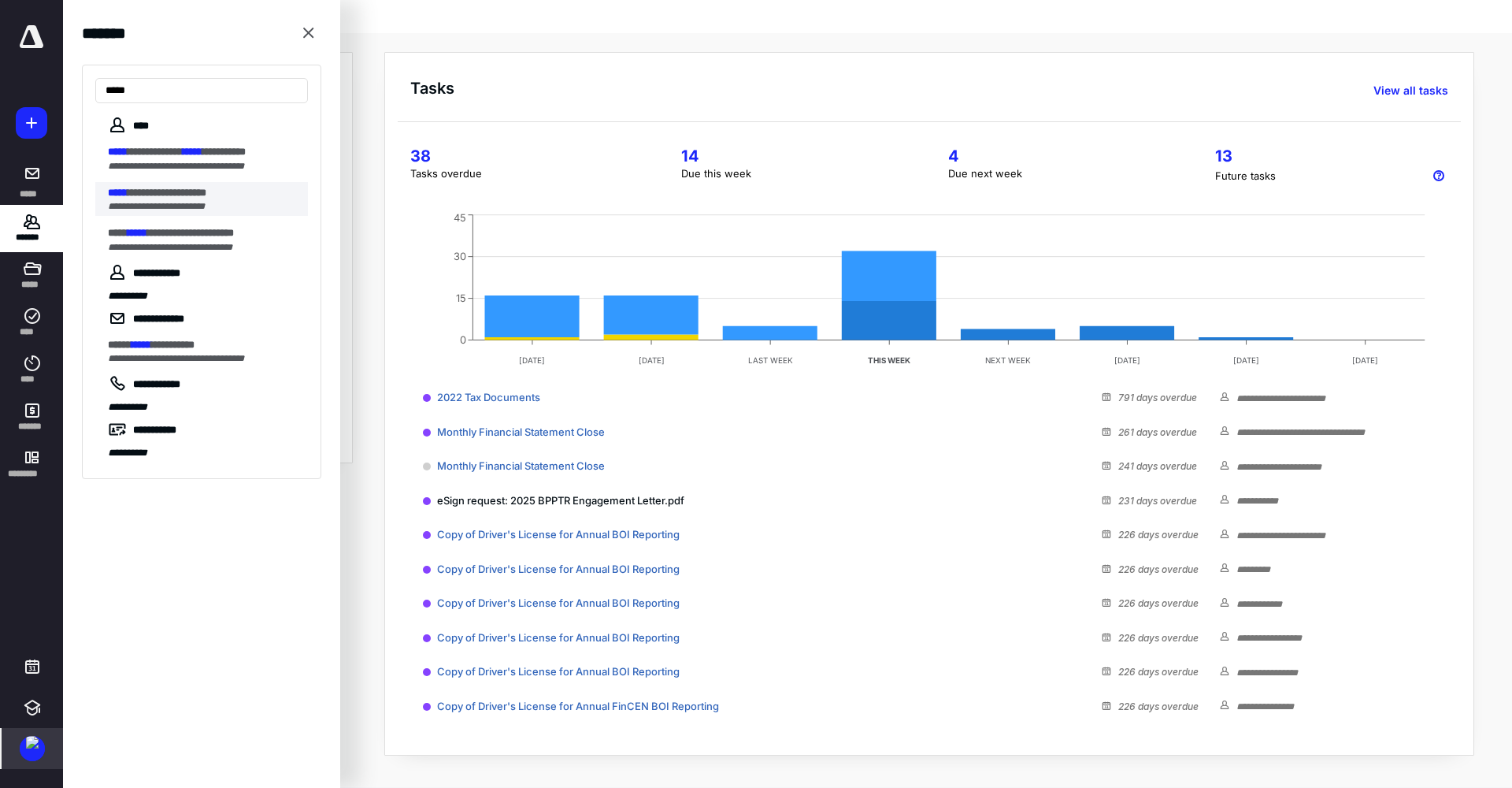 type on "*****" 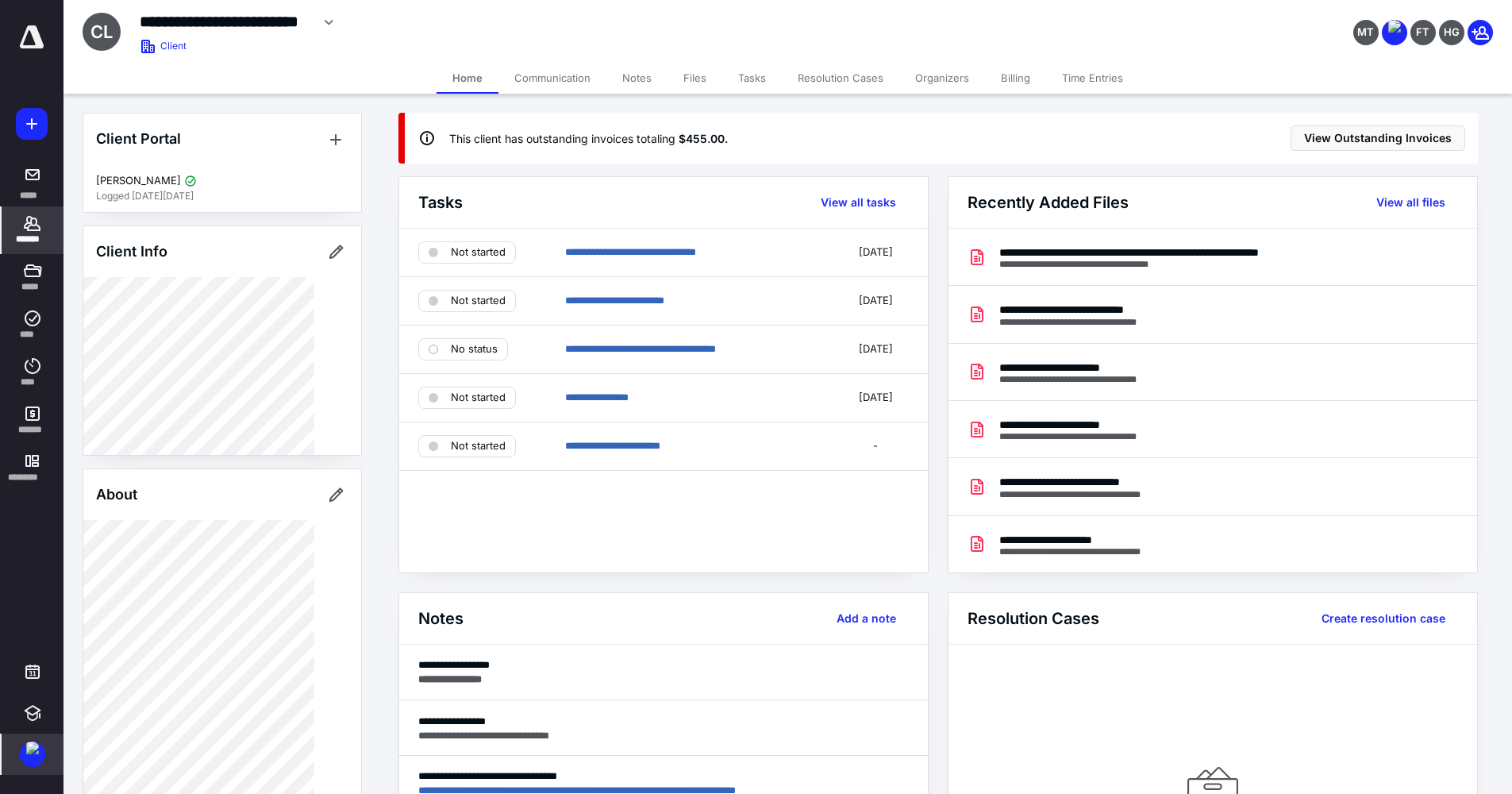click on "Communication" at bounding box center (552, 78) 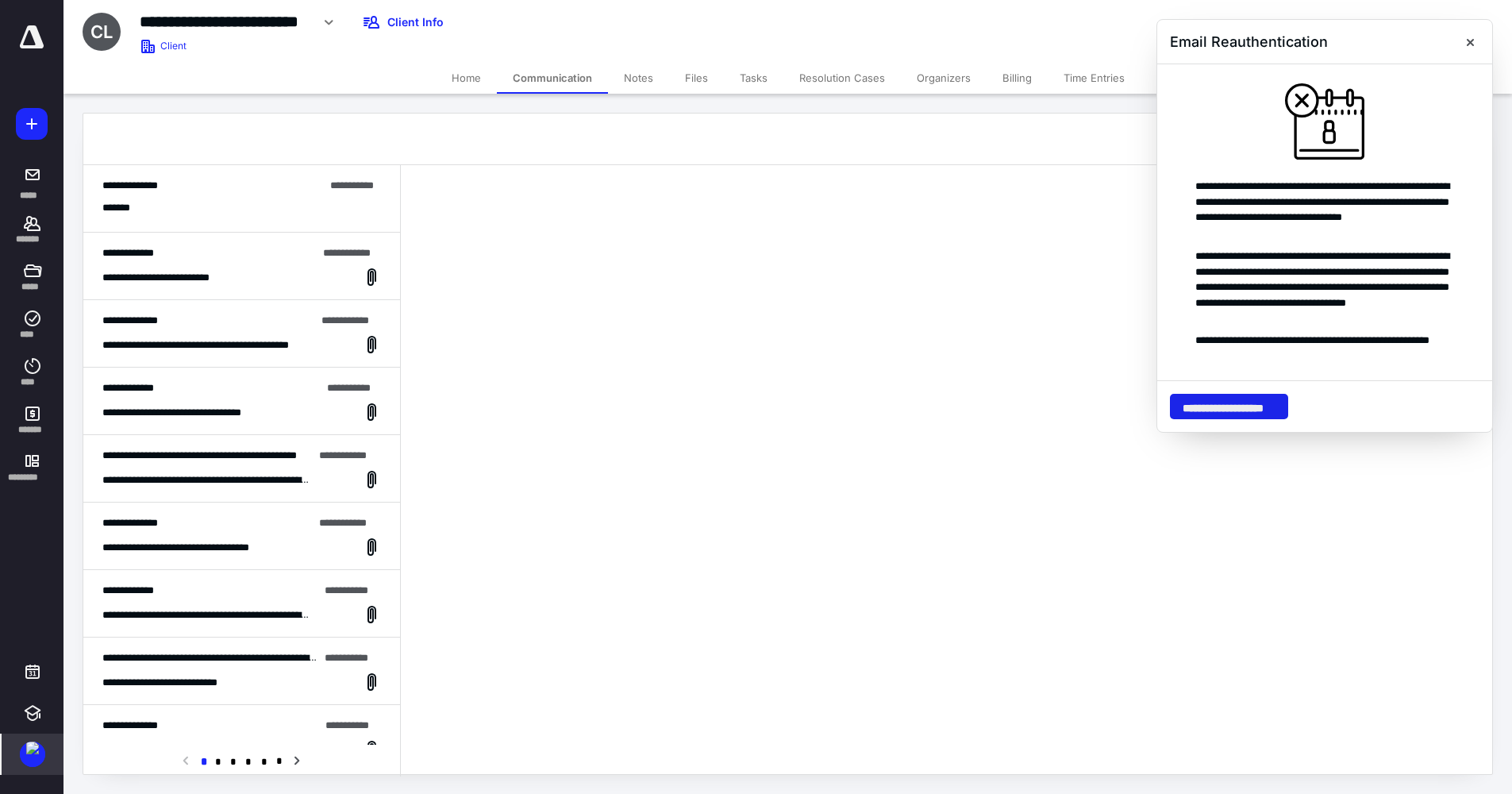 click on "**********" at bounding box center (1229, 407) 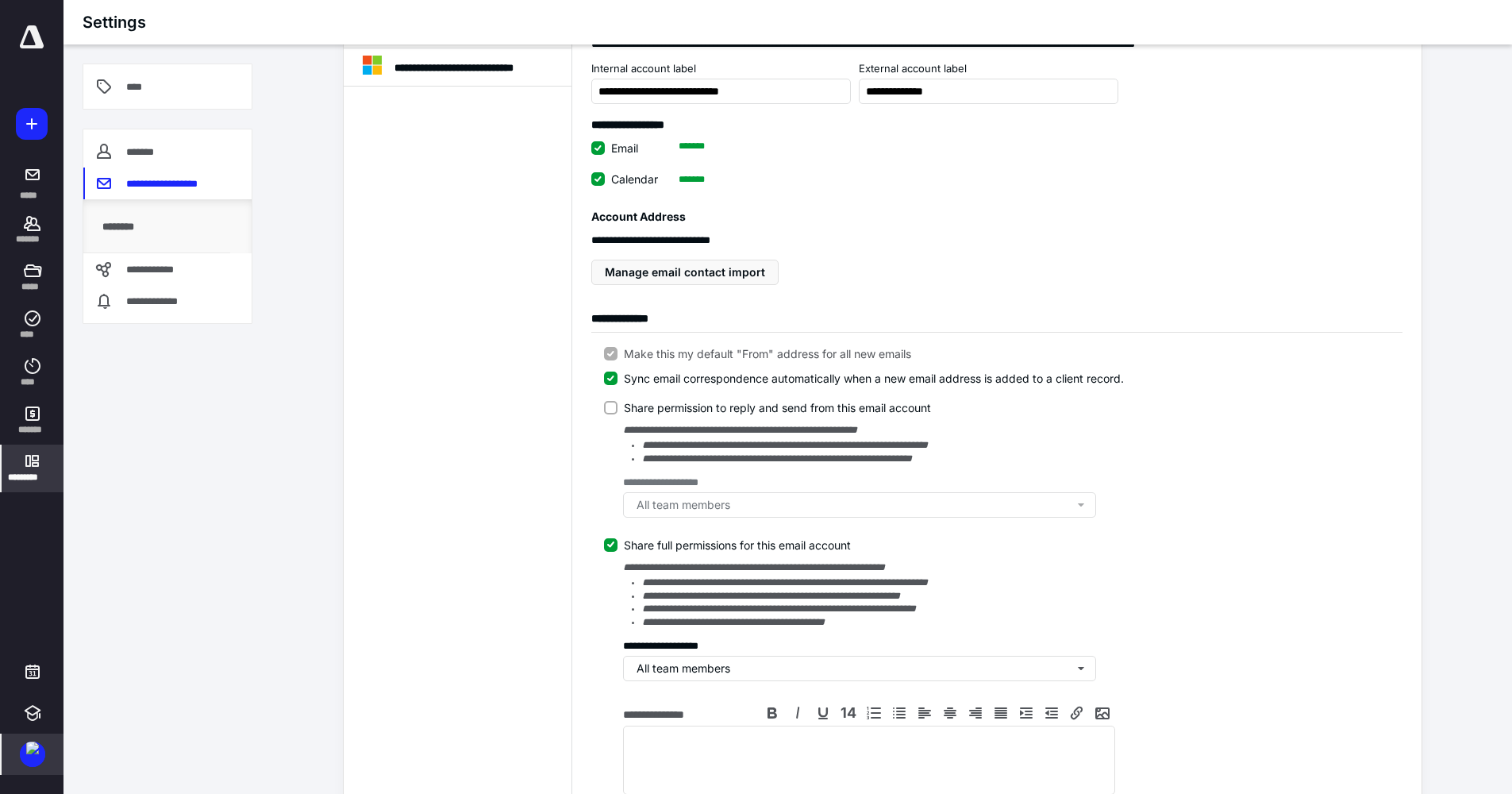 scroll, scrollTop: 0, scrollLeft: 0, axis: both 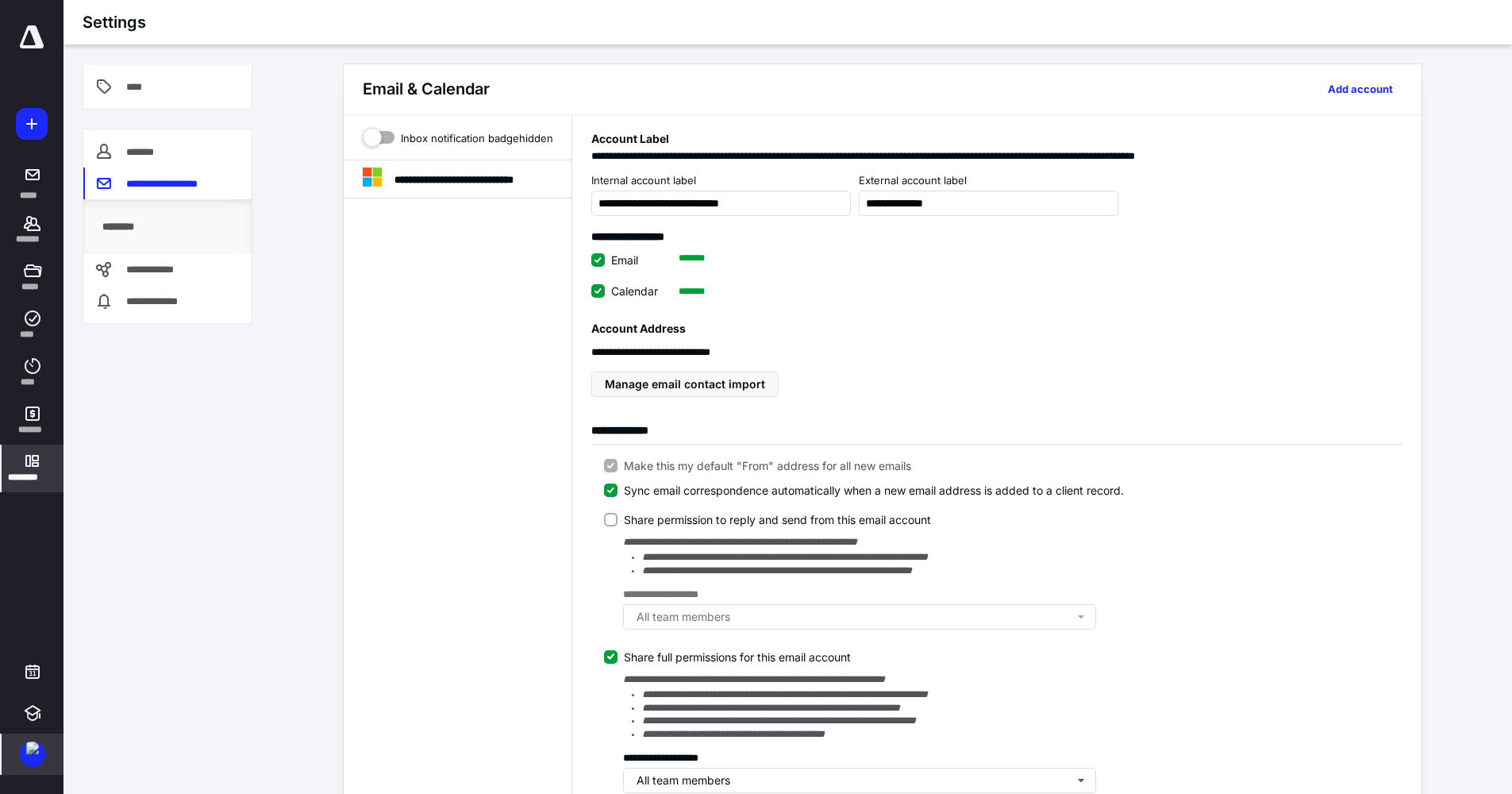 click at bounding box center [32, 37] 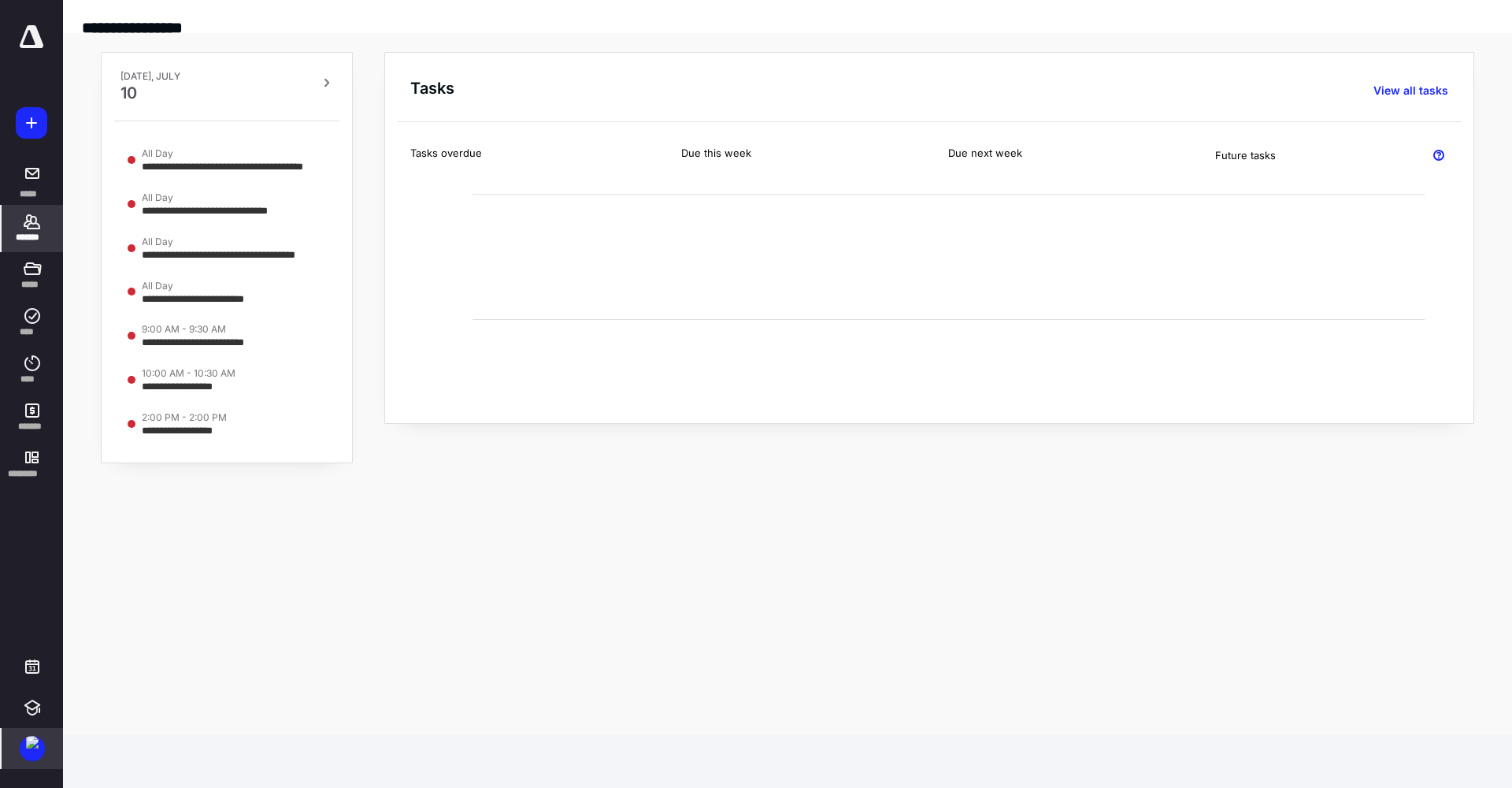 click on "*******" at bounding box center (32, 229) 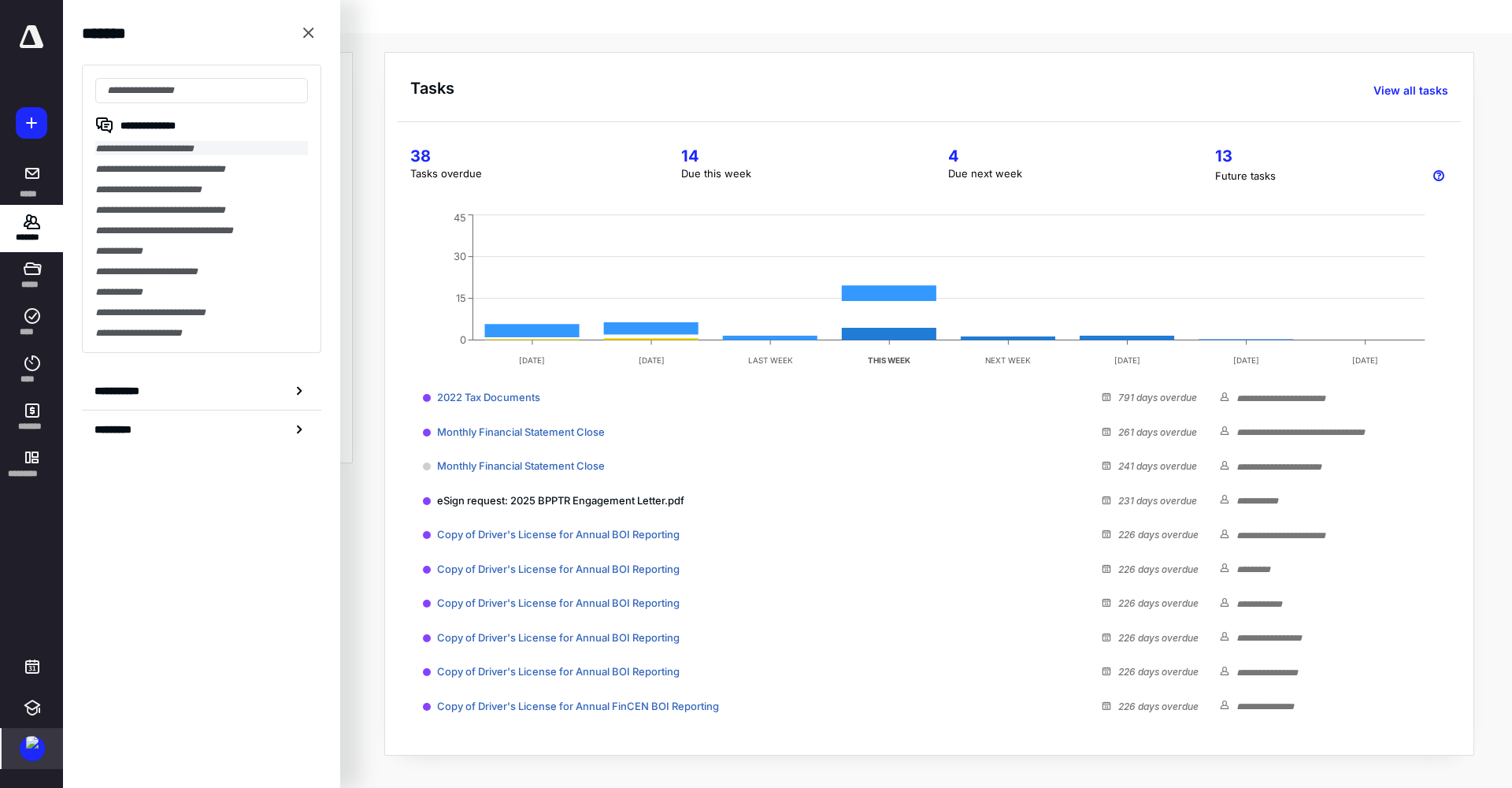 click on "**********" at bounding box center [202, 148] 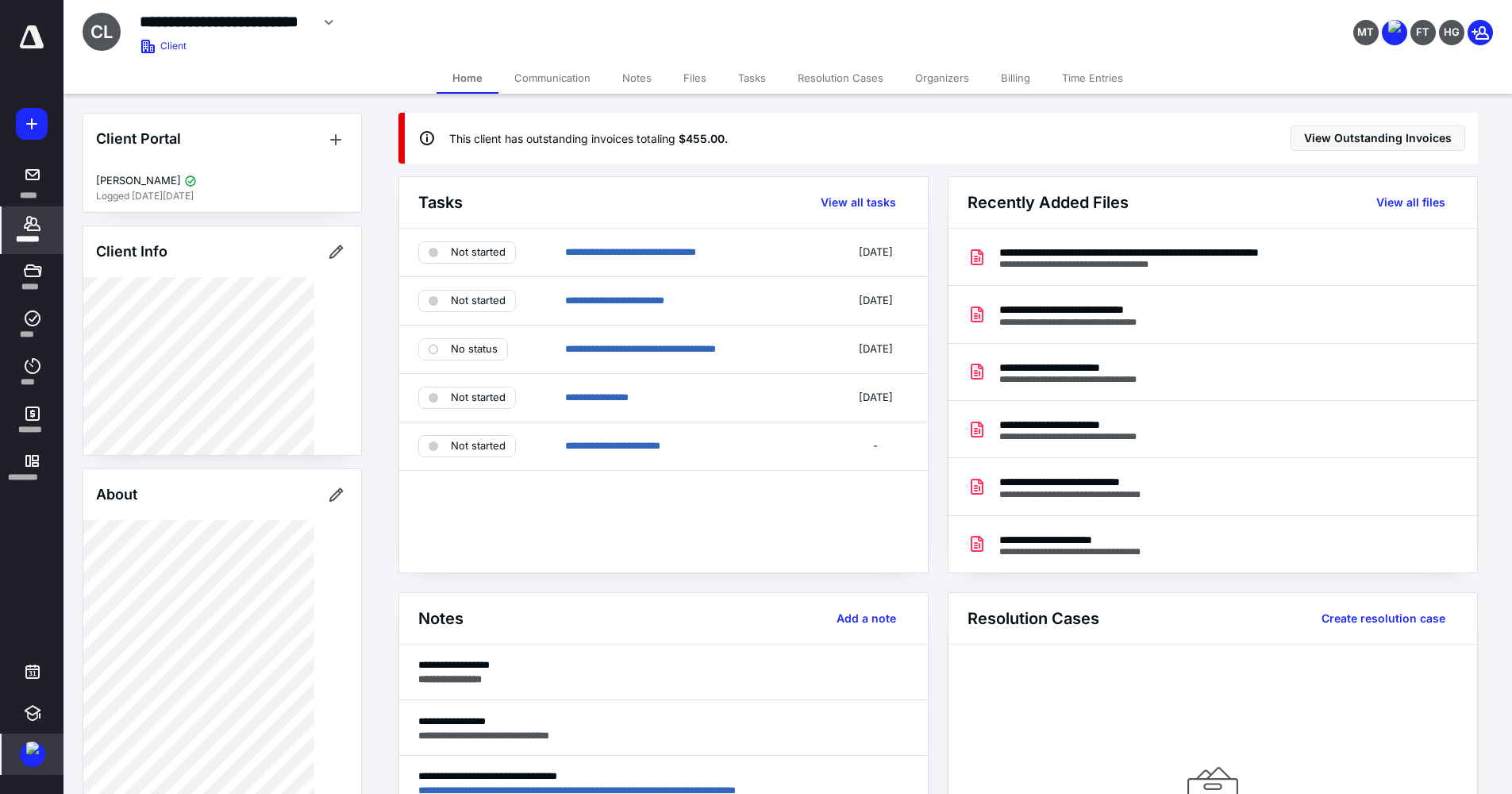 click on "Communication" at bounding box center (552, 78) 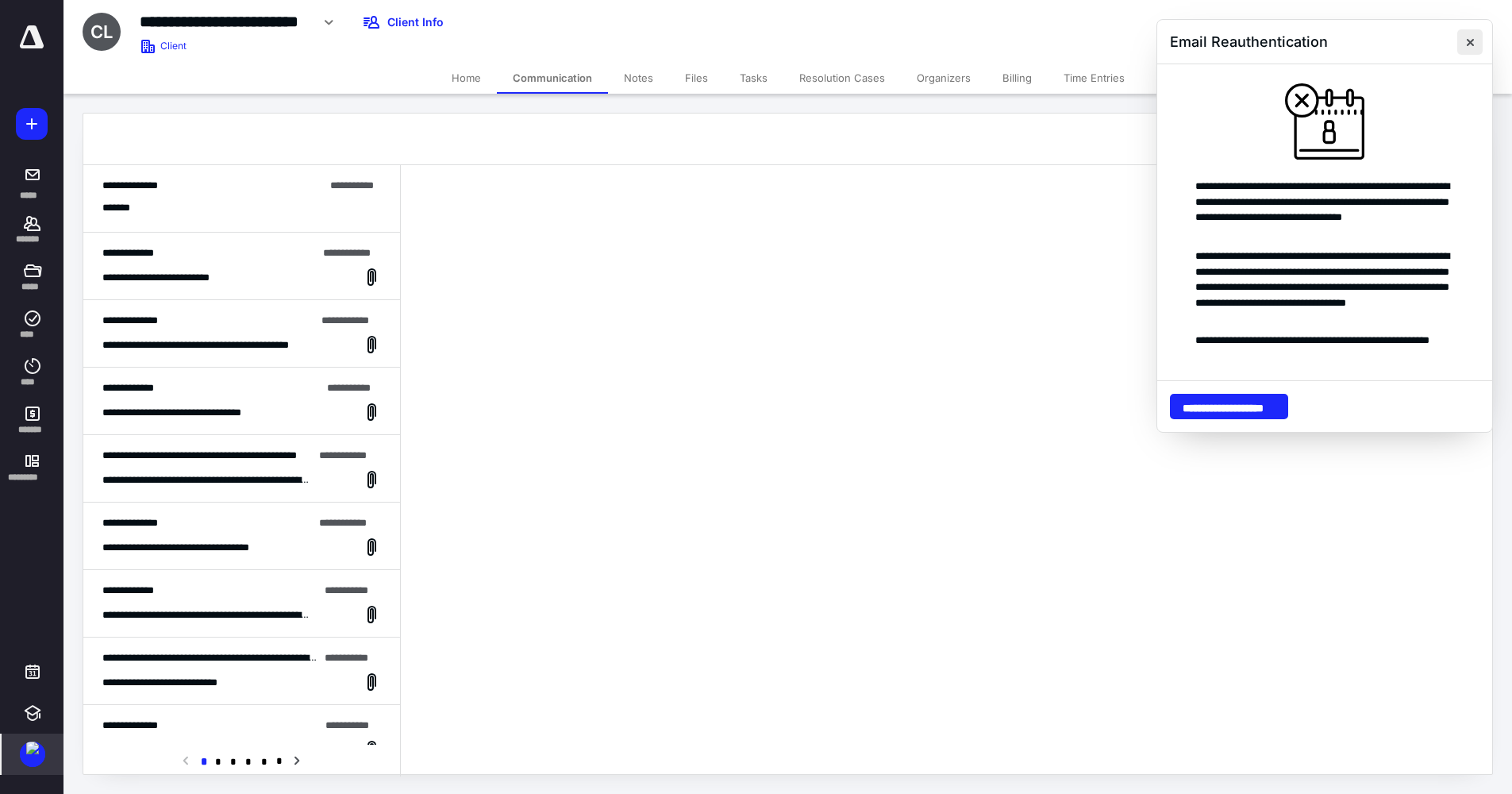 click at bounding box center [1470, 42] 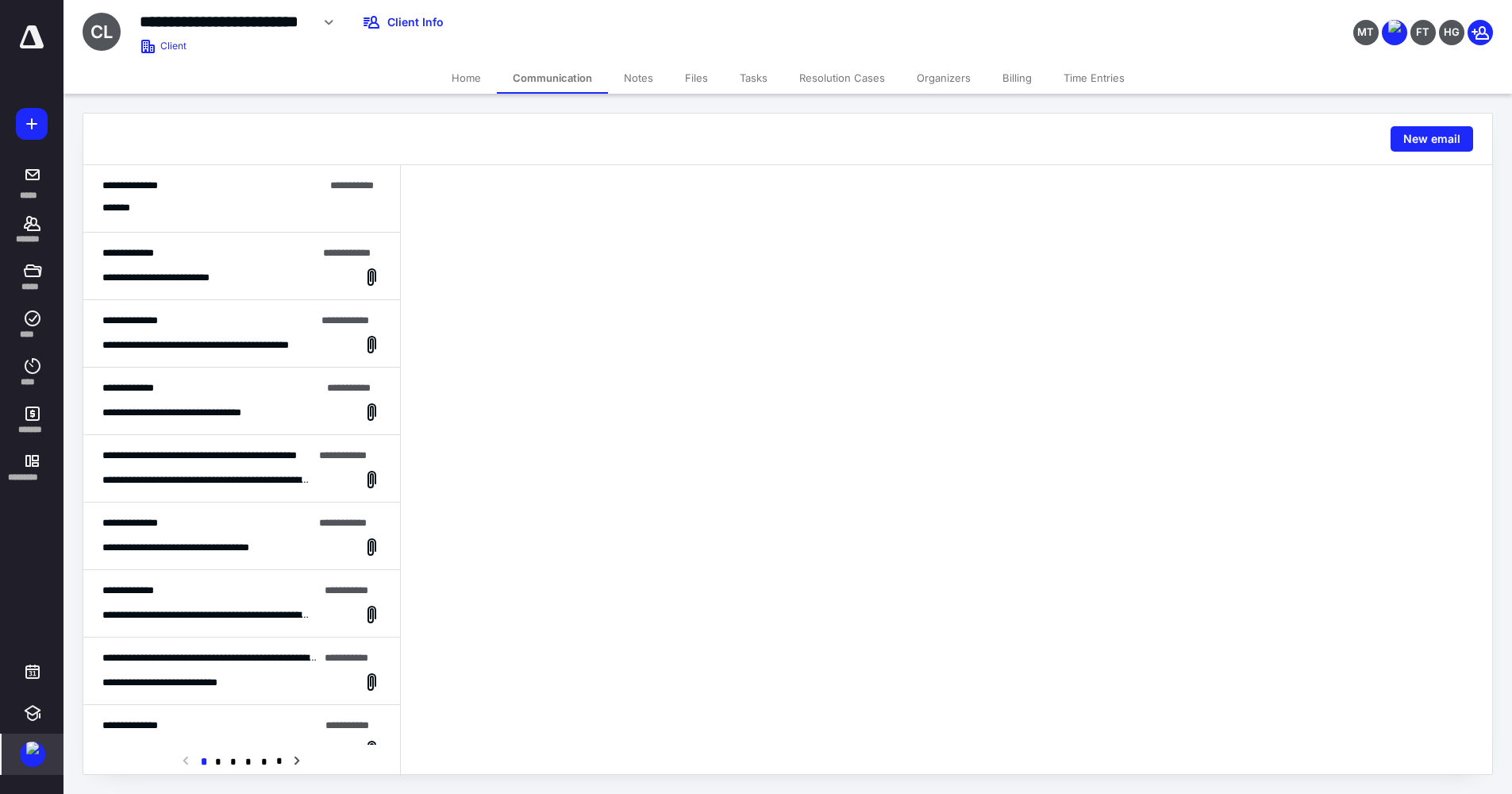 click on "**********" at bounding box center (241, 198) 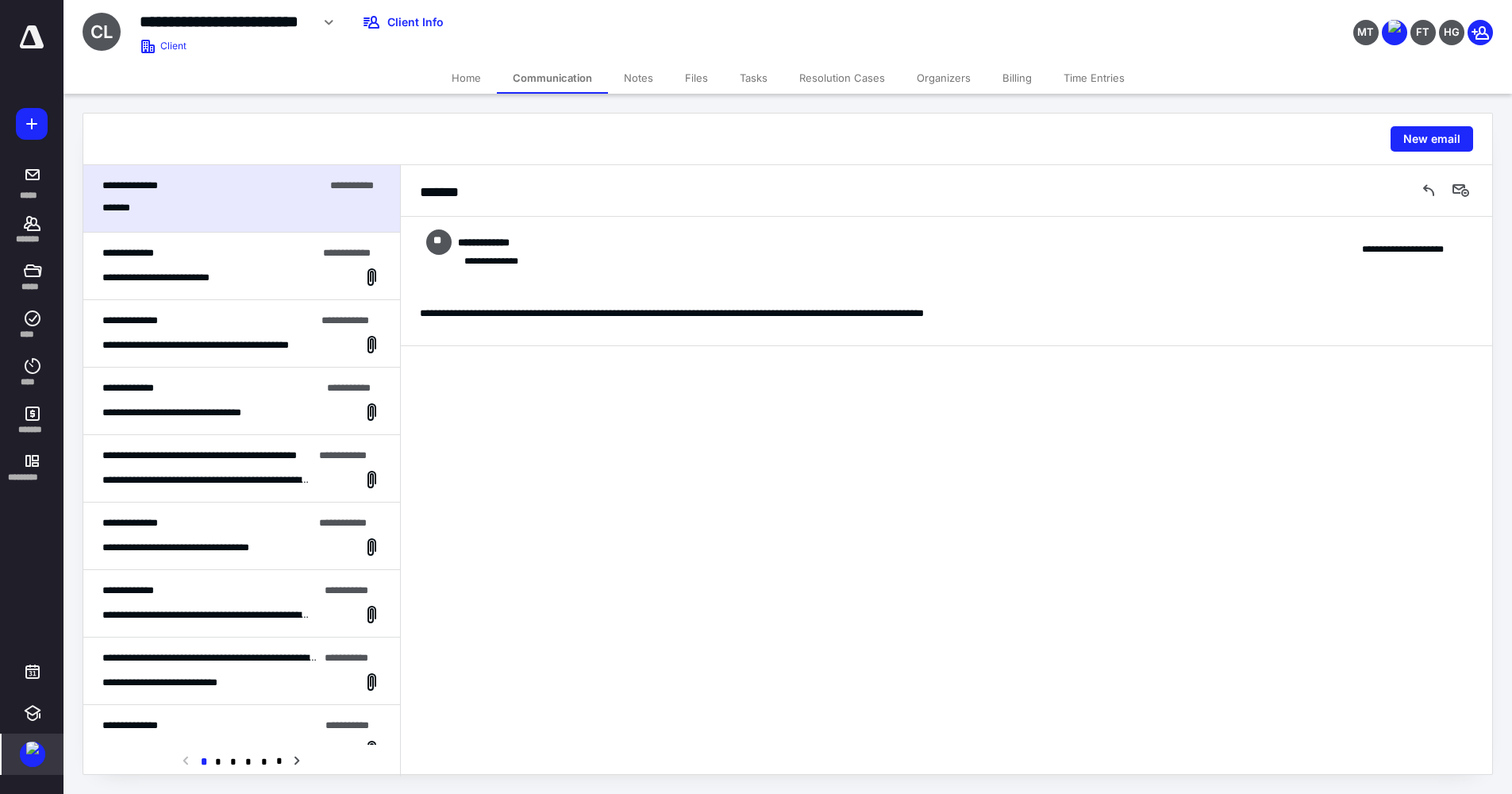 click on "**********" at bounding box center [241, 277] 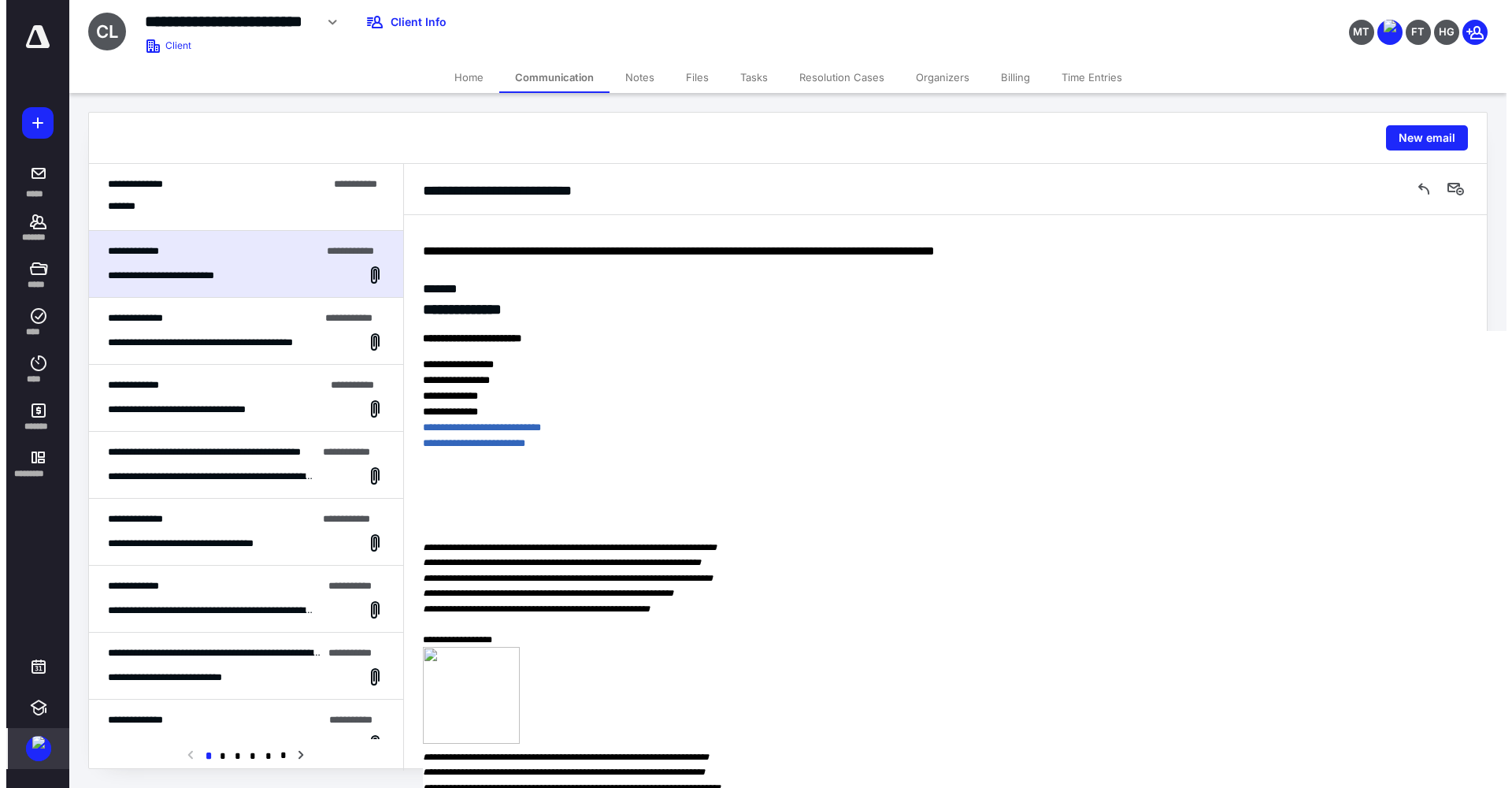scroll, scrollTop: 0, scrollLeft: 0, axis: both 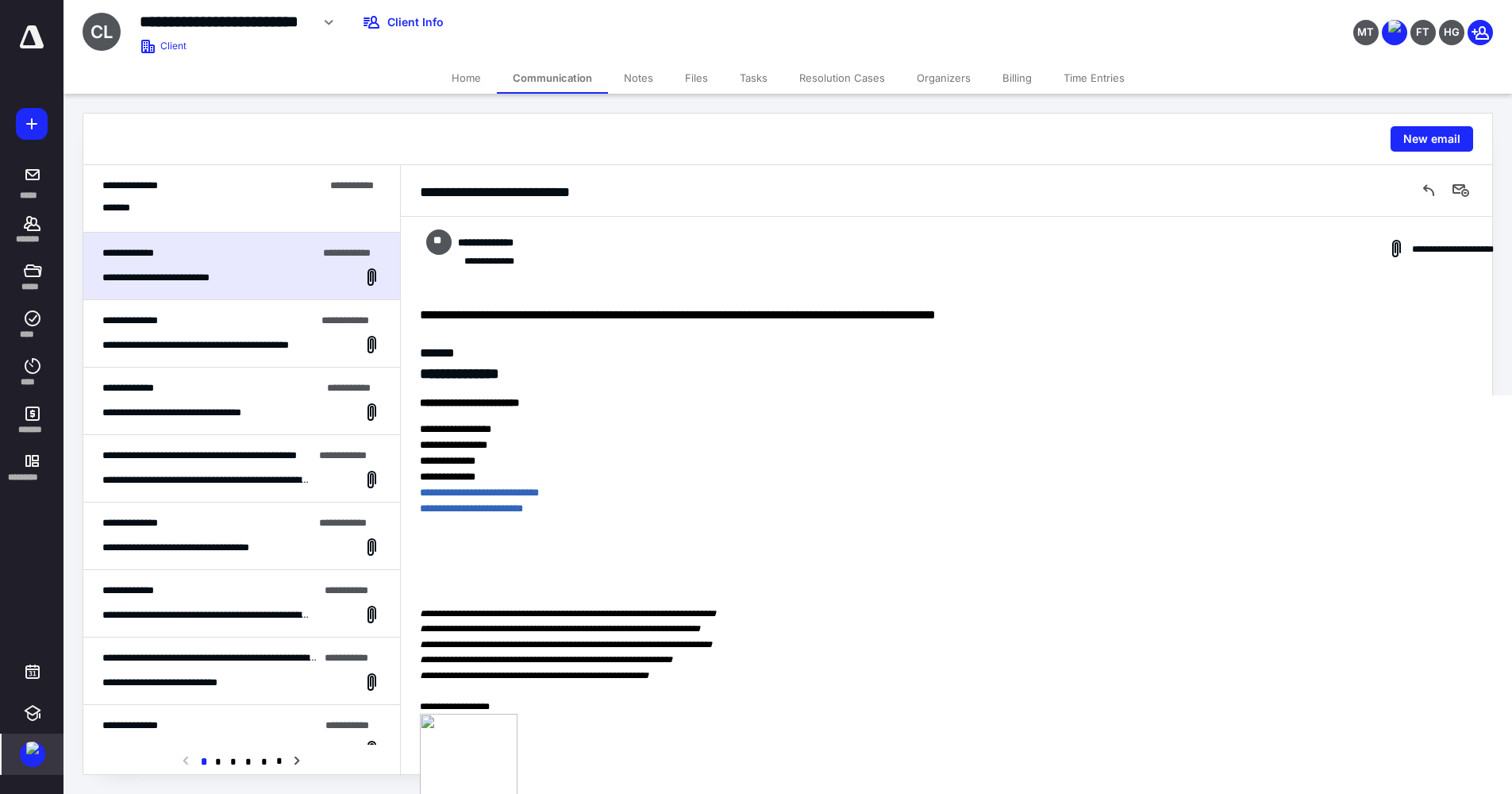 click on "*******" at bounding box center [241, 207] 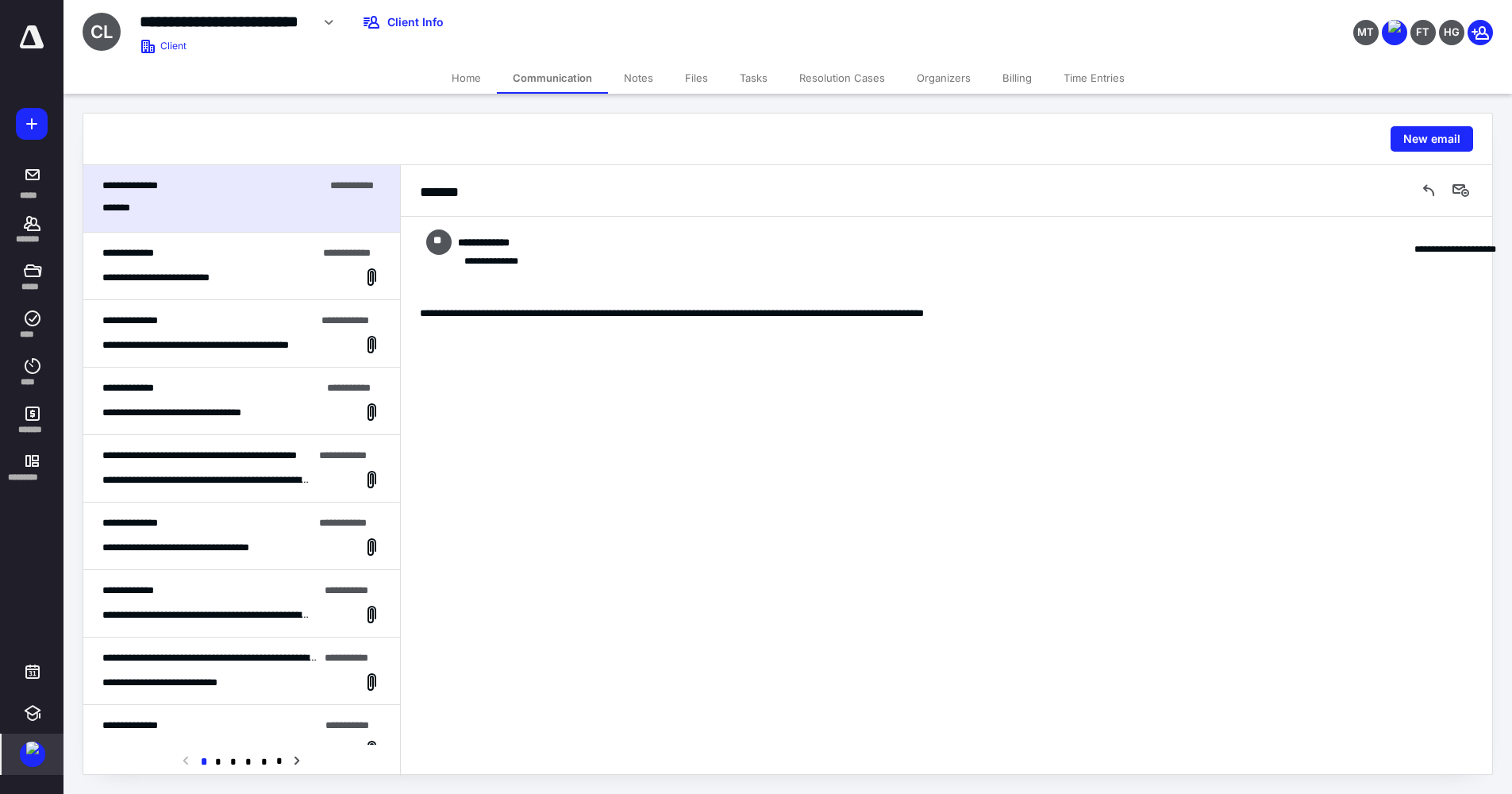 click on "Home" at bounding box center (466, 78) 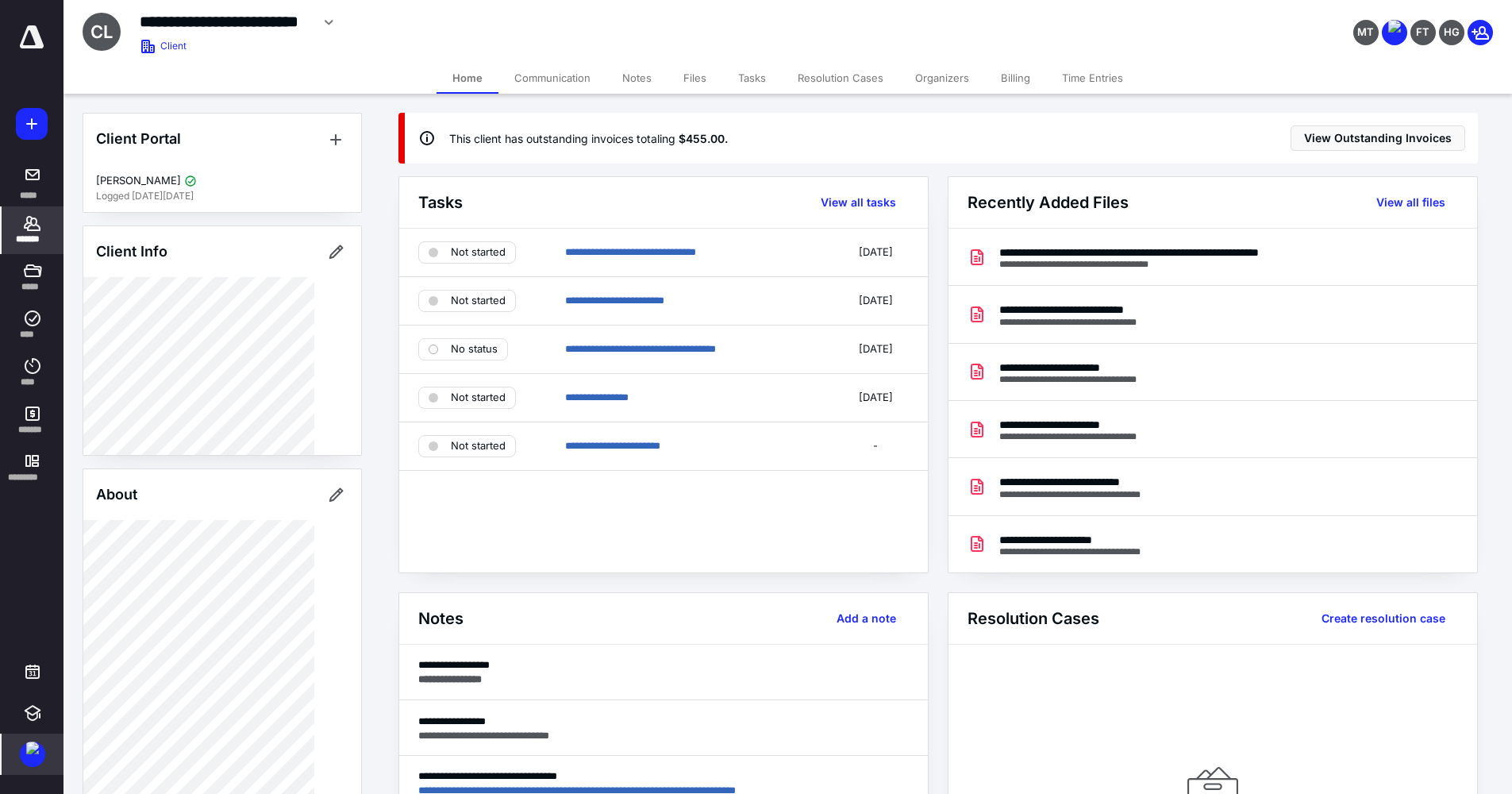 click 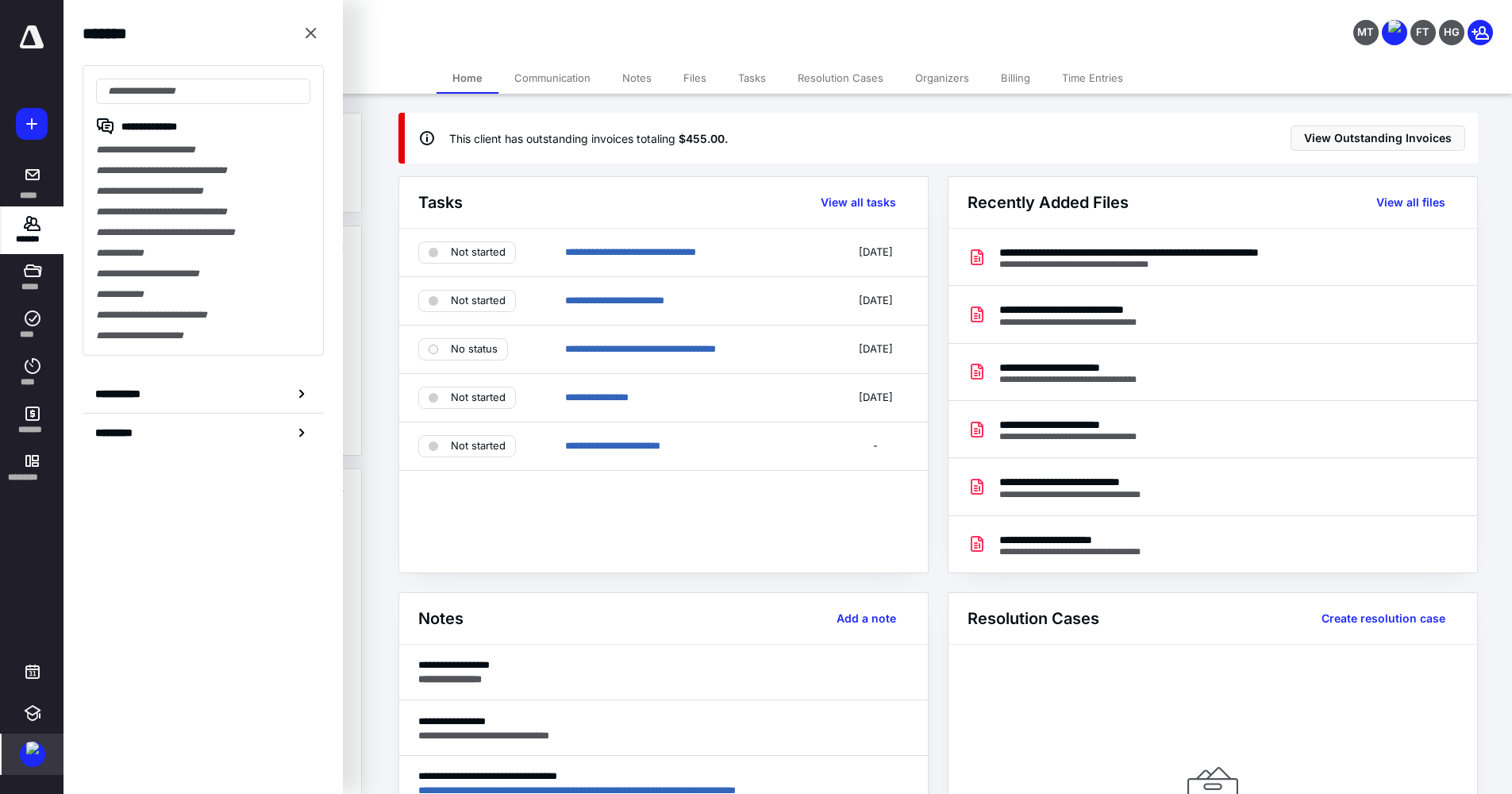 click on "**********" at bounding box center (203, 210) 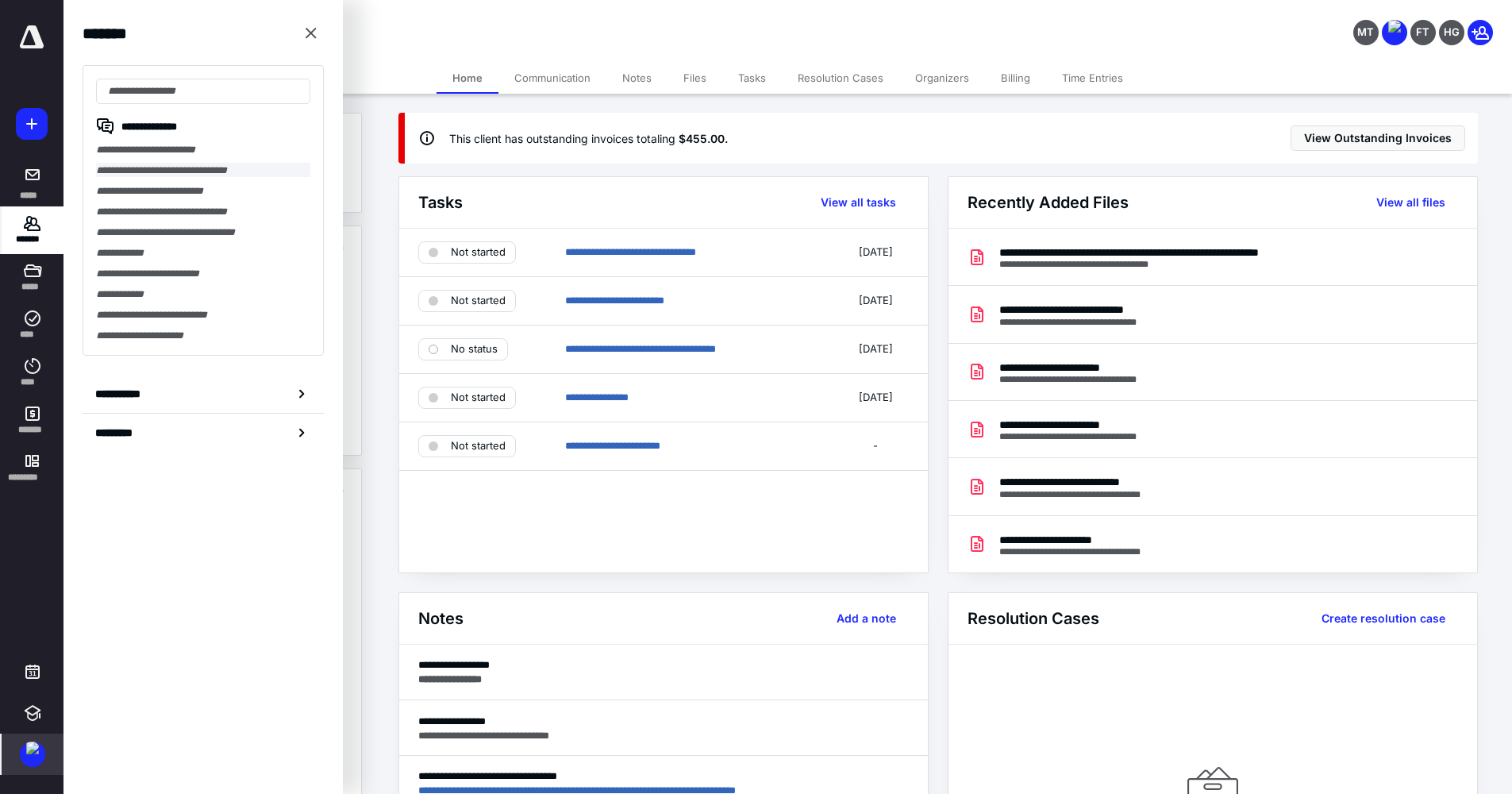 click on "**********" at bounding box center (203, 170) 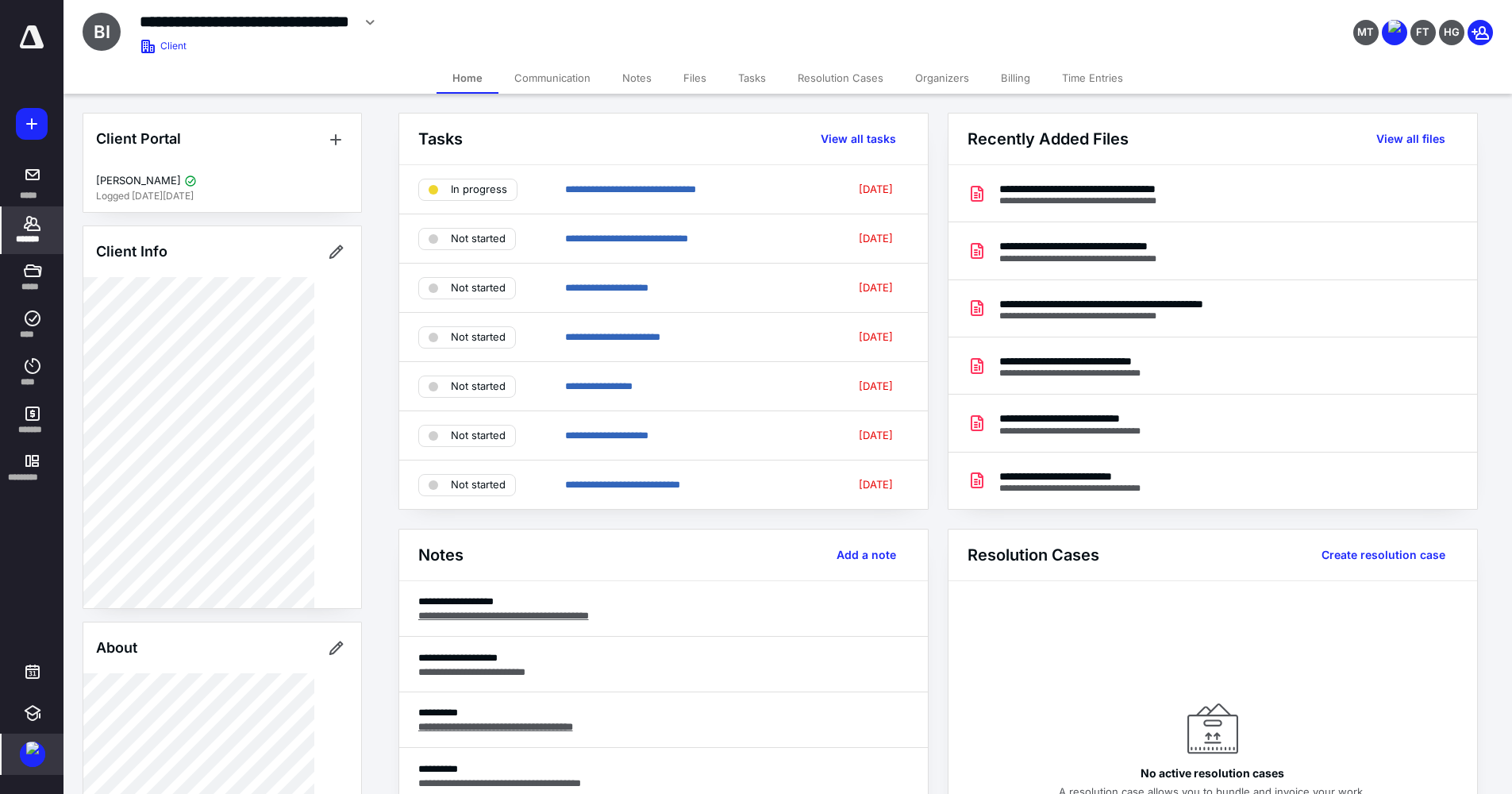 click on "*******" at bounding box center (32, 240) 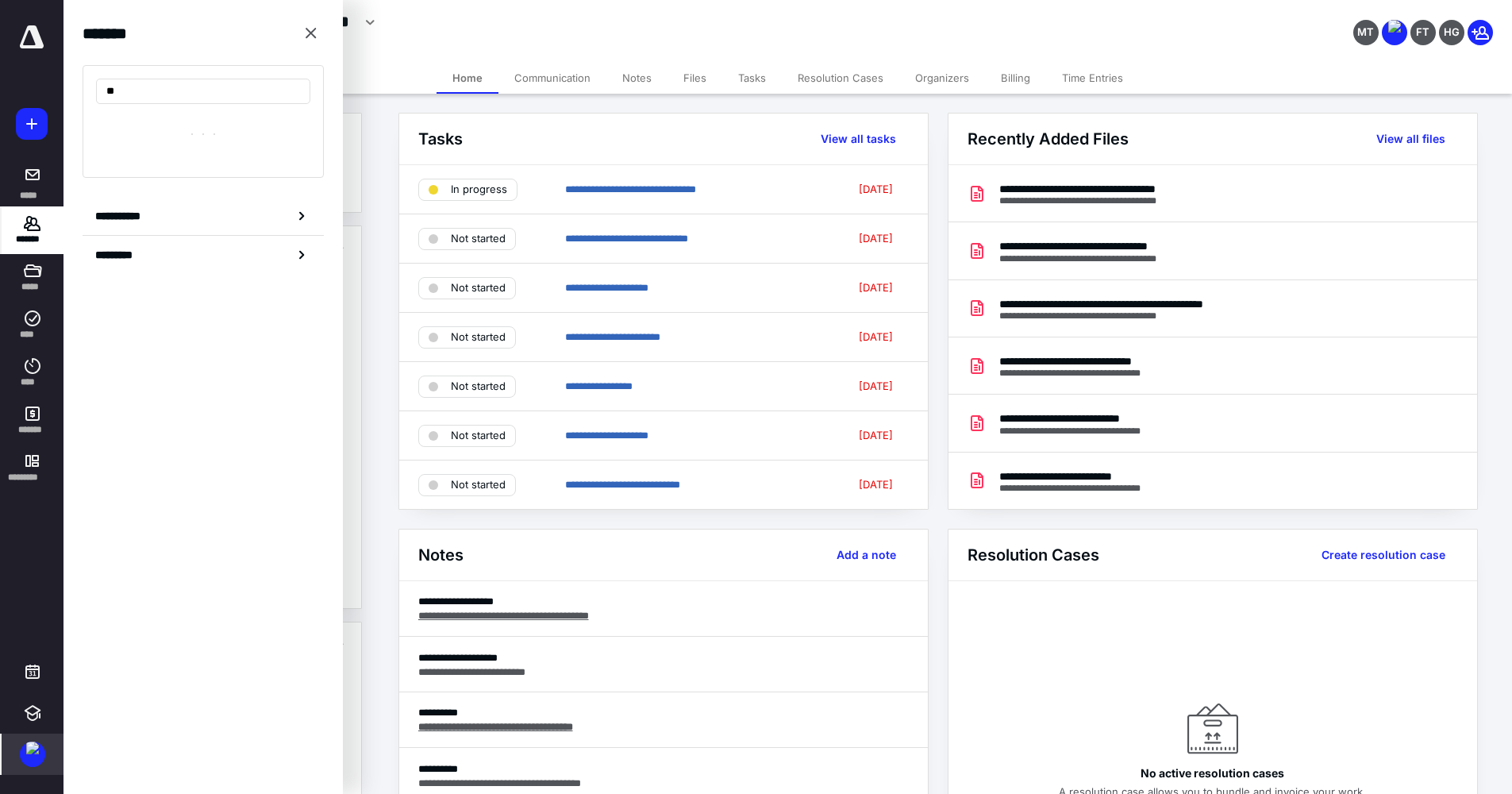 type on "*" 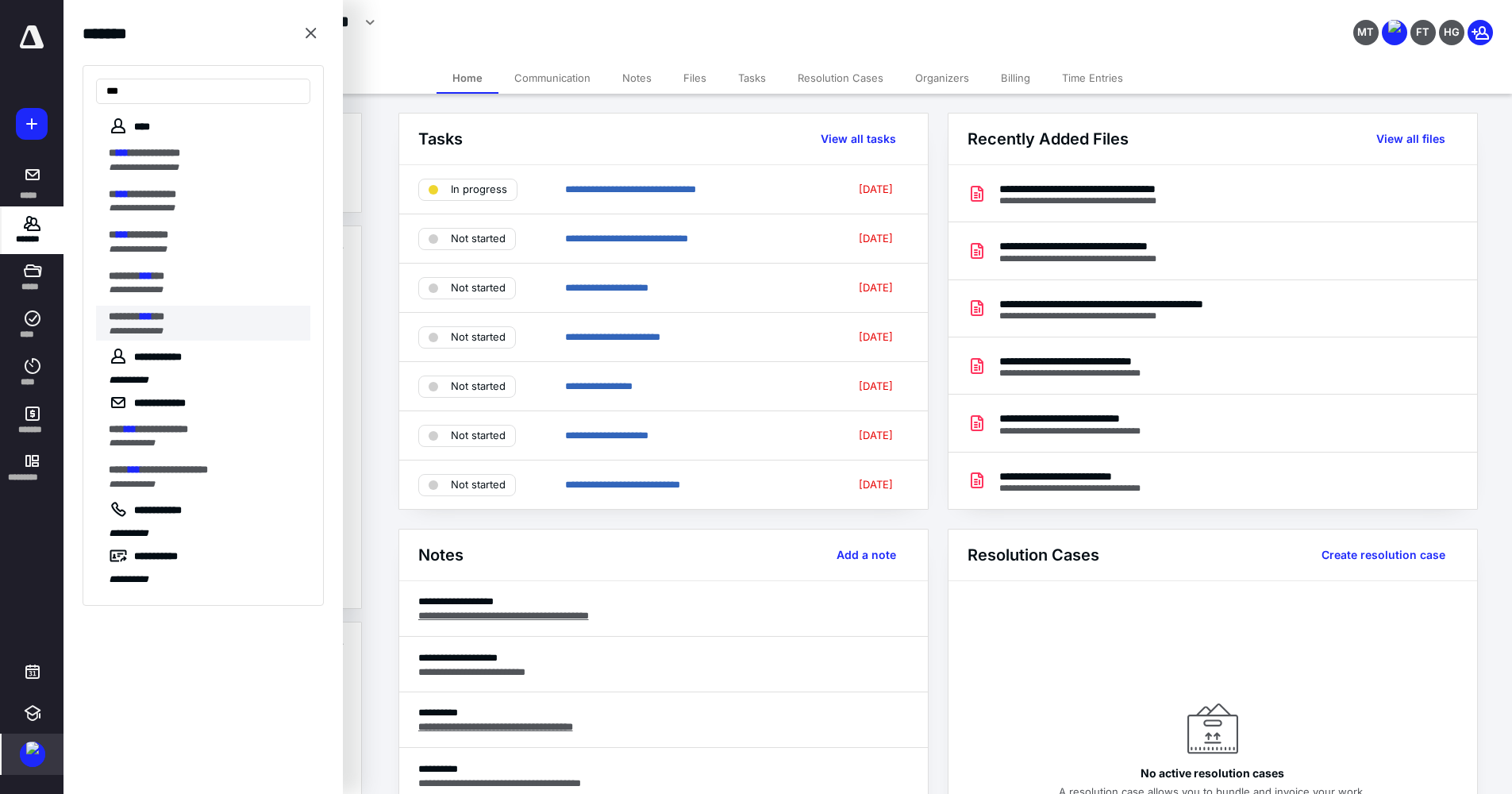 type on "***" 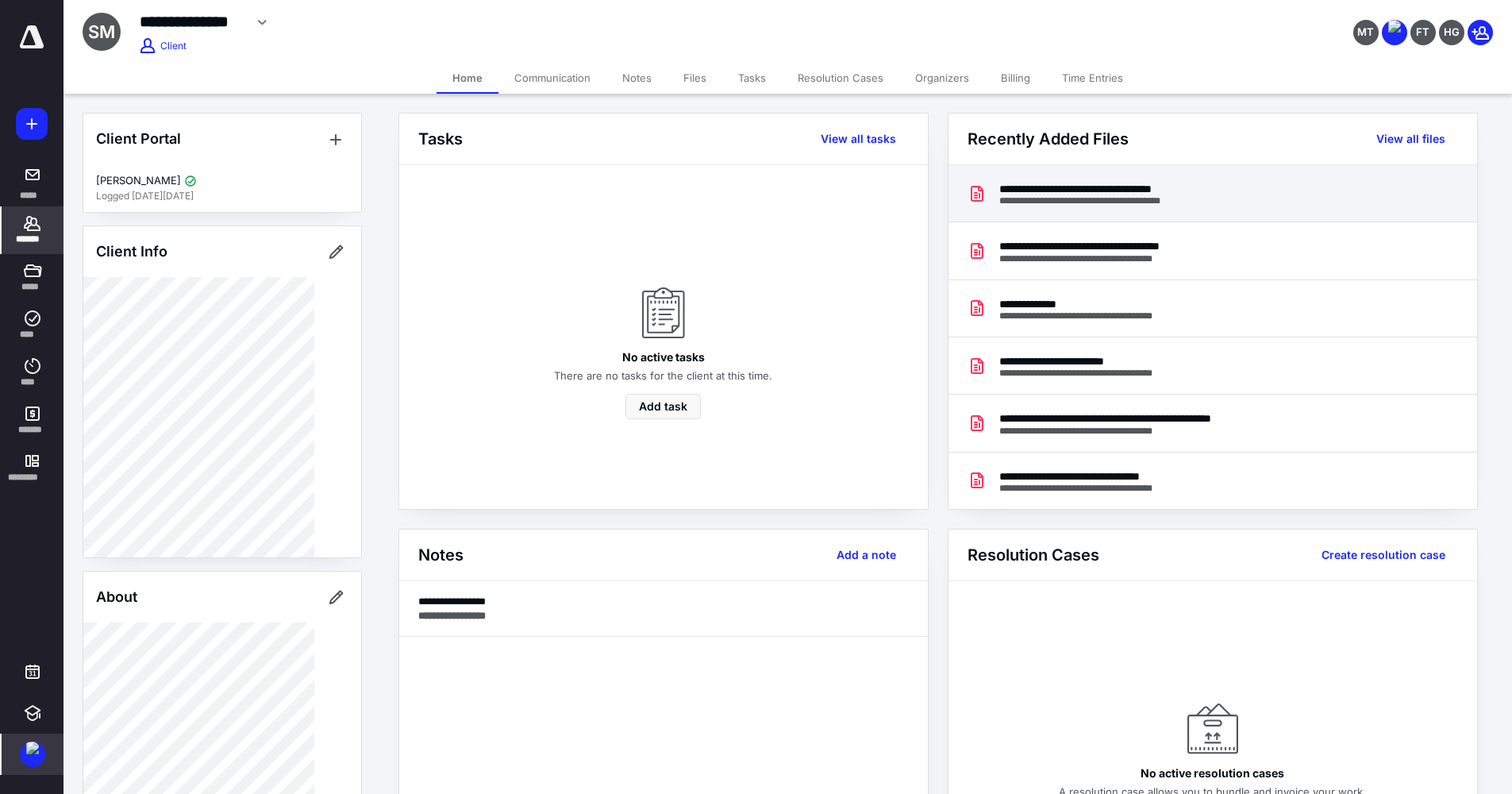 click on "**********" at bounding box center (1098, 200) 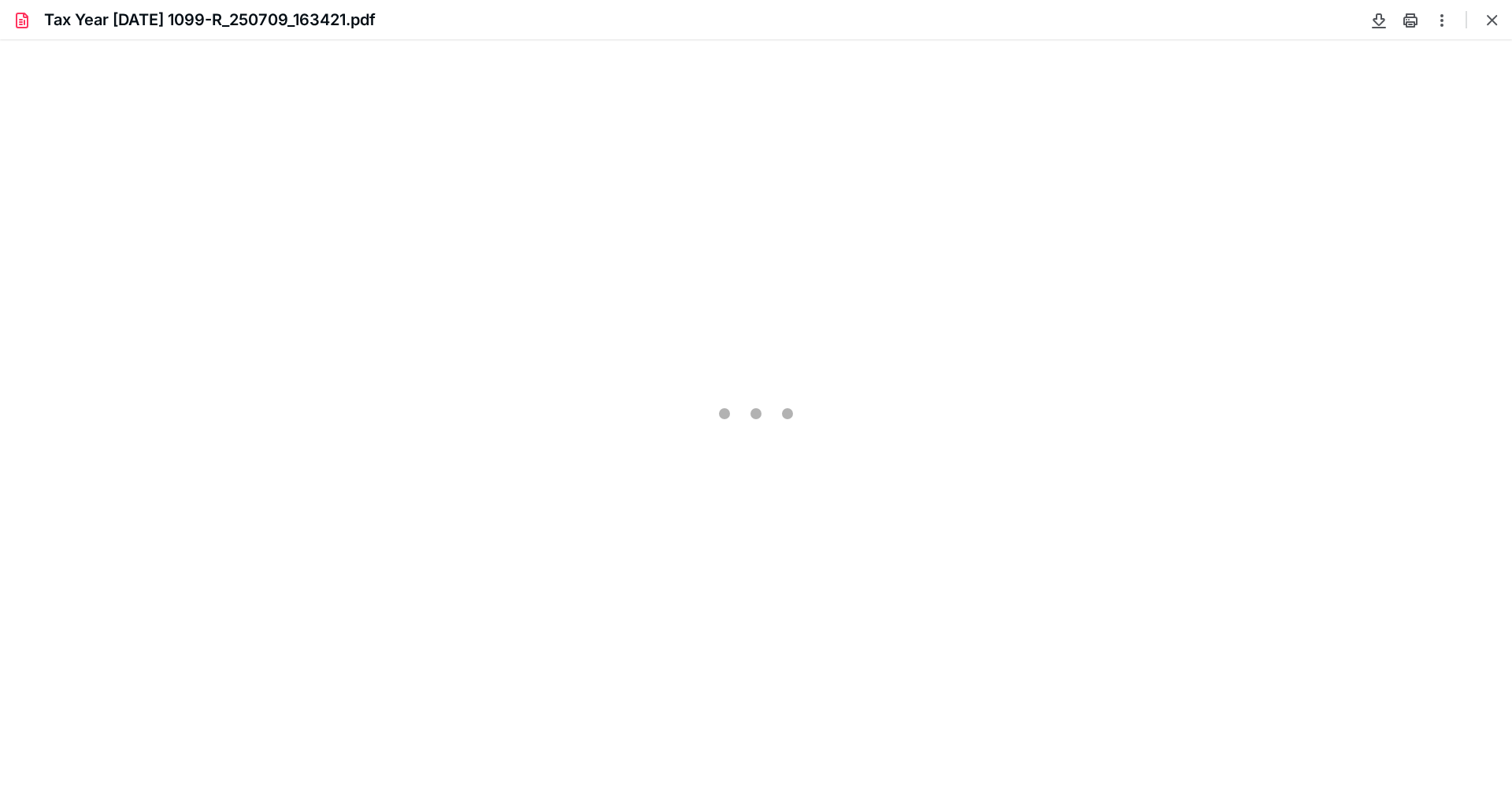 scroll, scrollTop: 0, scrollLeft: 0, axis: both 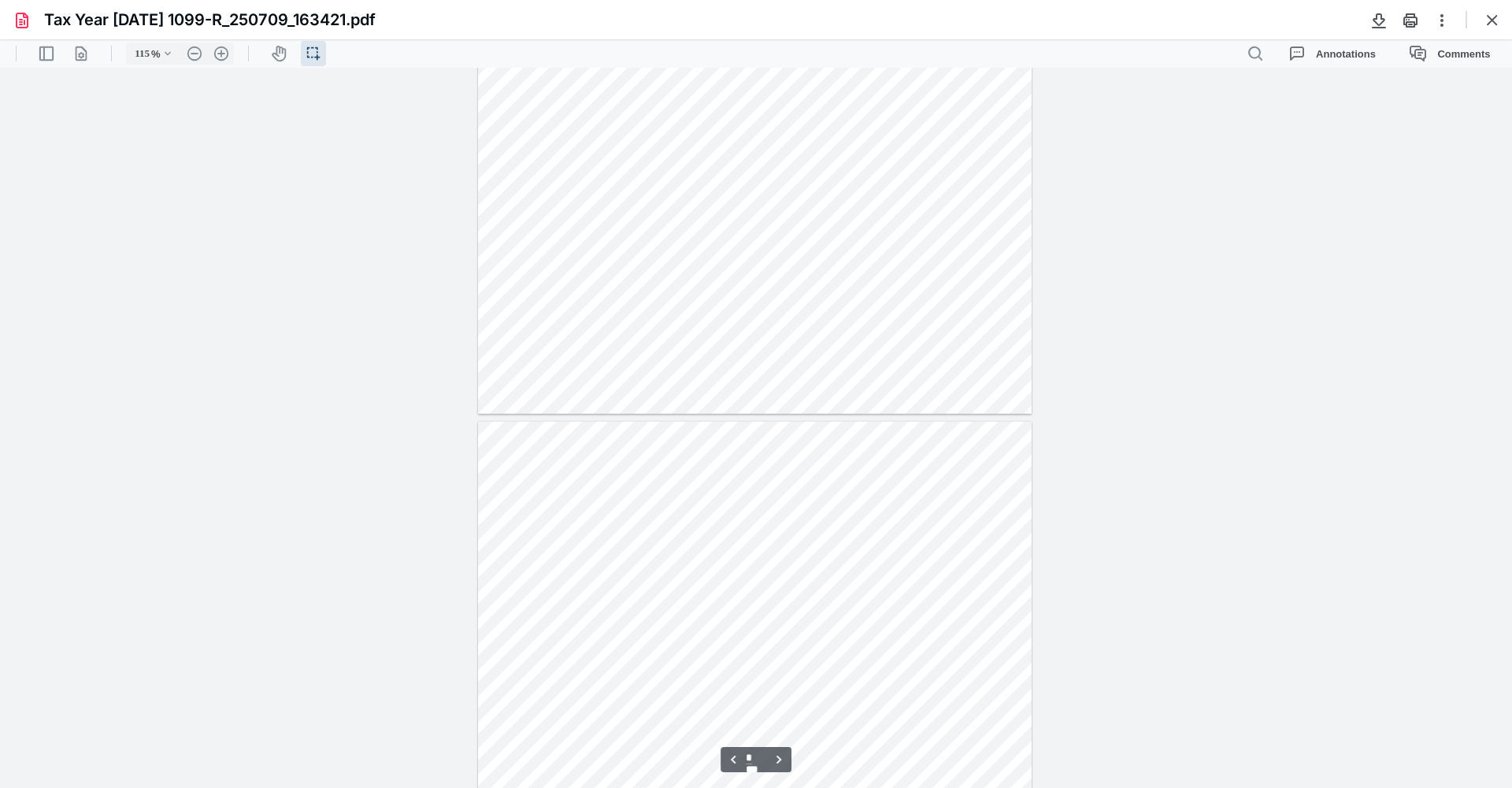 type on "*" 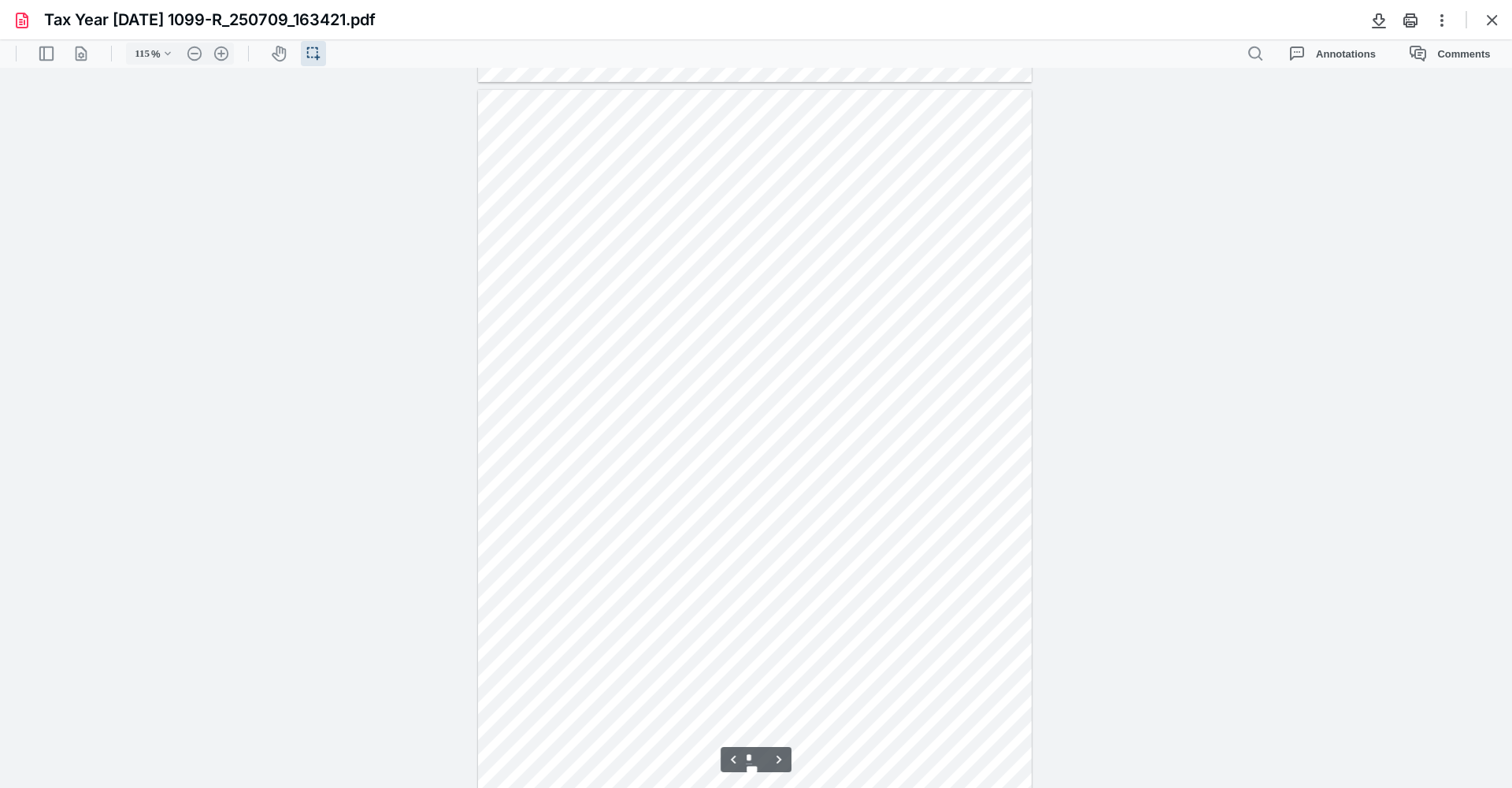 scroll, scrollTop: 1608, scrollLeft: 0, axis: vertical 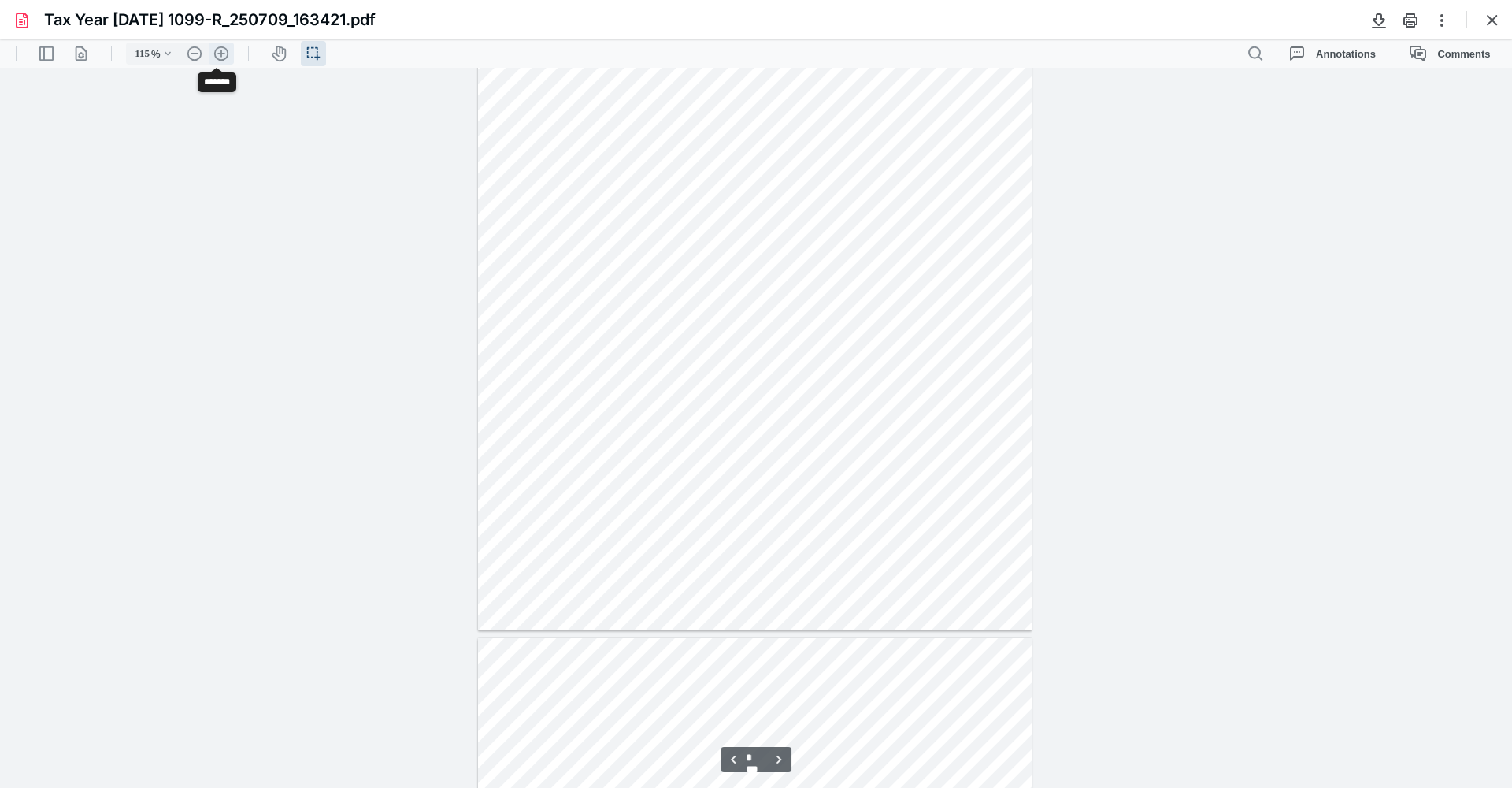 click on ".cls-1{fill:#abb0c4;} icon - header - zoom - in - line" at bounding box center [221, 54] 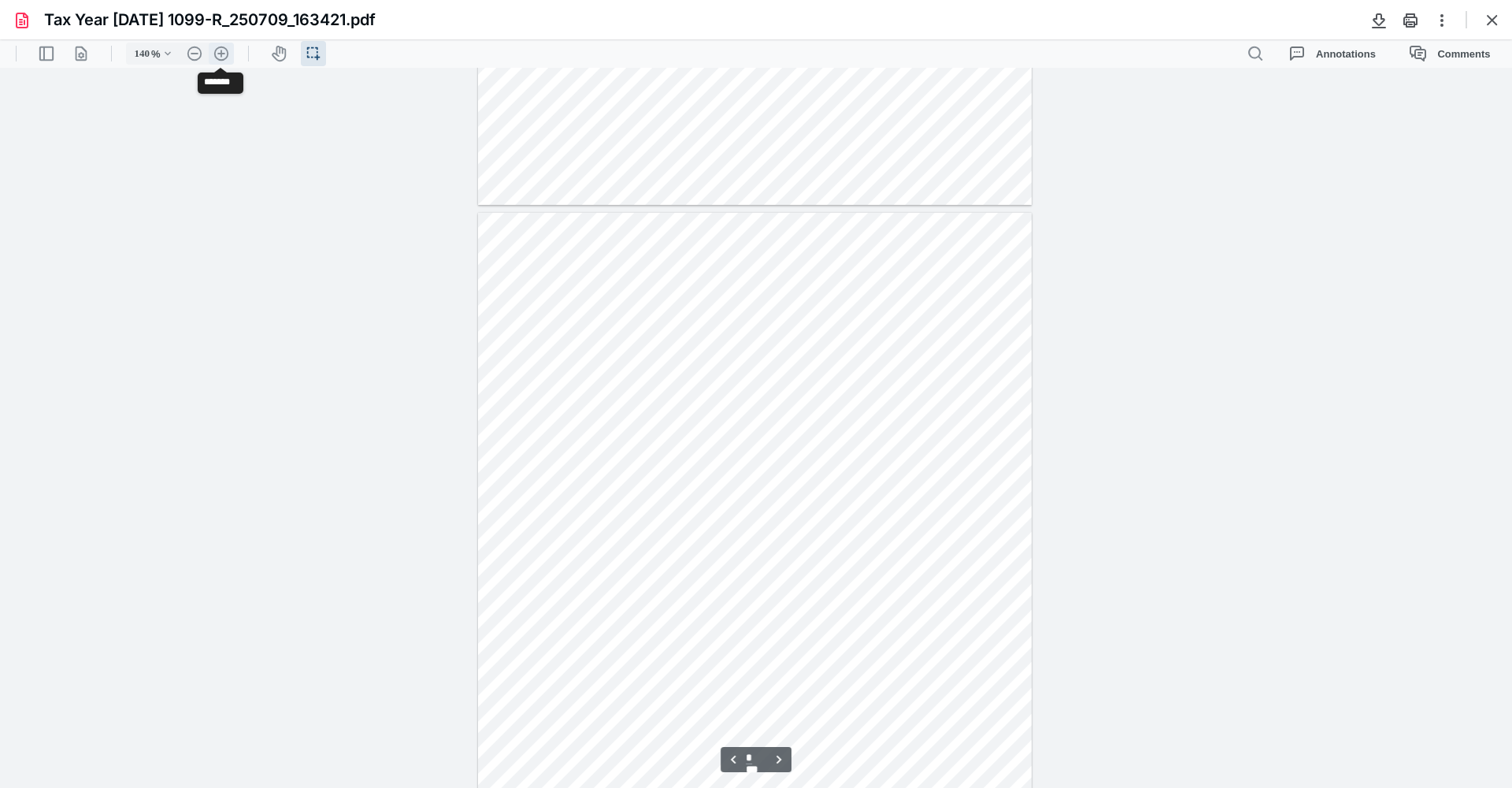 click on ".cls-1{fill:#abb0c4;} icon - header - zoom - in - line" at bounding box center [221, 54] 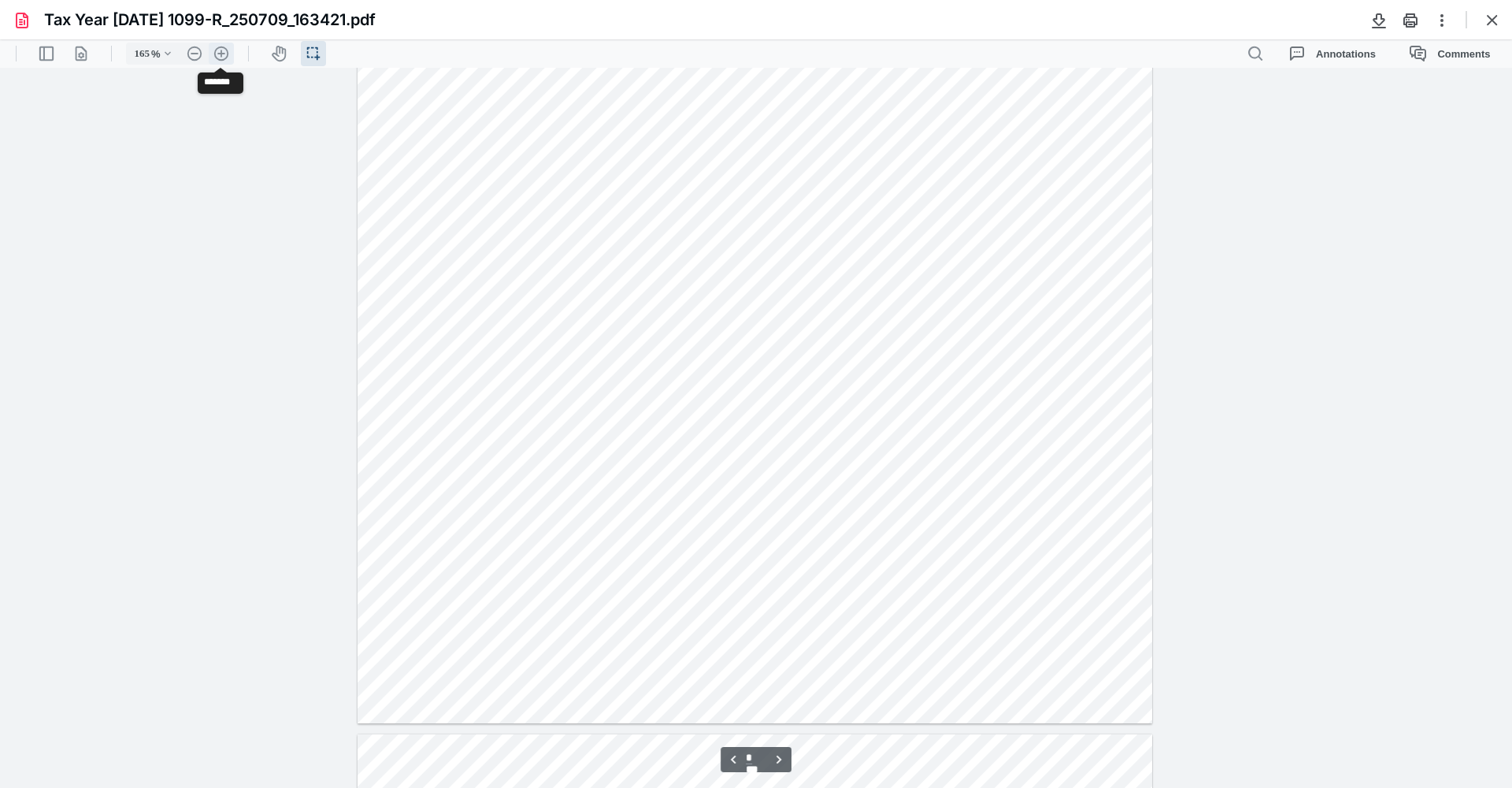click on ".cls-1{fill:#abb0c4;} icon - header - zoom - in - line" at bounding box center (221, 54) 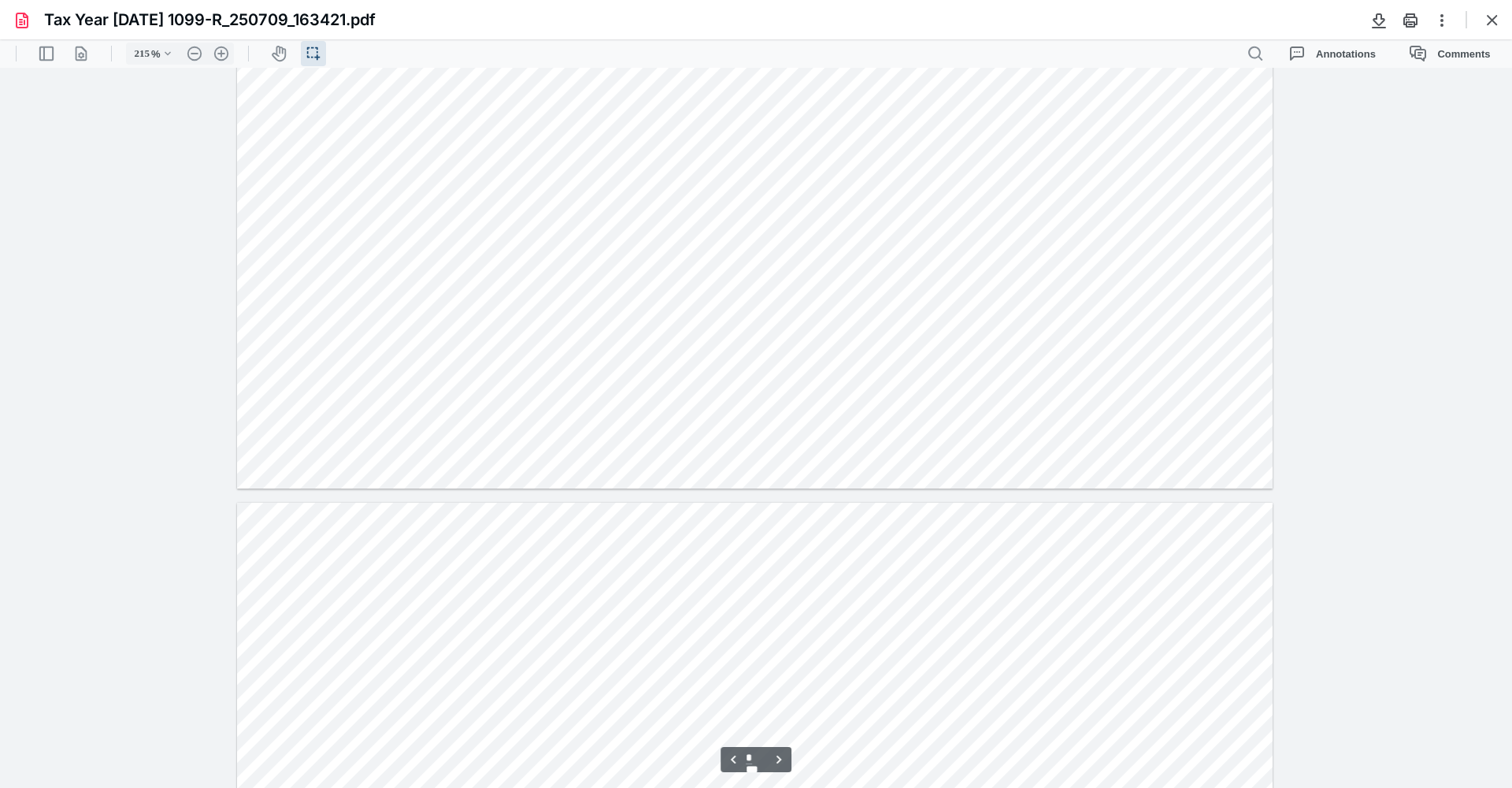 scroll, scrollTop: 5359, scrollLeft: 0, axis: vertical 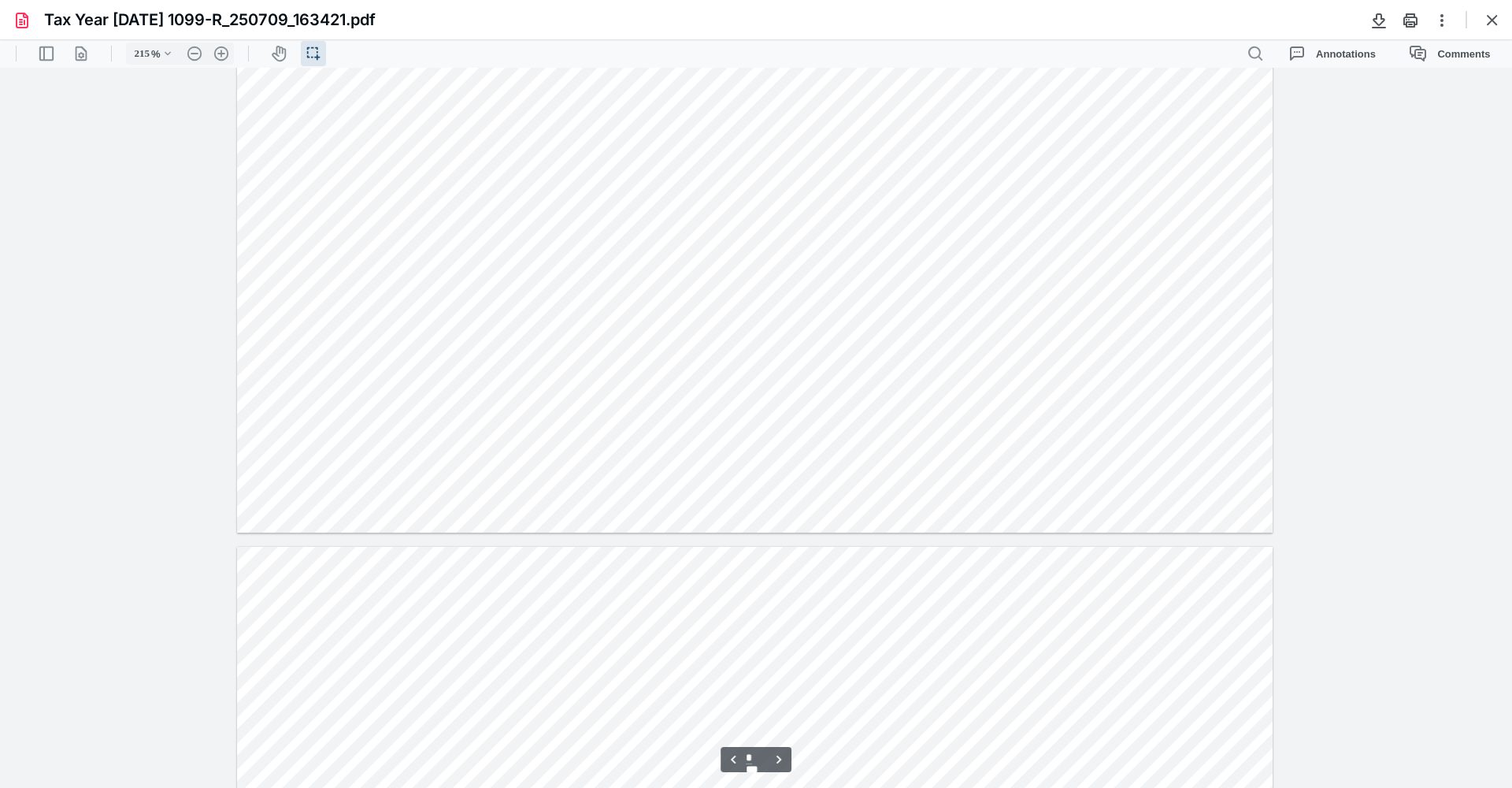 type on "*" 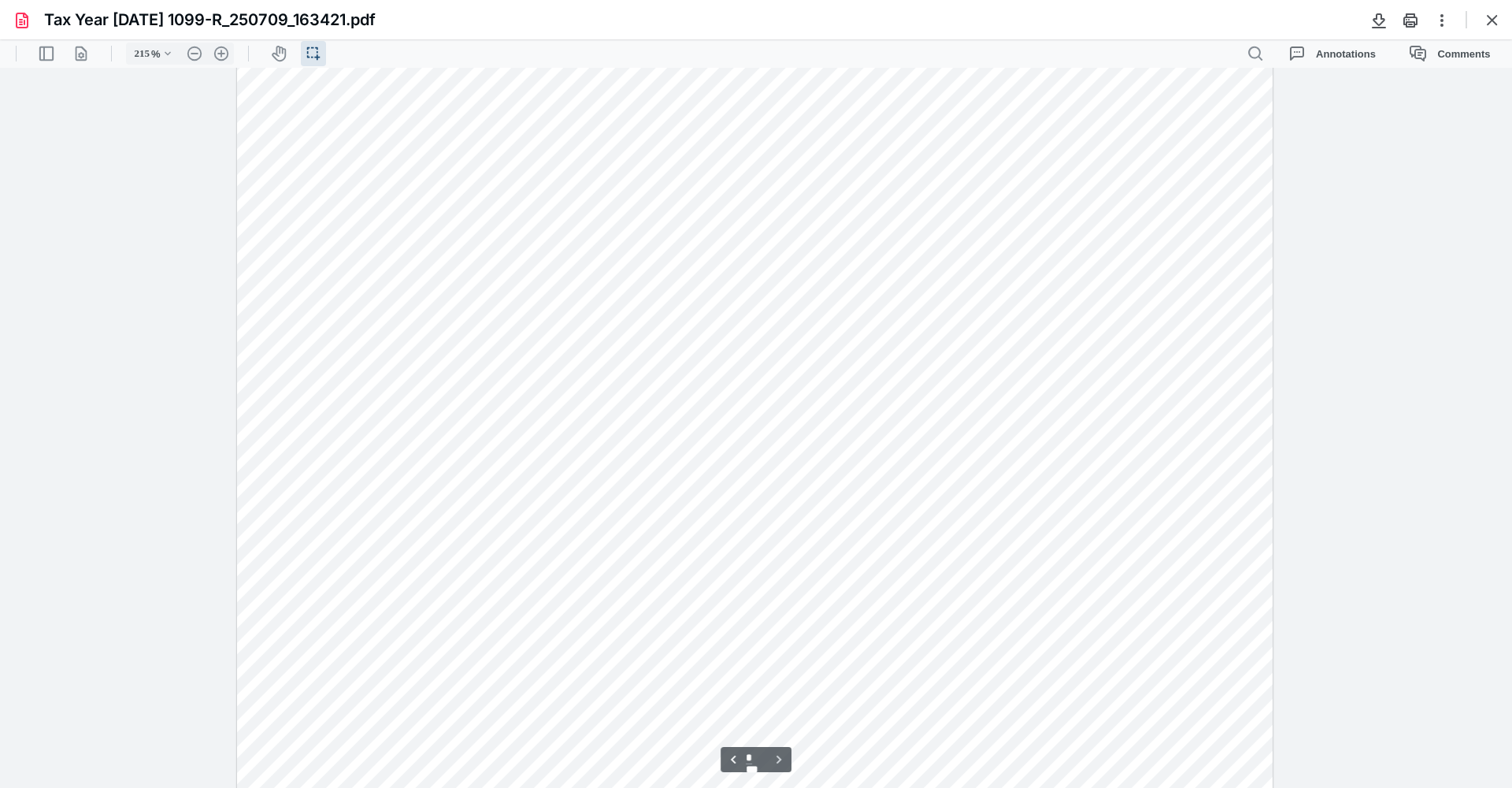 scroll, scrollTop: 7407, scrollLeft: 0, axis: vertical 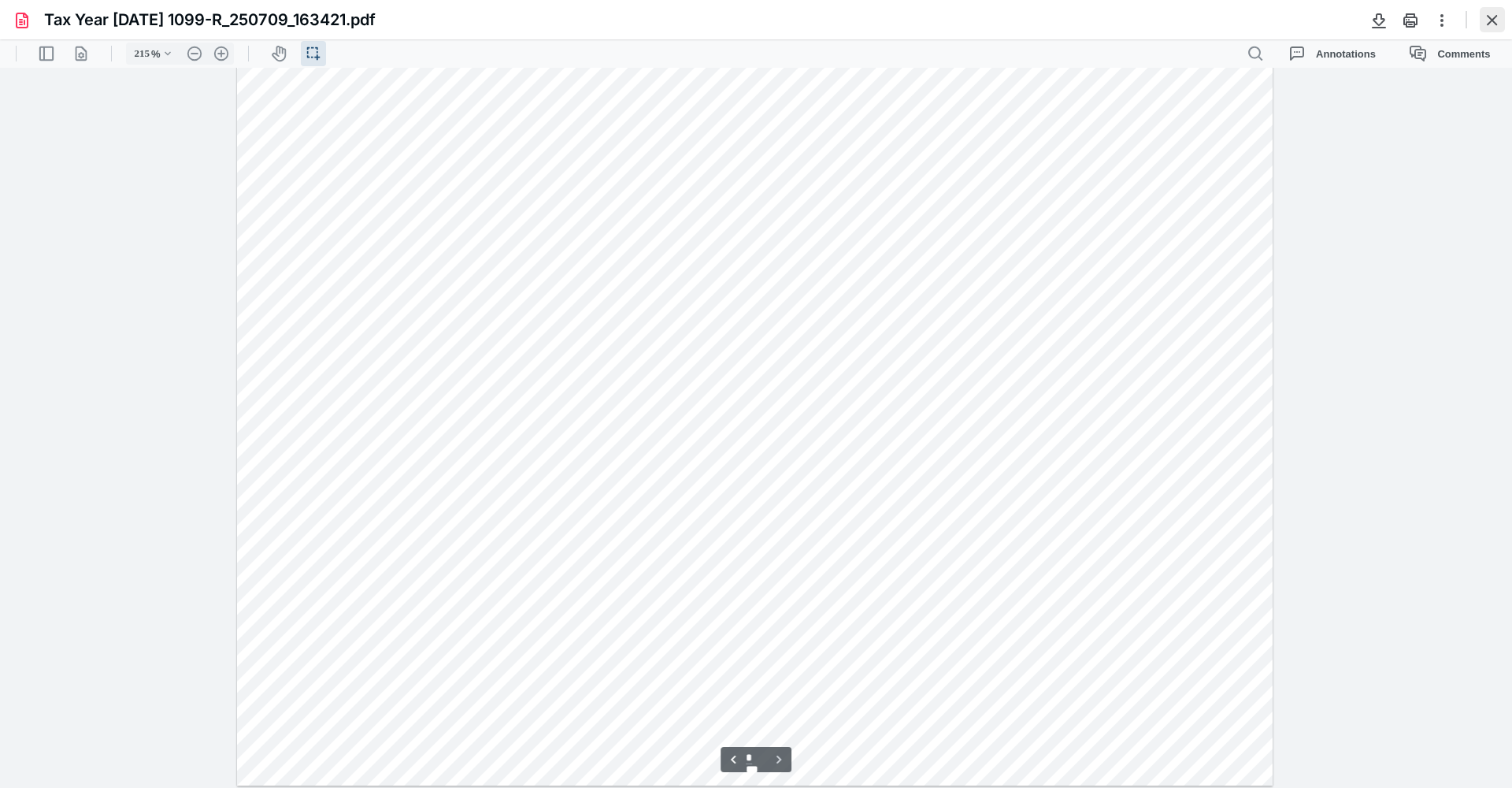click at bounding box center (1492, 20) 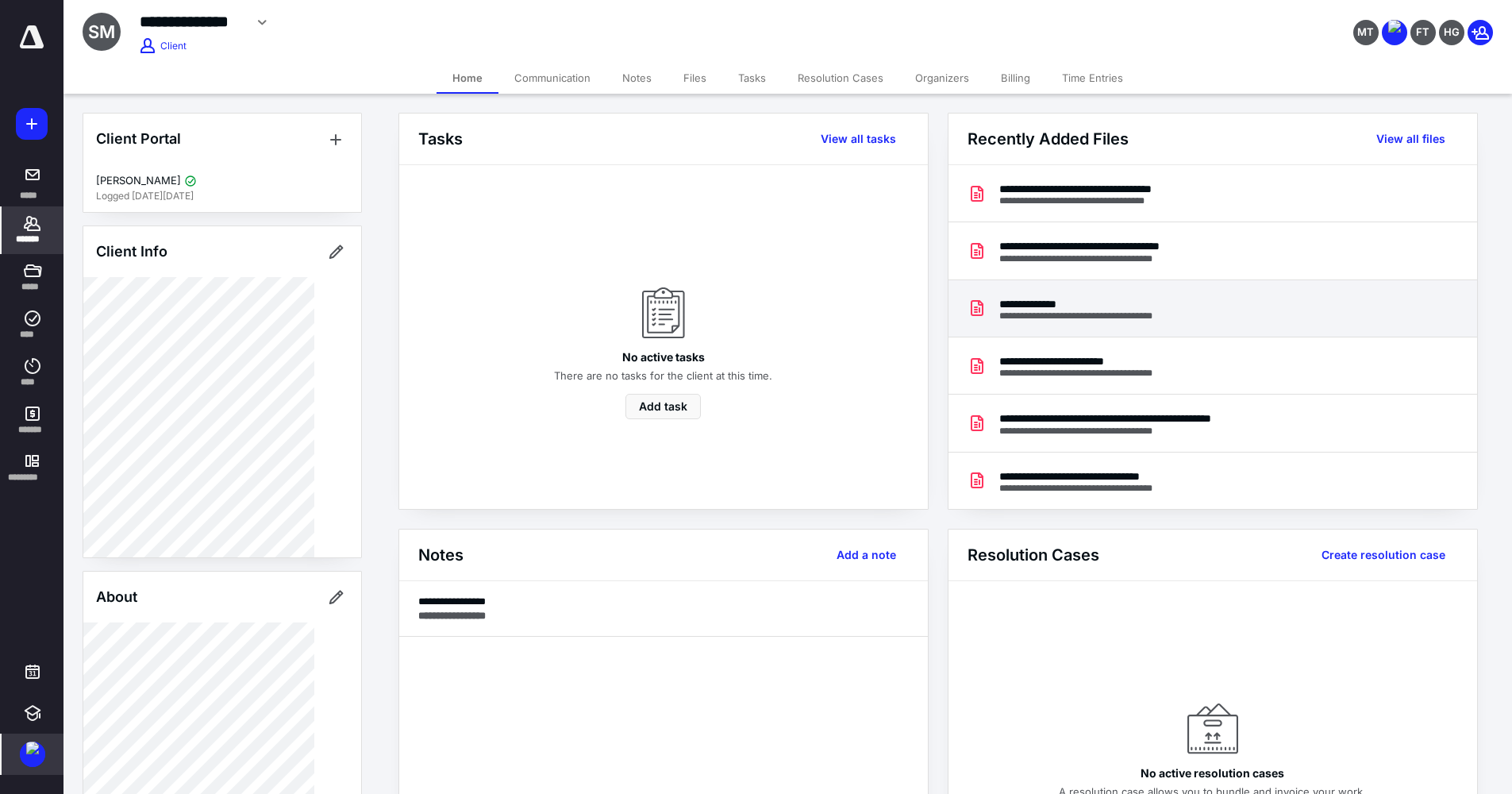 click on "**********" at bounding box center [1213, 309] 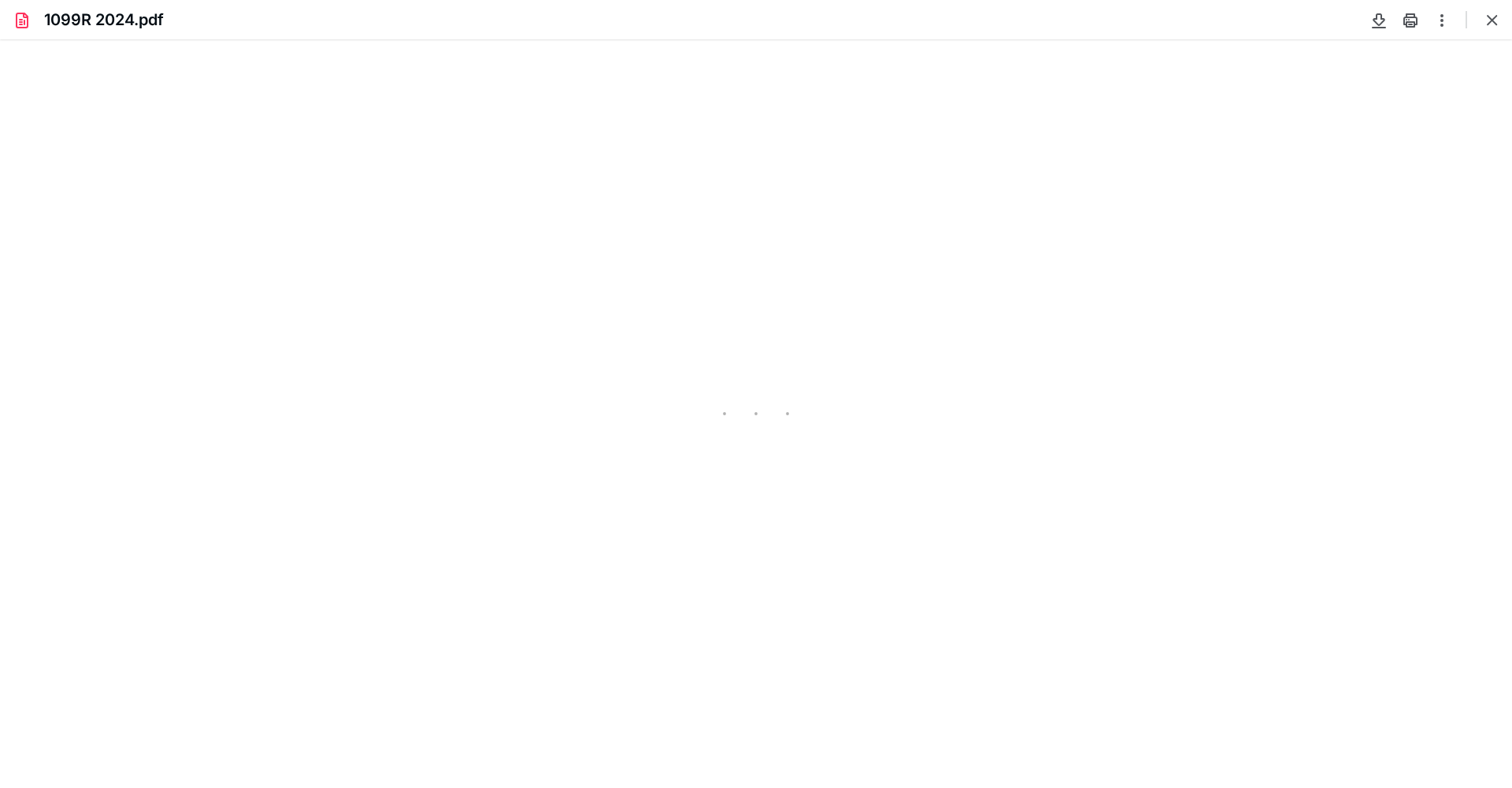 scroll, scrollTop: 0, scrollLeft: 0, axis: both 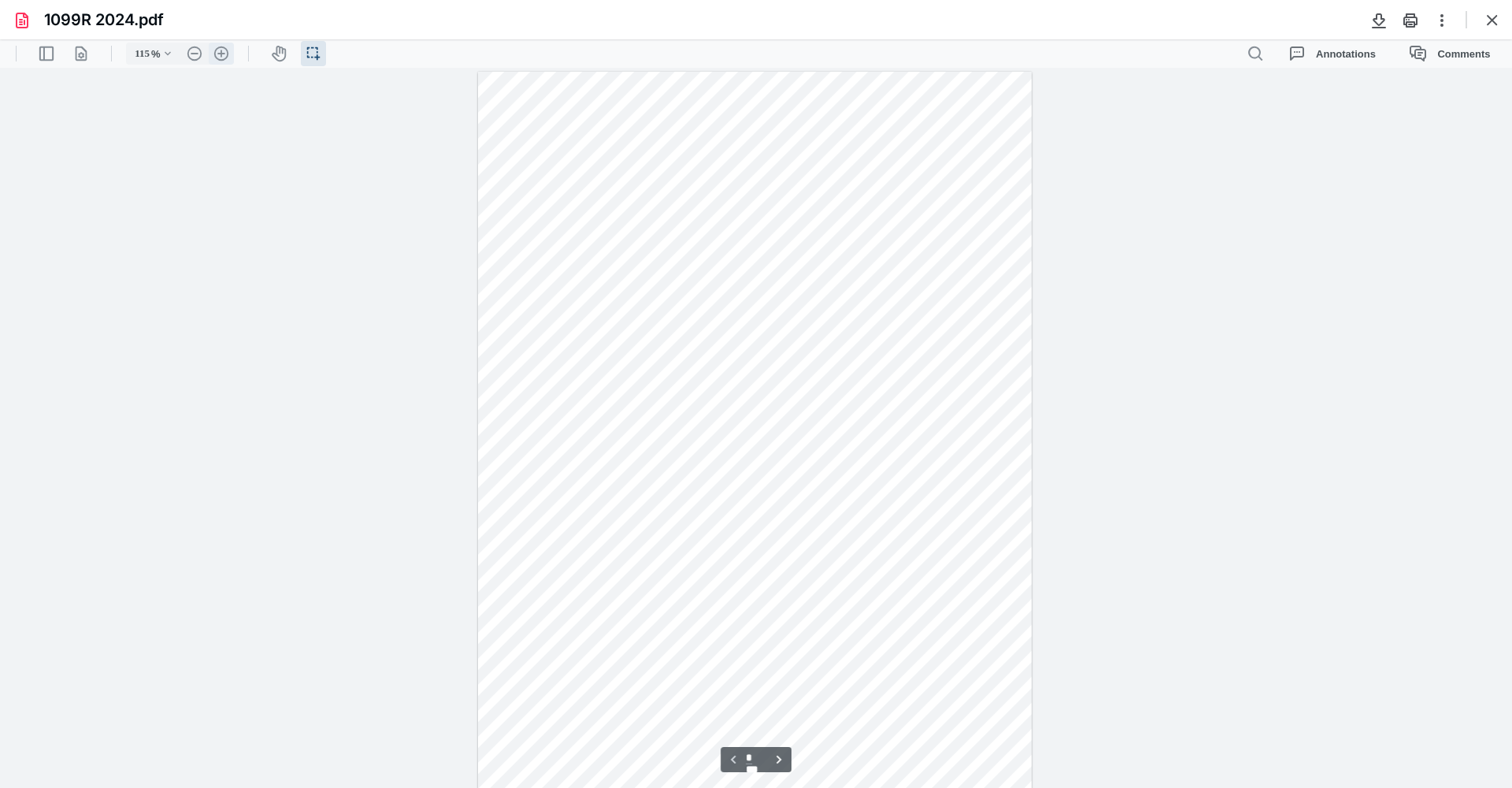 click on ".cls-1{fill:#abb0c4;} icon - header - zoom - in - line" at bounding box center [221, 54] 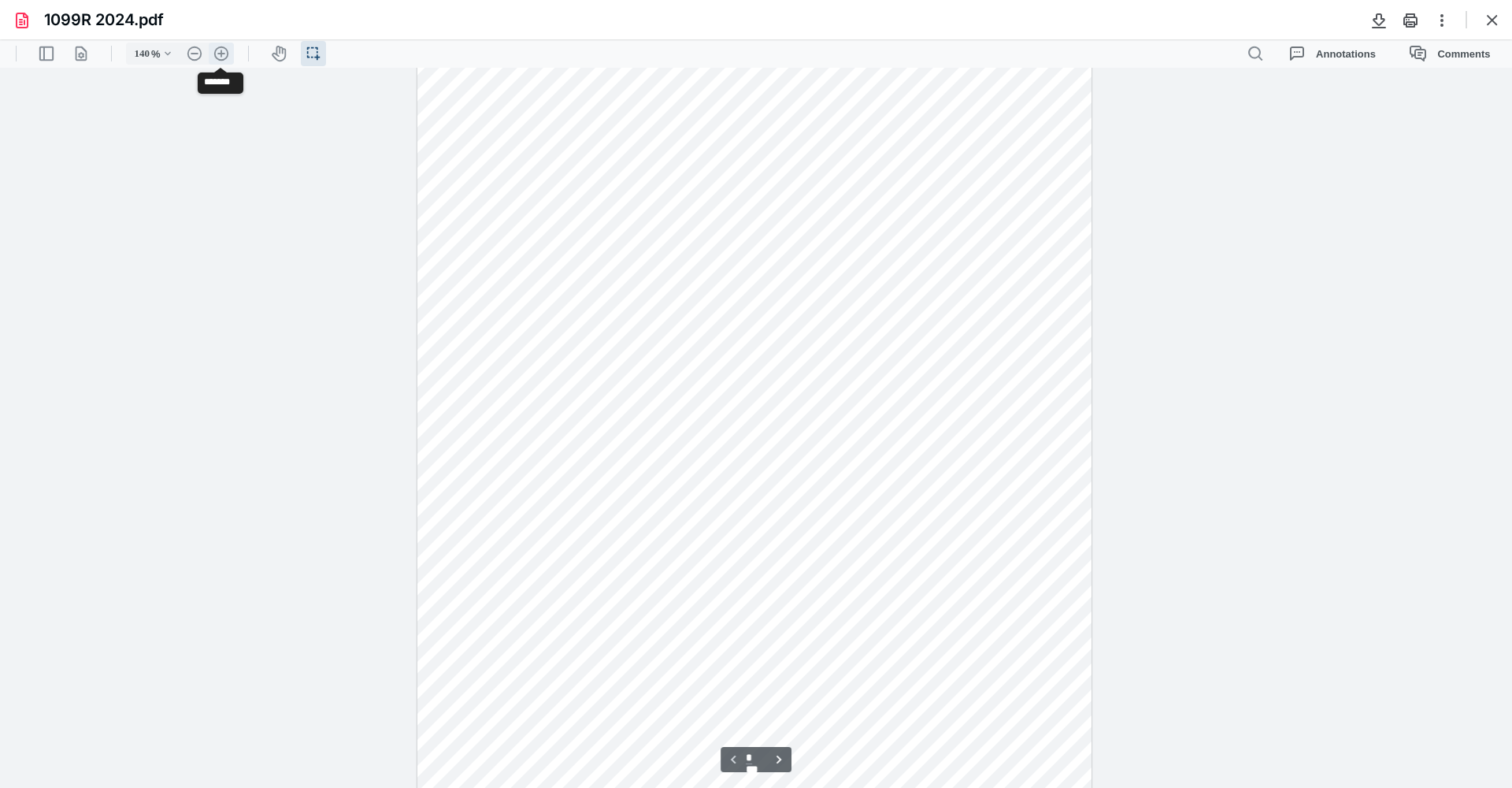 click on ".cls-1{fill:#abb0c4;} icon - header - zoom - in - line" at bounding box center (221, 54) 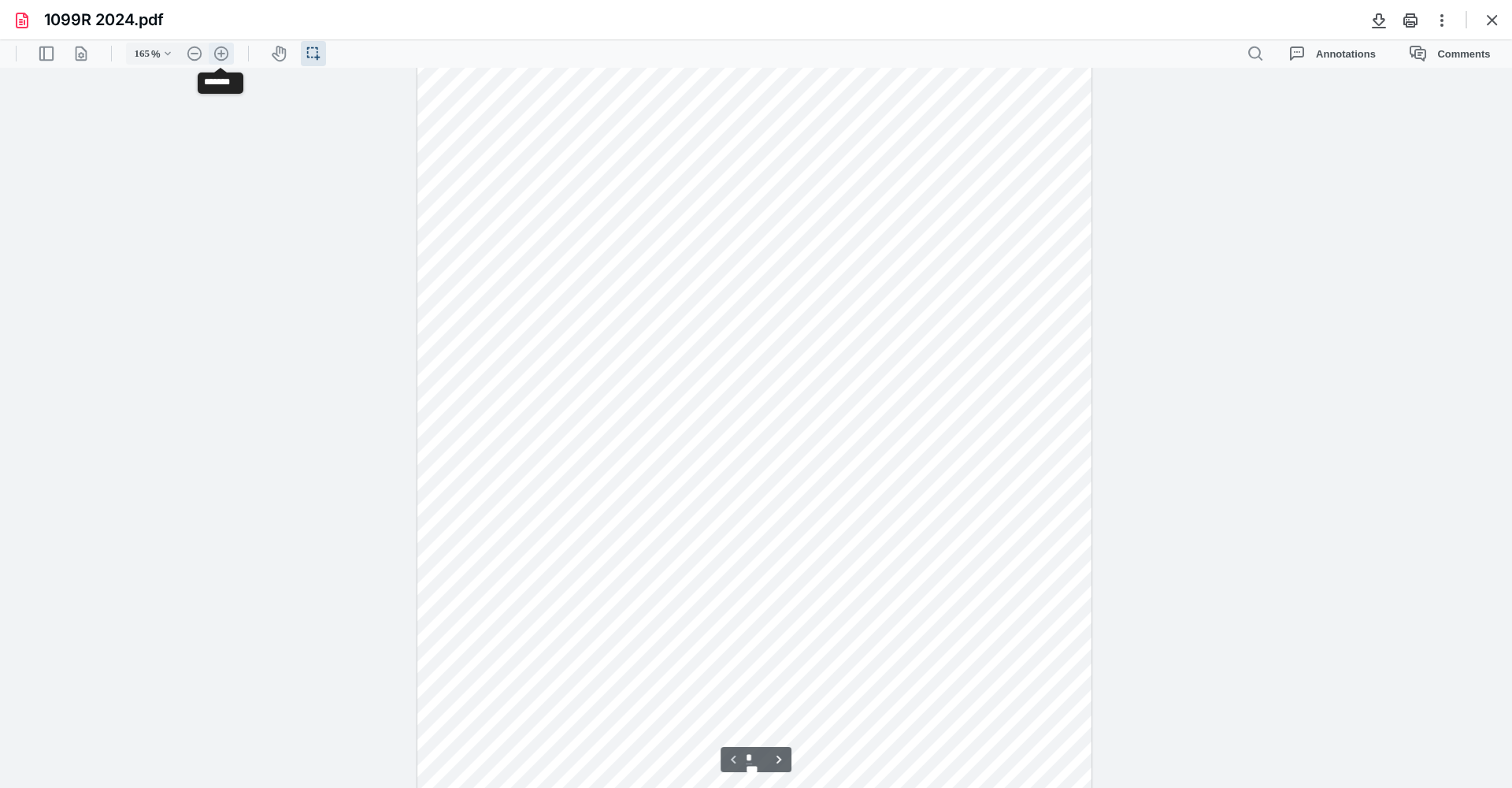 click on ".cls-1{fill:#abb0c4;} icon - header - zoom - in - line" at bounding box center [221, 54] 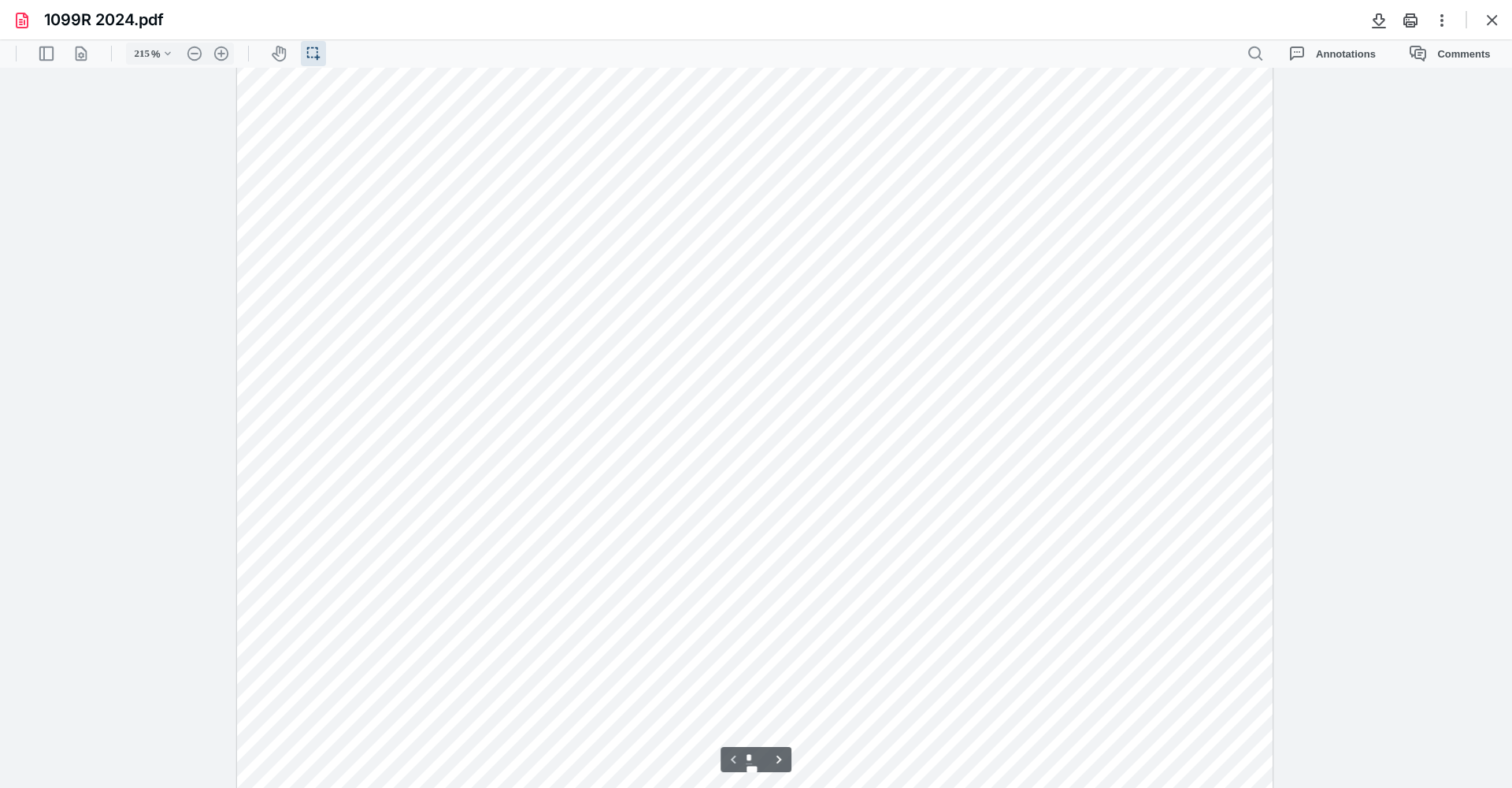 scroll, scrollTop: 0, scrollLeft: 0, axis: both 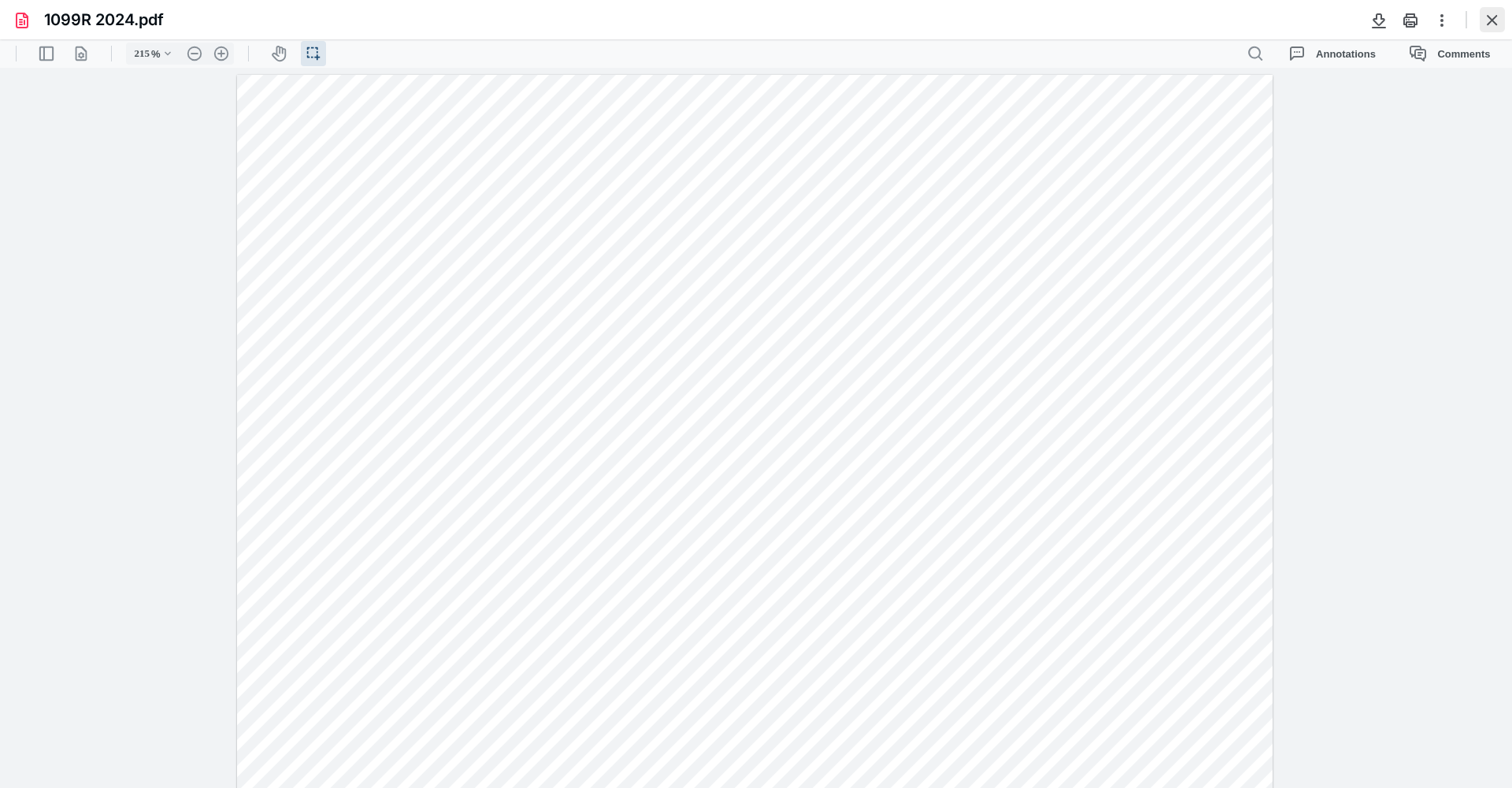 click at bounding box center (1492, 20) 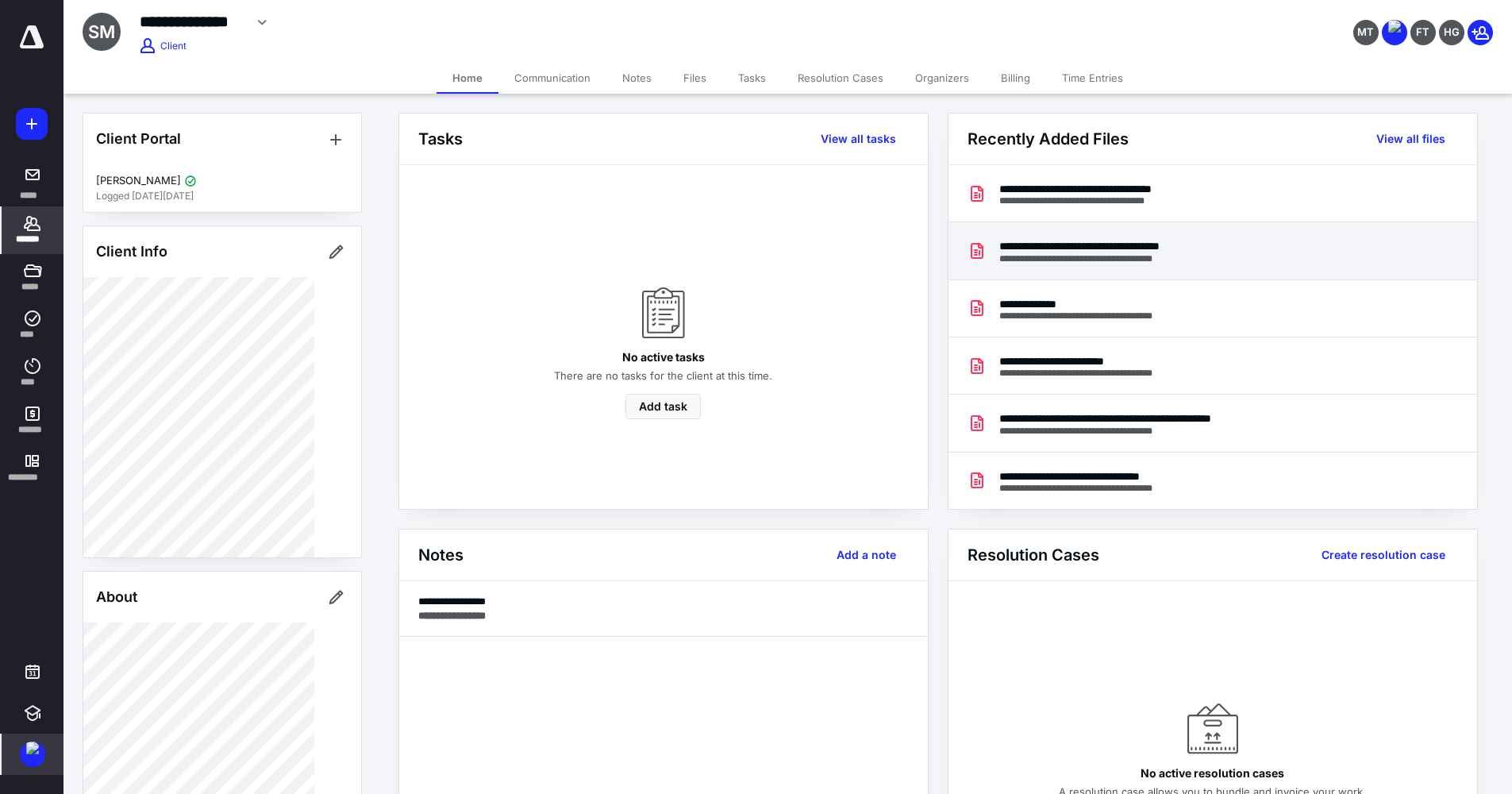 click on "**********" at bounding box center (1098, 245) 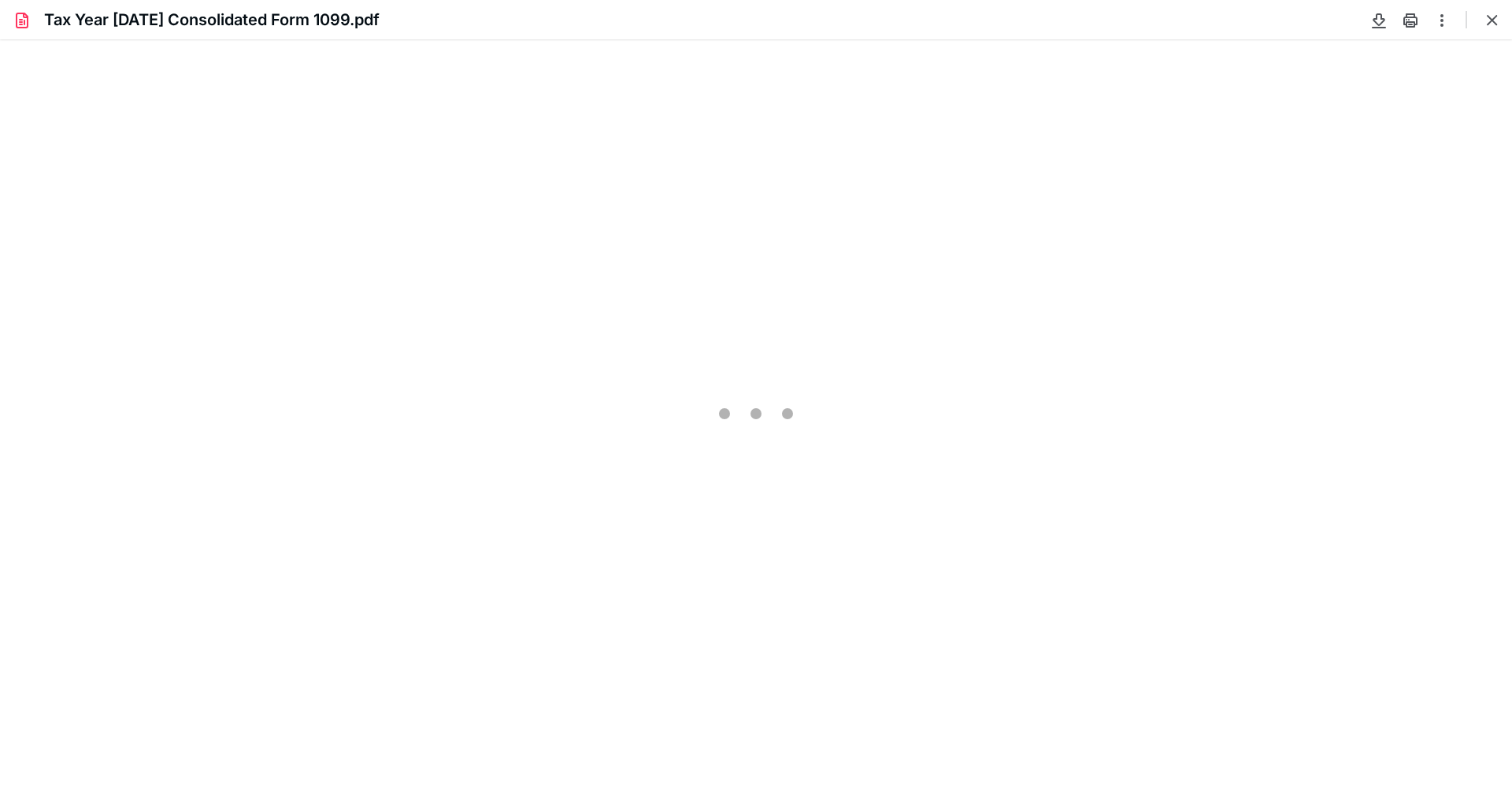 scroll, scrollTop: 0, scrollLeft: 0, axis: both 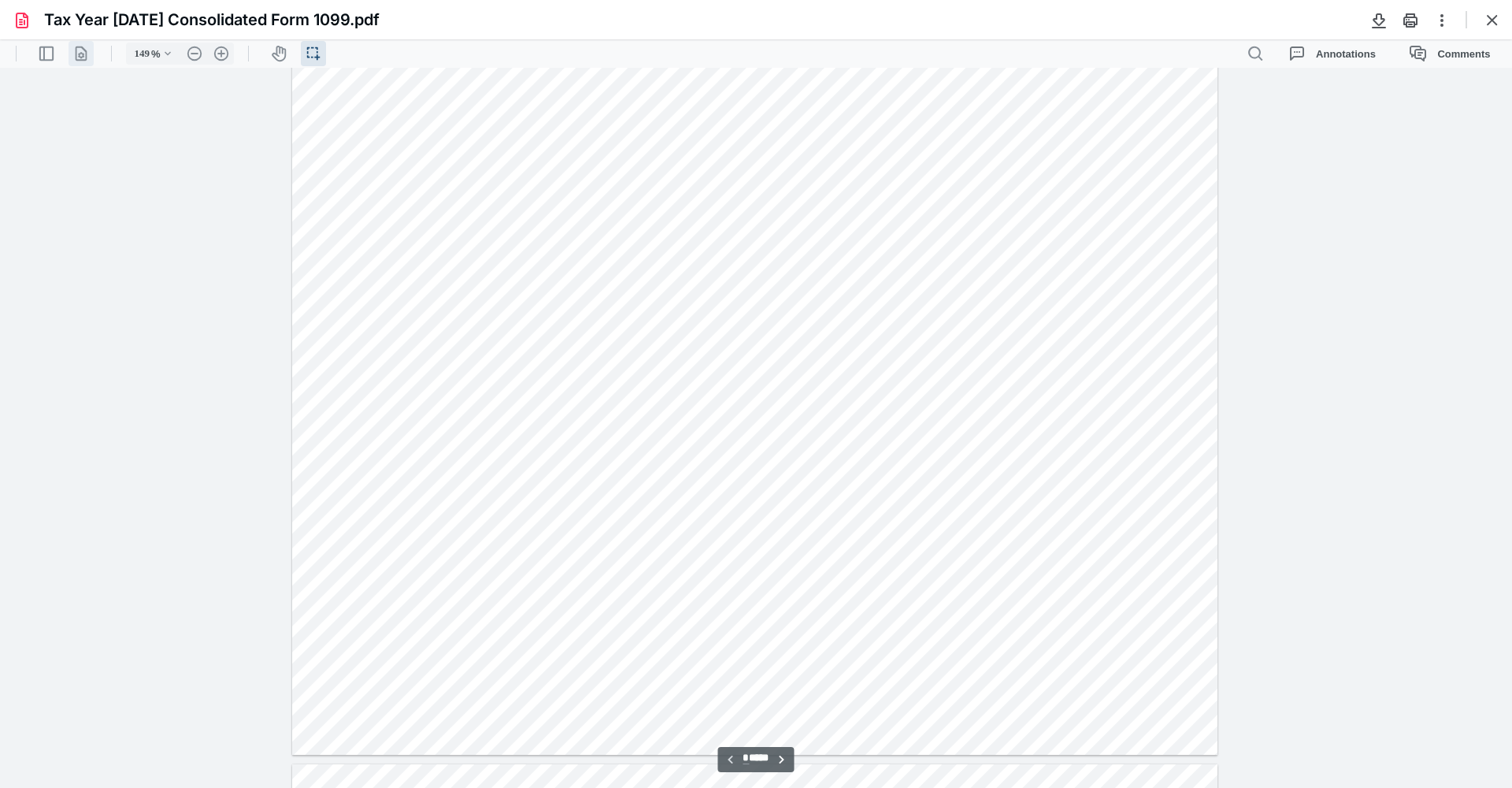 click on ".cls-1{fill:#abb0c4;} icon - header - page manipulation - line" at bounding box center (81, 54) 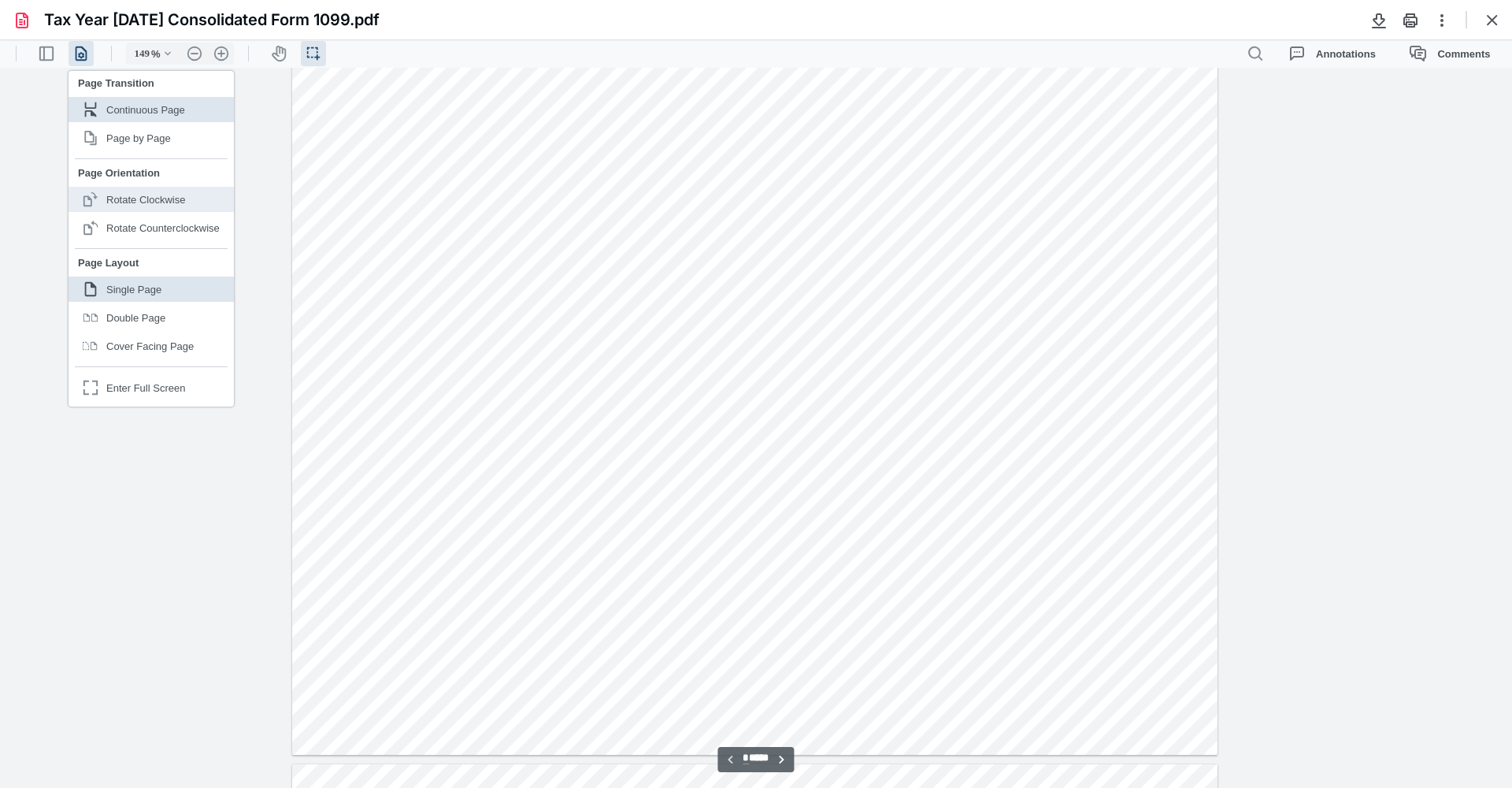 click on ".cls-1{fill:#abb0c4;} icon - header - page manipulation - page rotation - clockwise - line Rotate Clockwise" at bounding box center (151, 199) 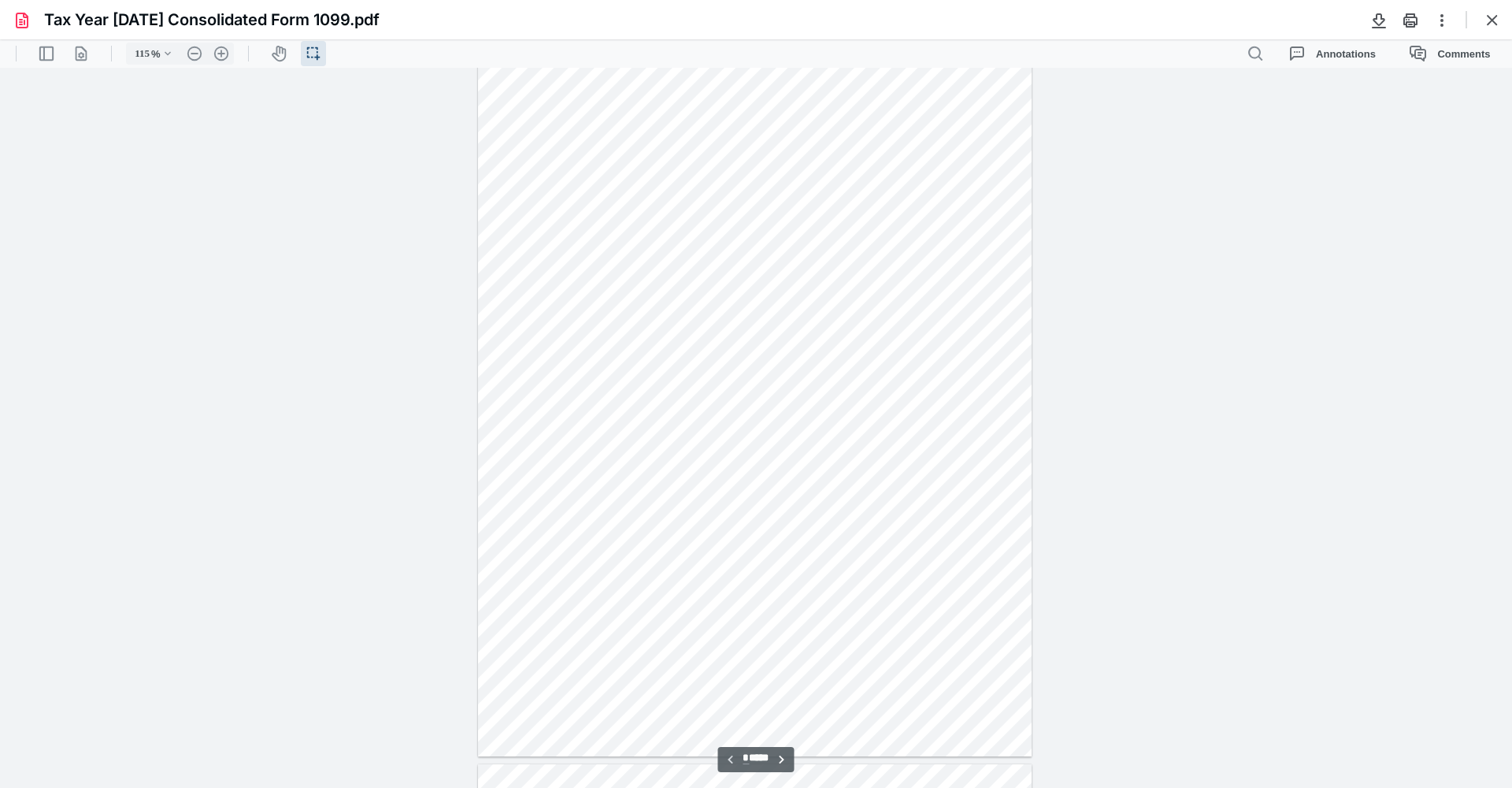 click at bounding box center (755, 398) 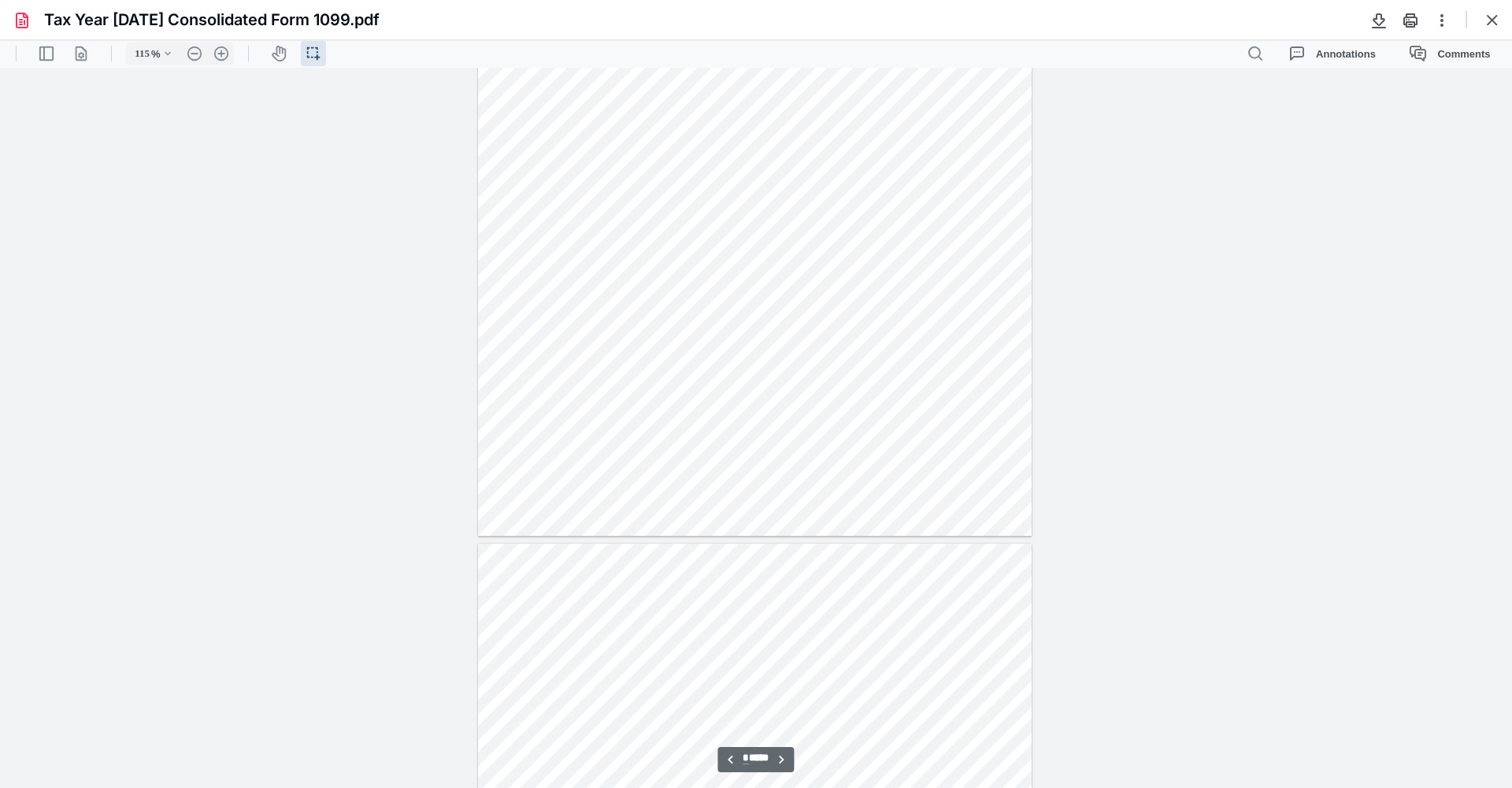 type on "*" 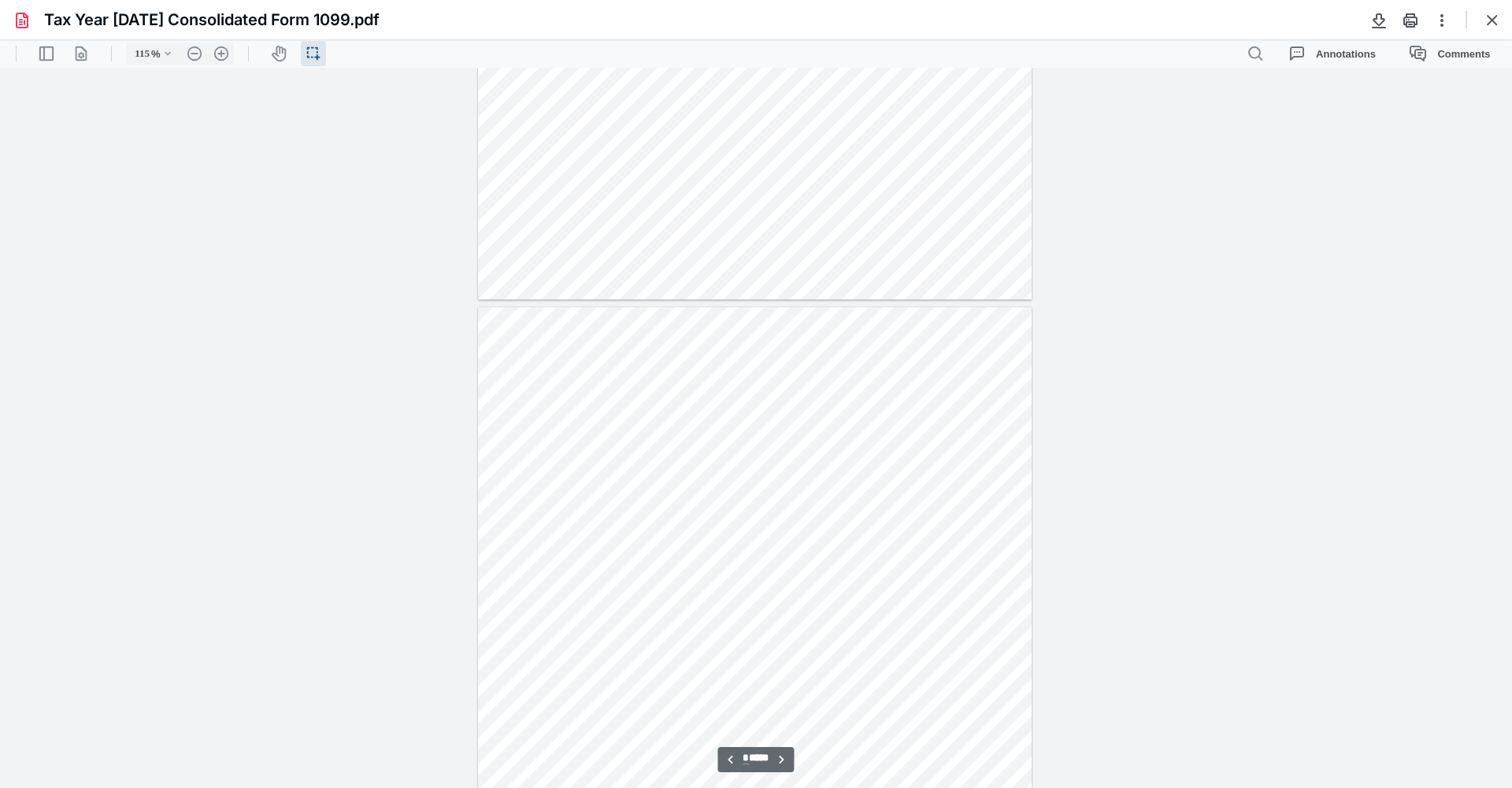 scroll, scrollTop: 1372, scrollLeft: 0, axis: vertical 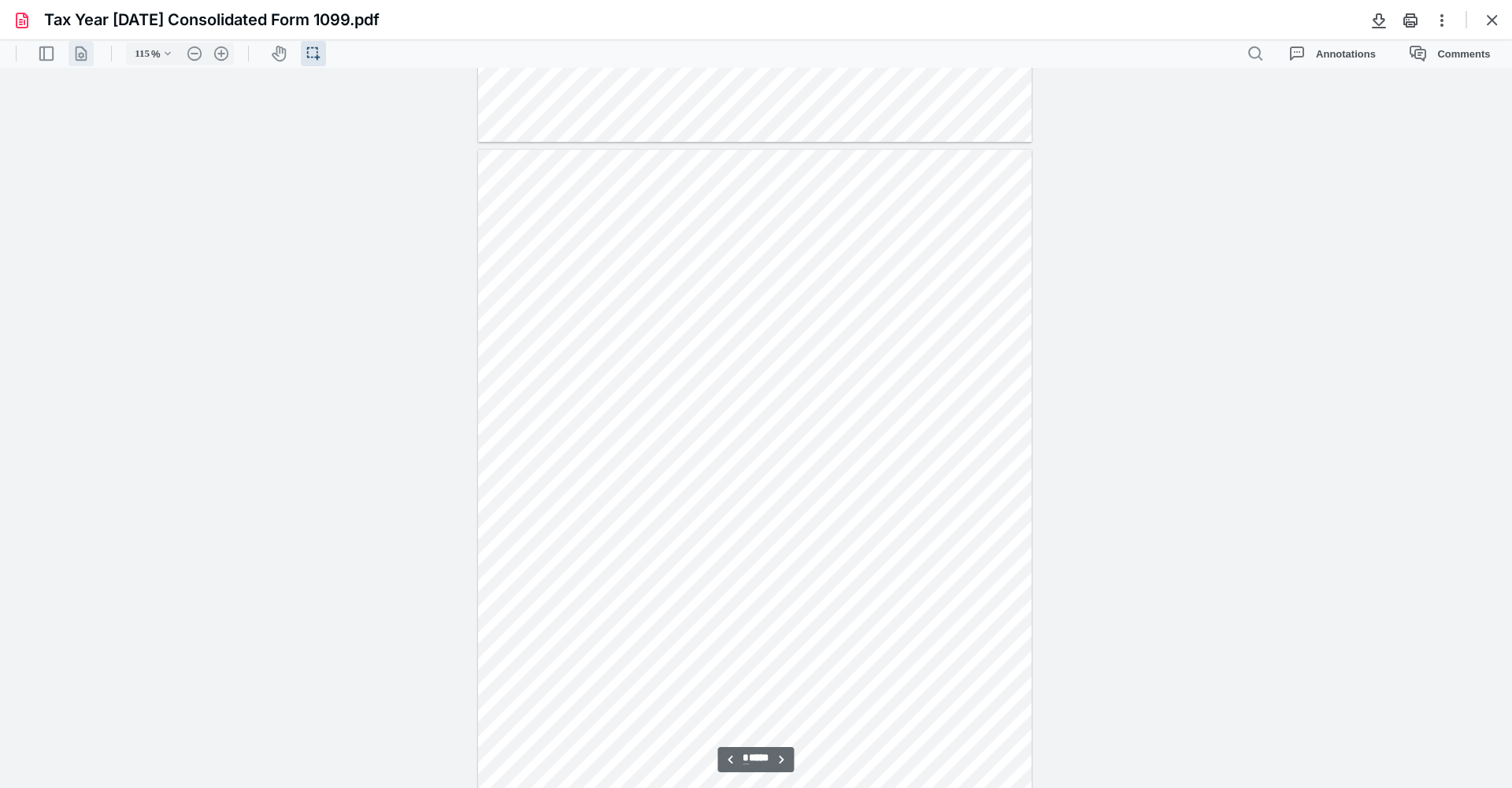 click on ".cls-1{fill:#abb0c4;} icon - header - page manipulation - line" at bounding box center (81, 54) 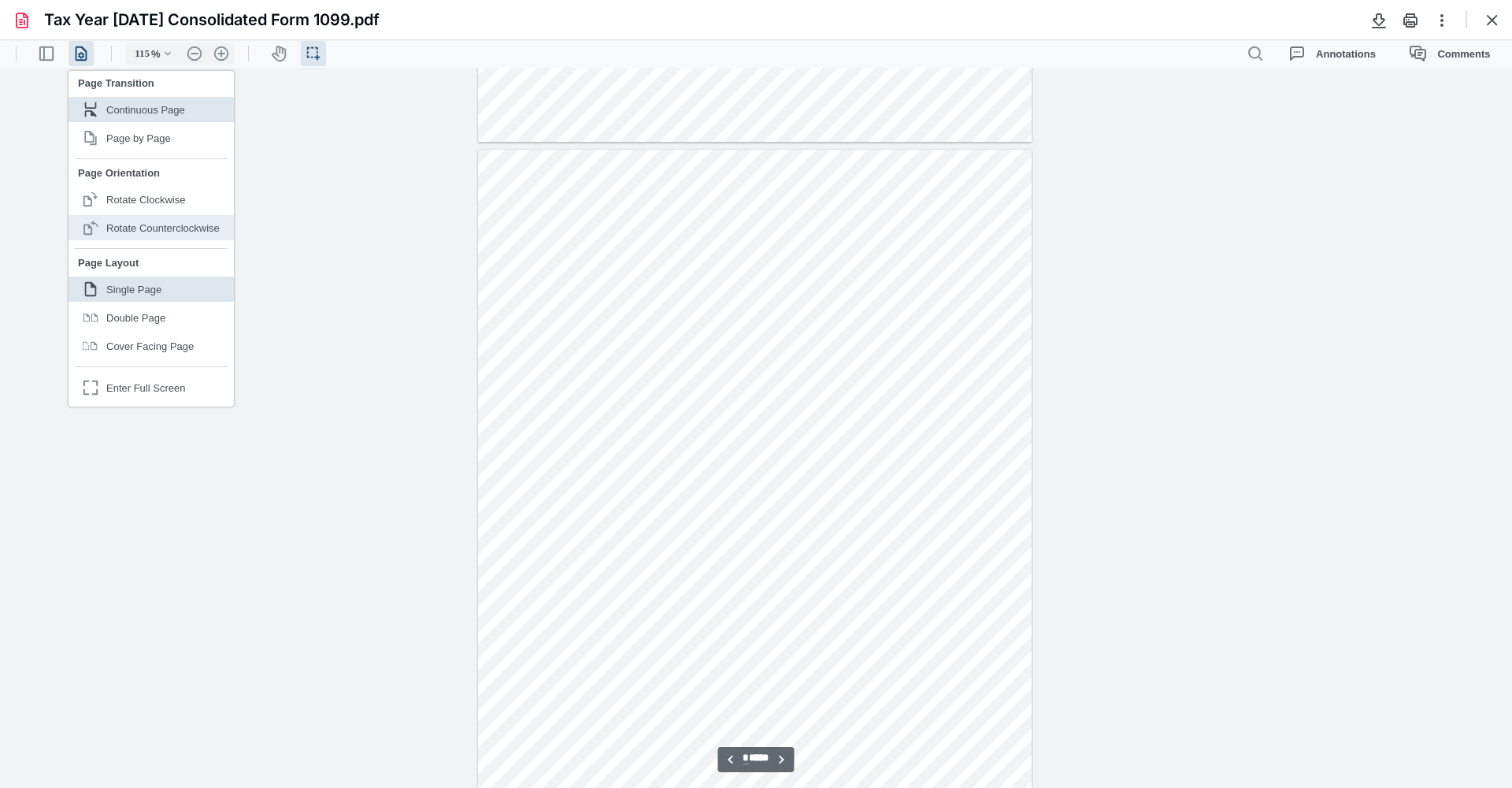 click on "Rotate Counterclockwise" at bounding box center [163, 228] 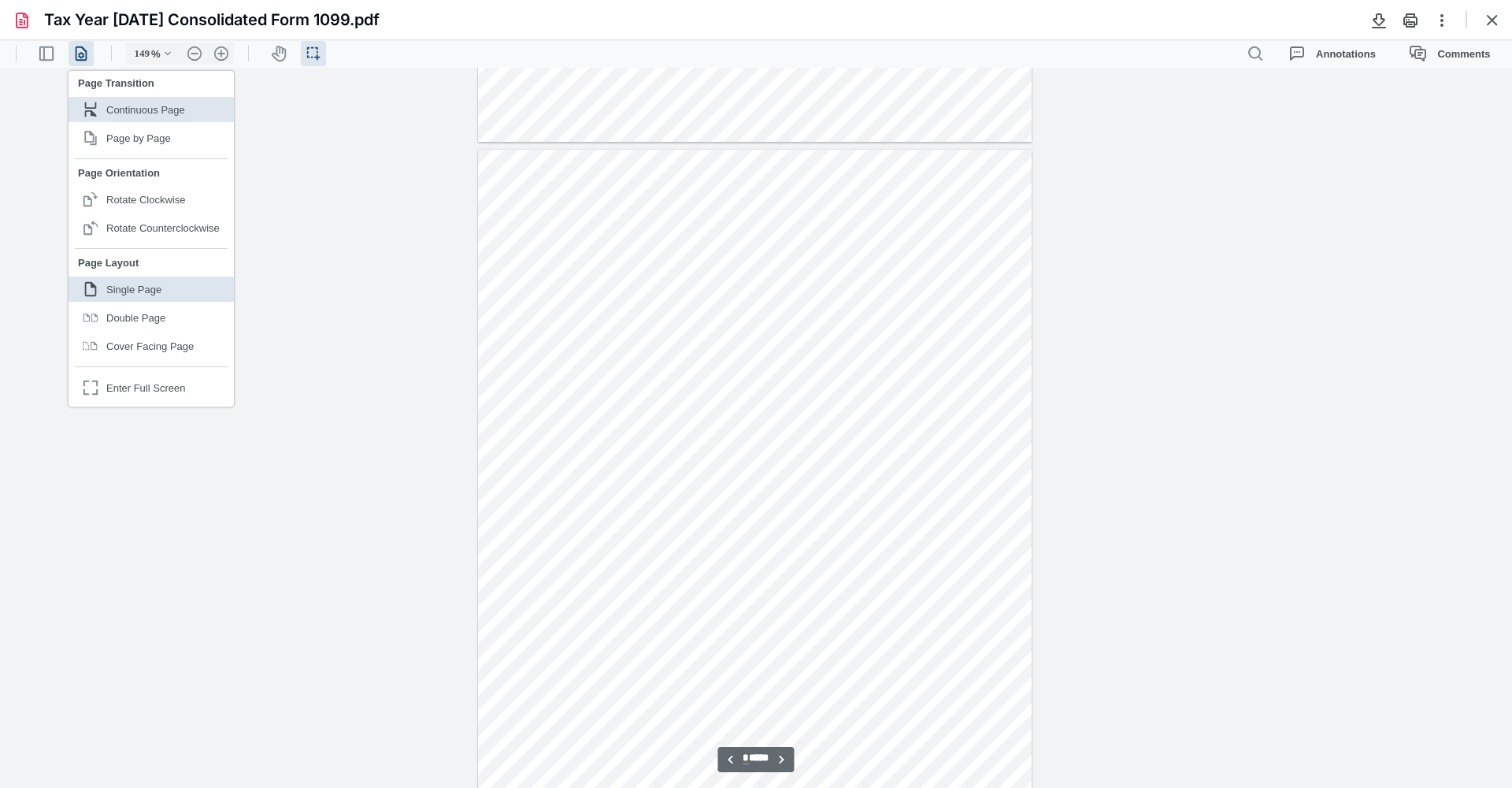 scroll, scrollTop: 1373, scrollLeft: 0, axis: vertical 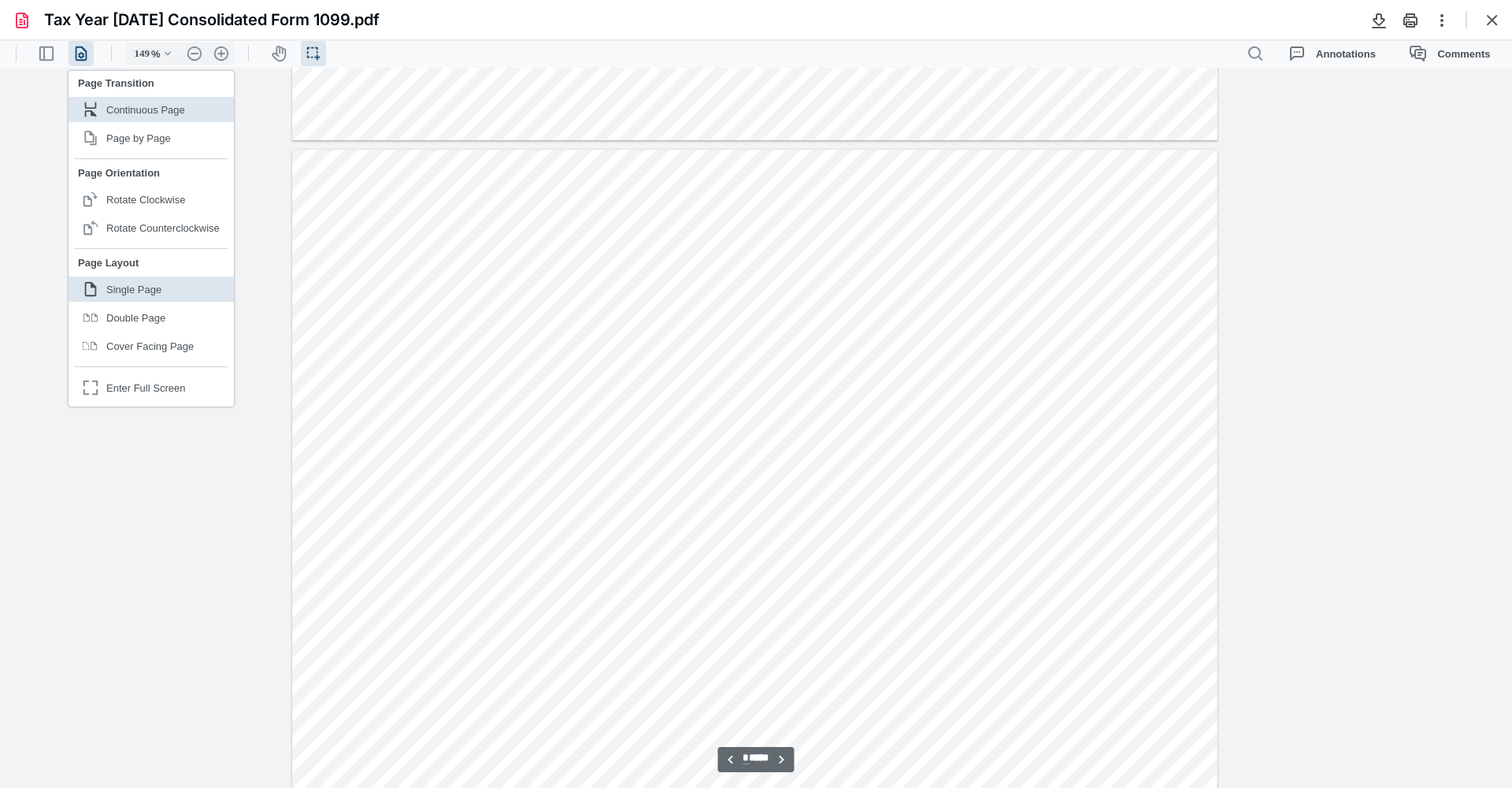 click at bounding box center [754, 507] 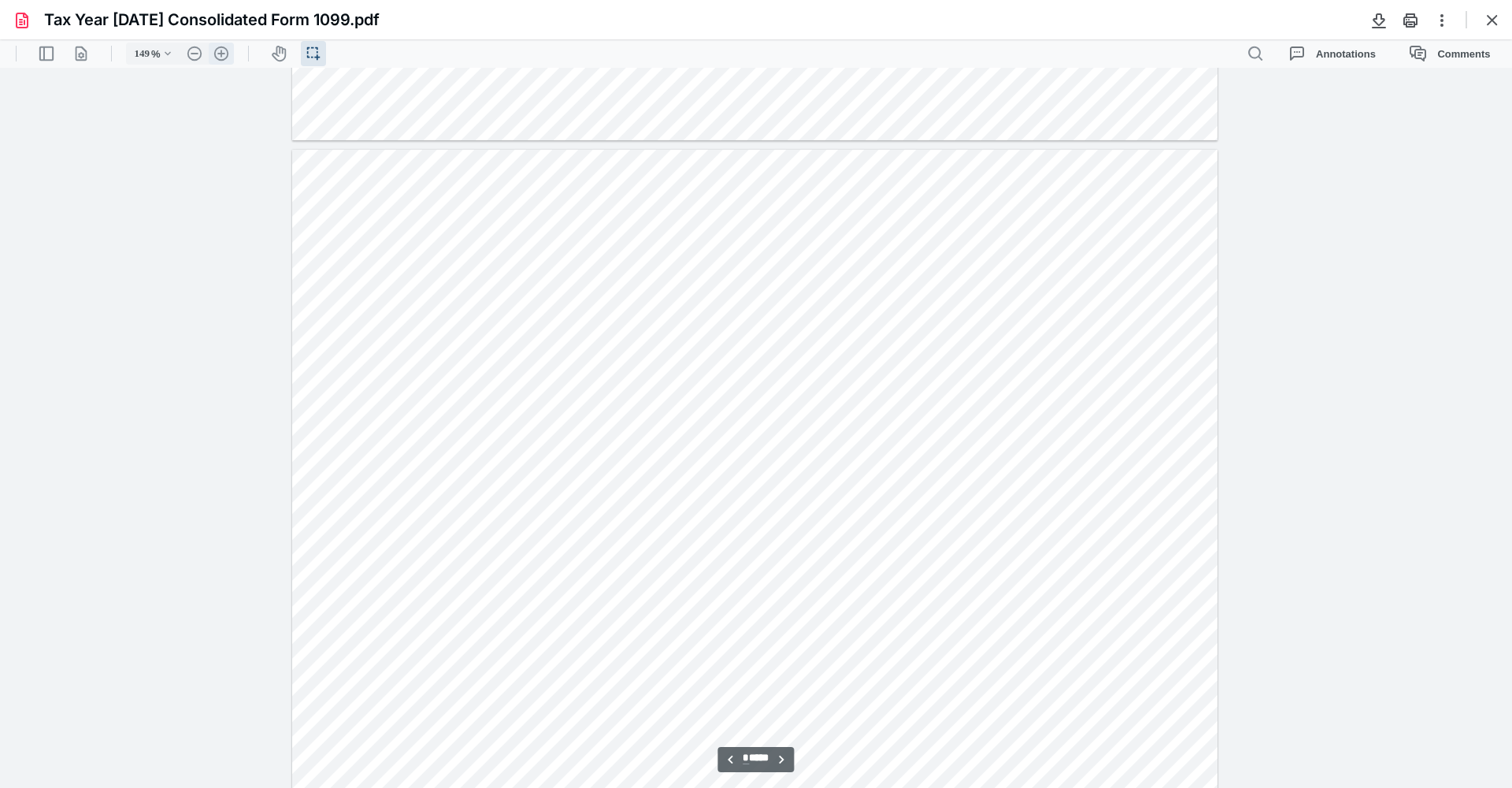 click on ".cls-1{fill:#abb0c4;} icon - header - zoom - in - line" at bounding box center [221, 54] 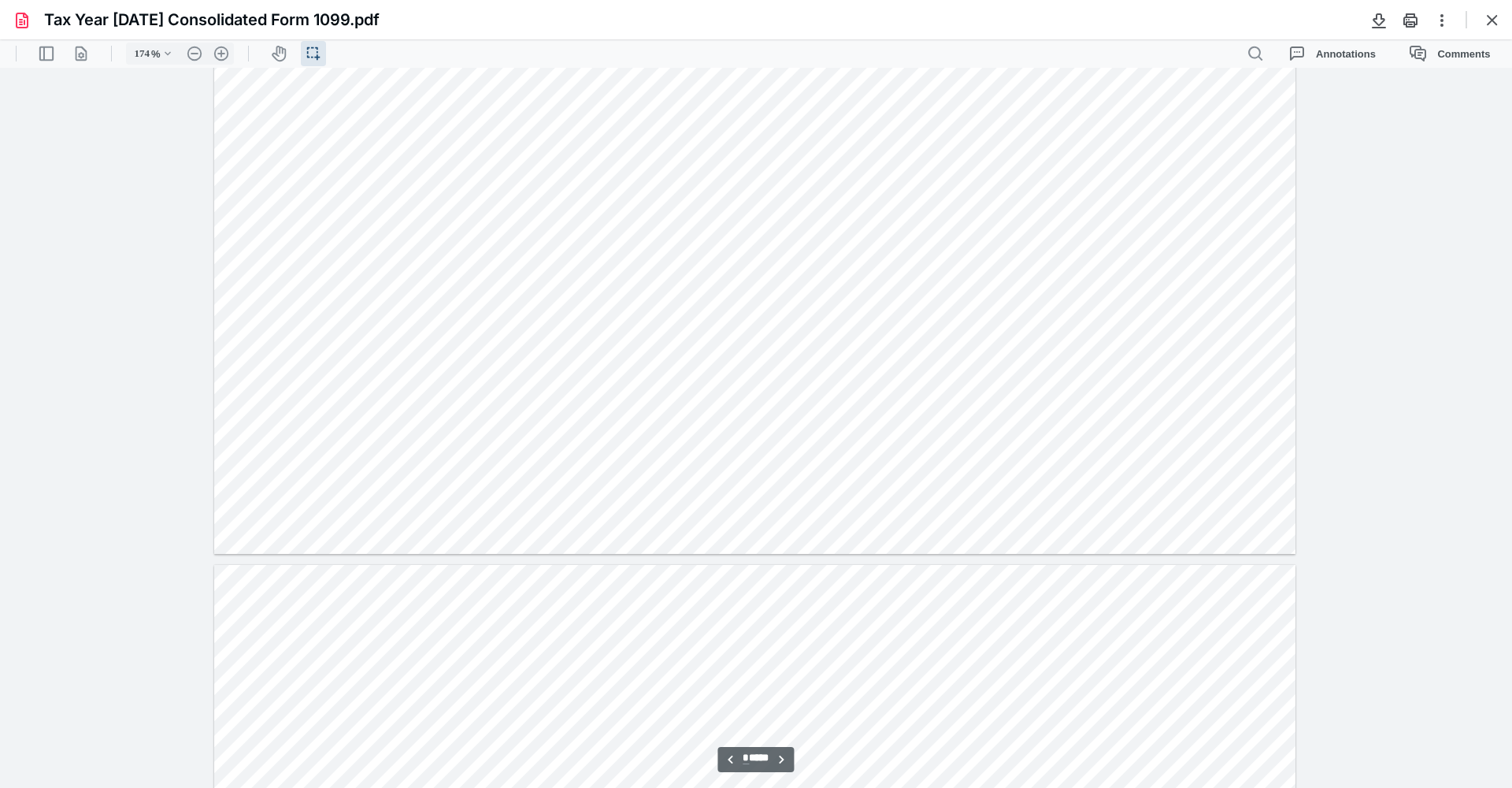 scroll, scrollTop: 4893, scrollLeft: 0, axis: vertical 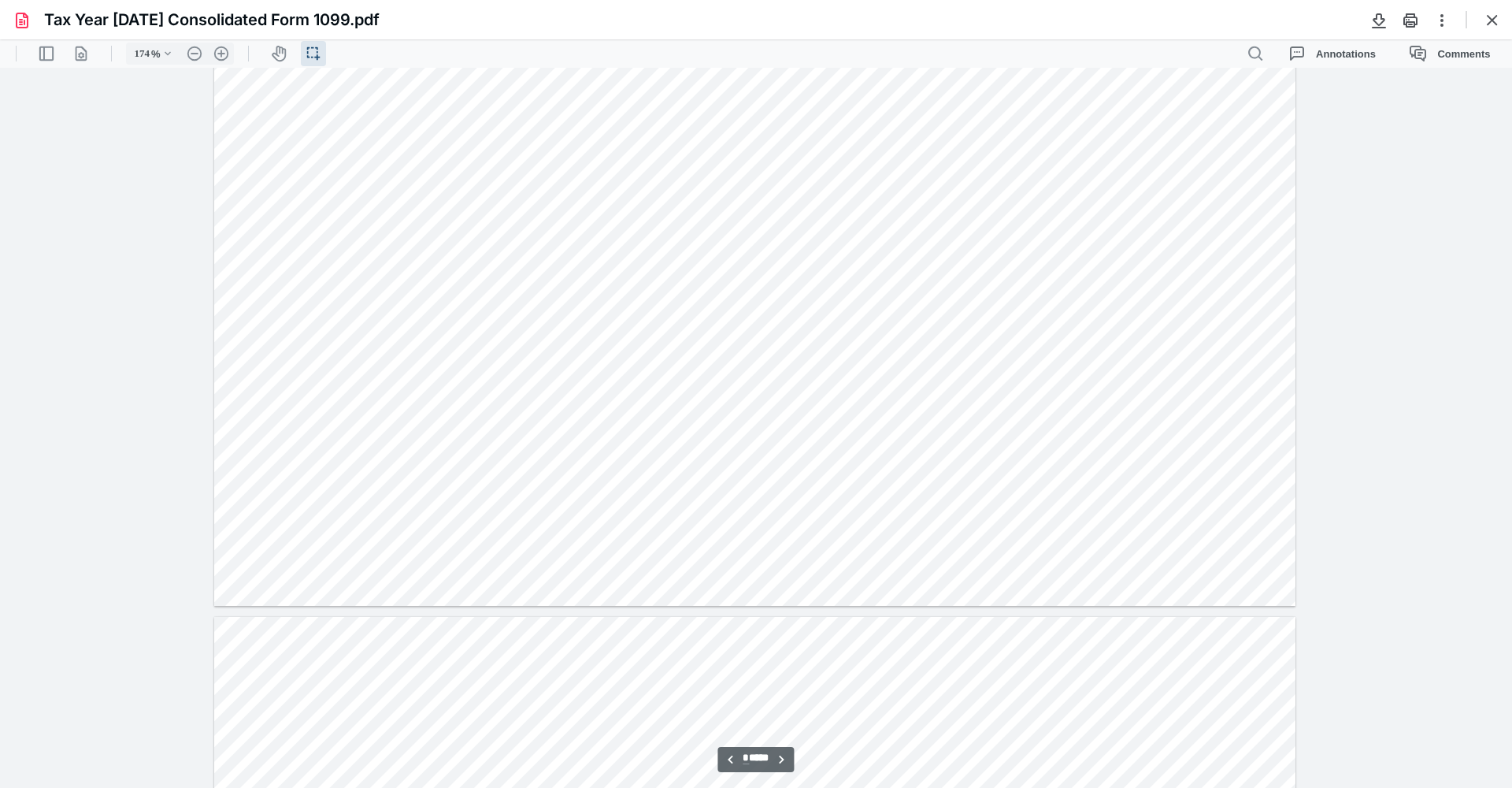 type on "*" 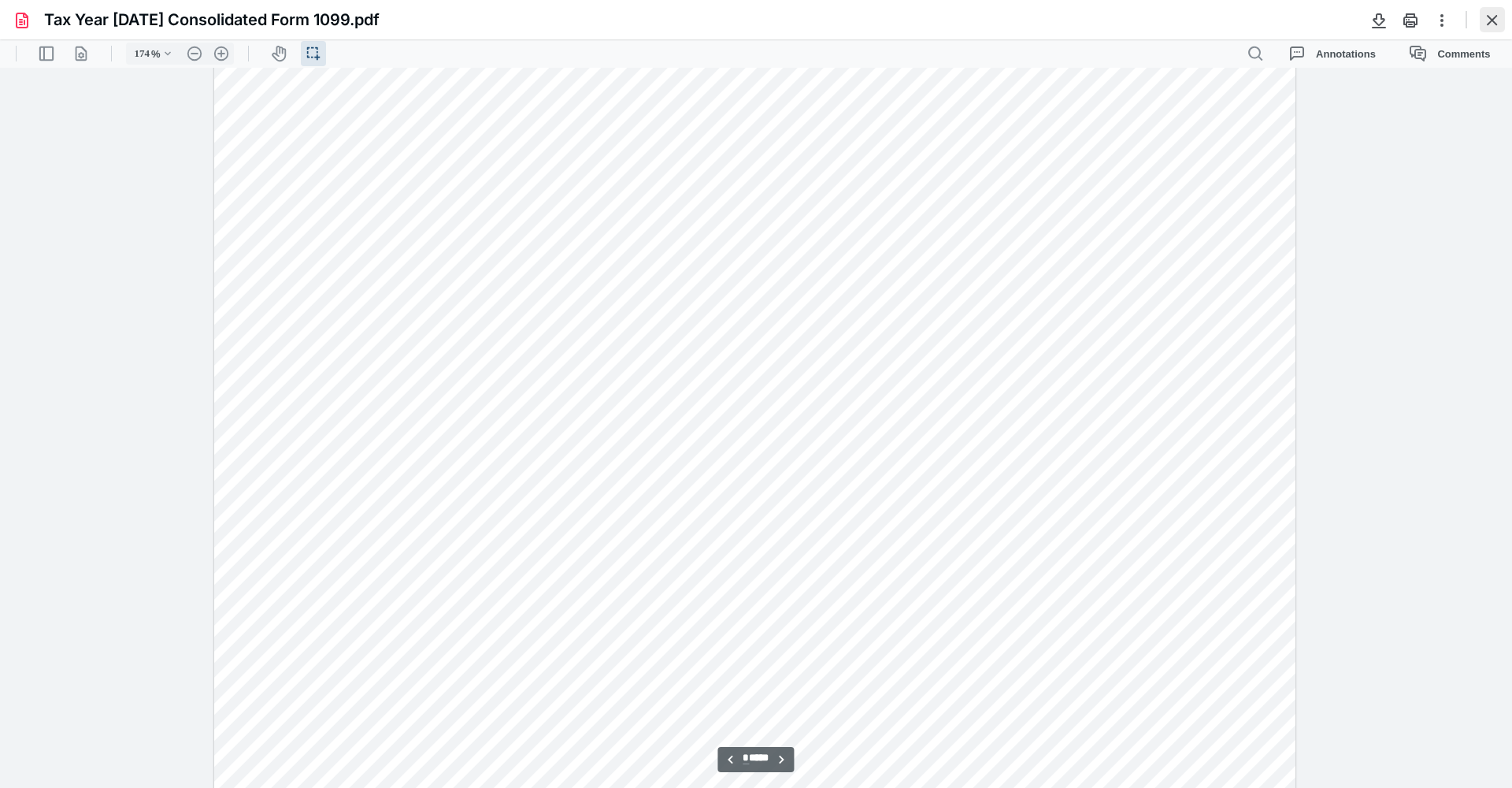 click at bounding box center (1492, 20) 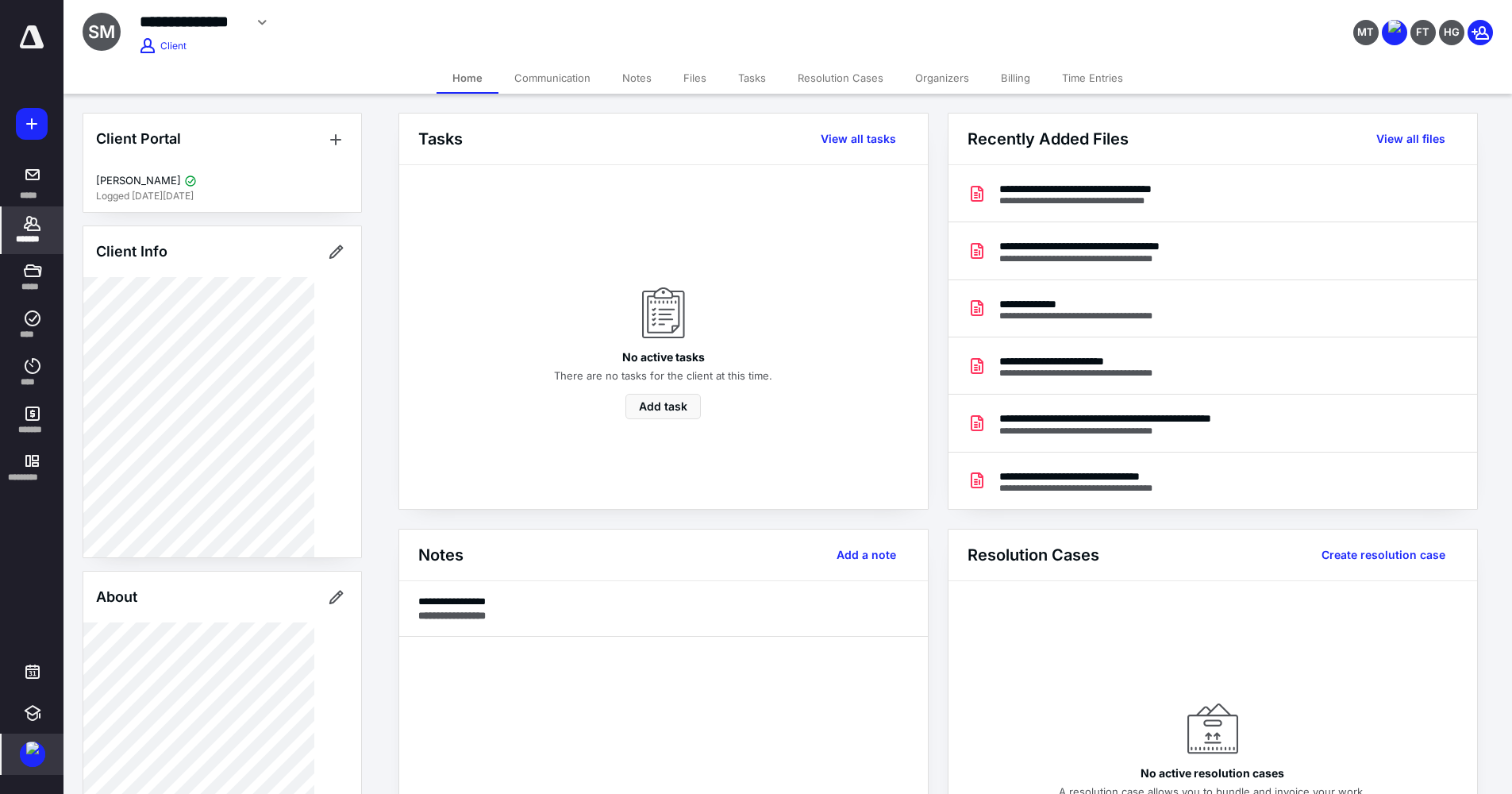 click on "Files" at bounding box center [694, 78] 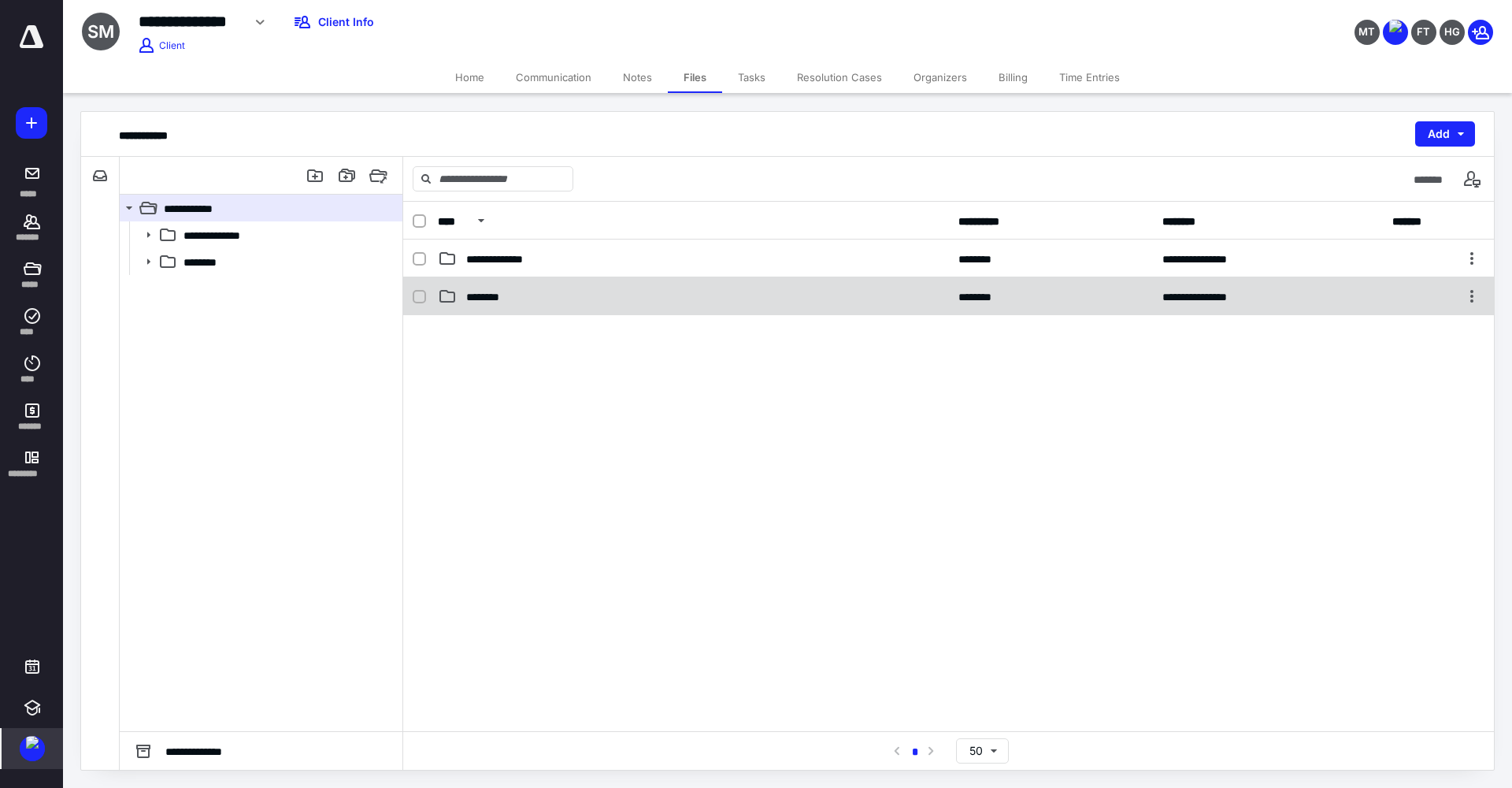 click on "**********" at bounding box center (948, 296) 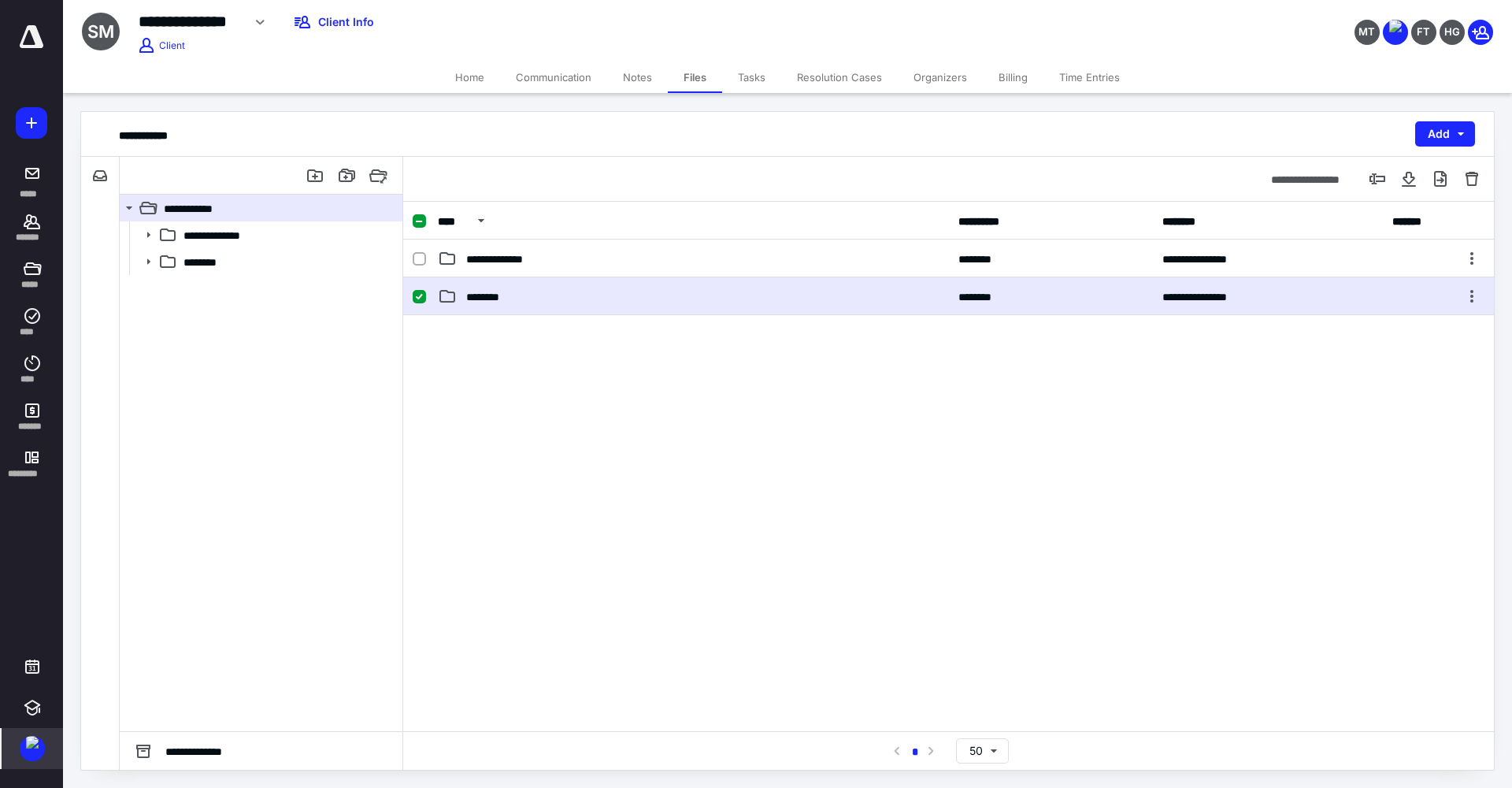 click on "**********" at bounding box center [948, 296] 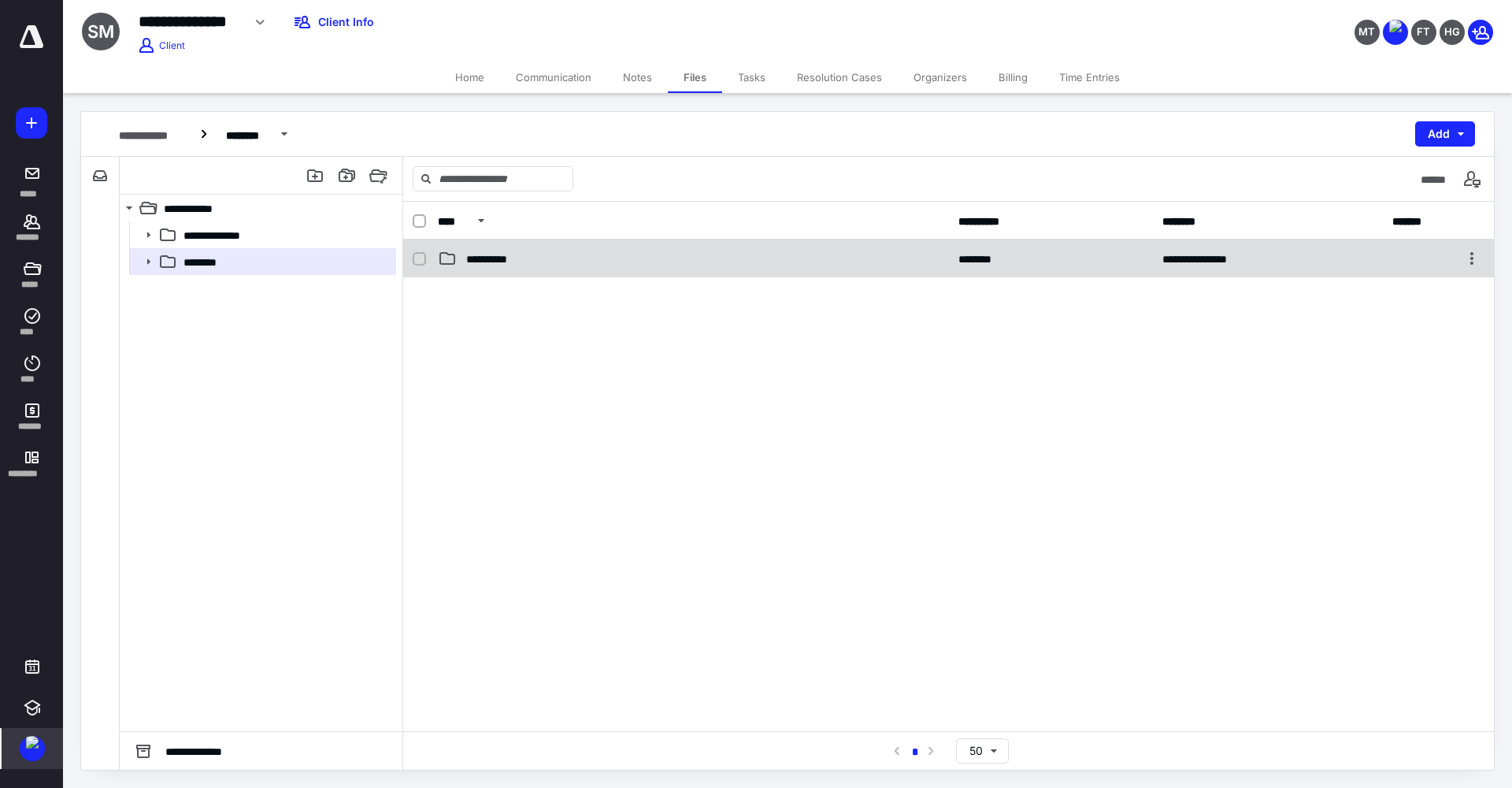 click on "**********" at bounding box center [948, 258] 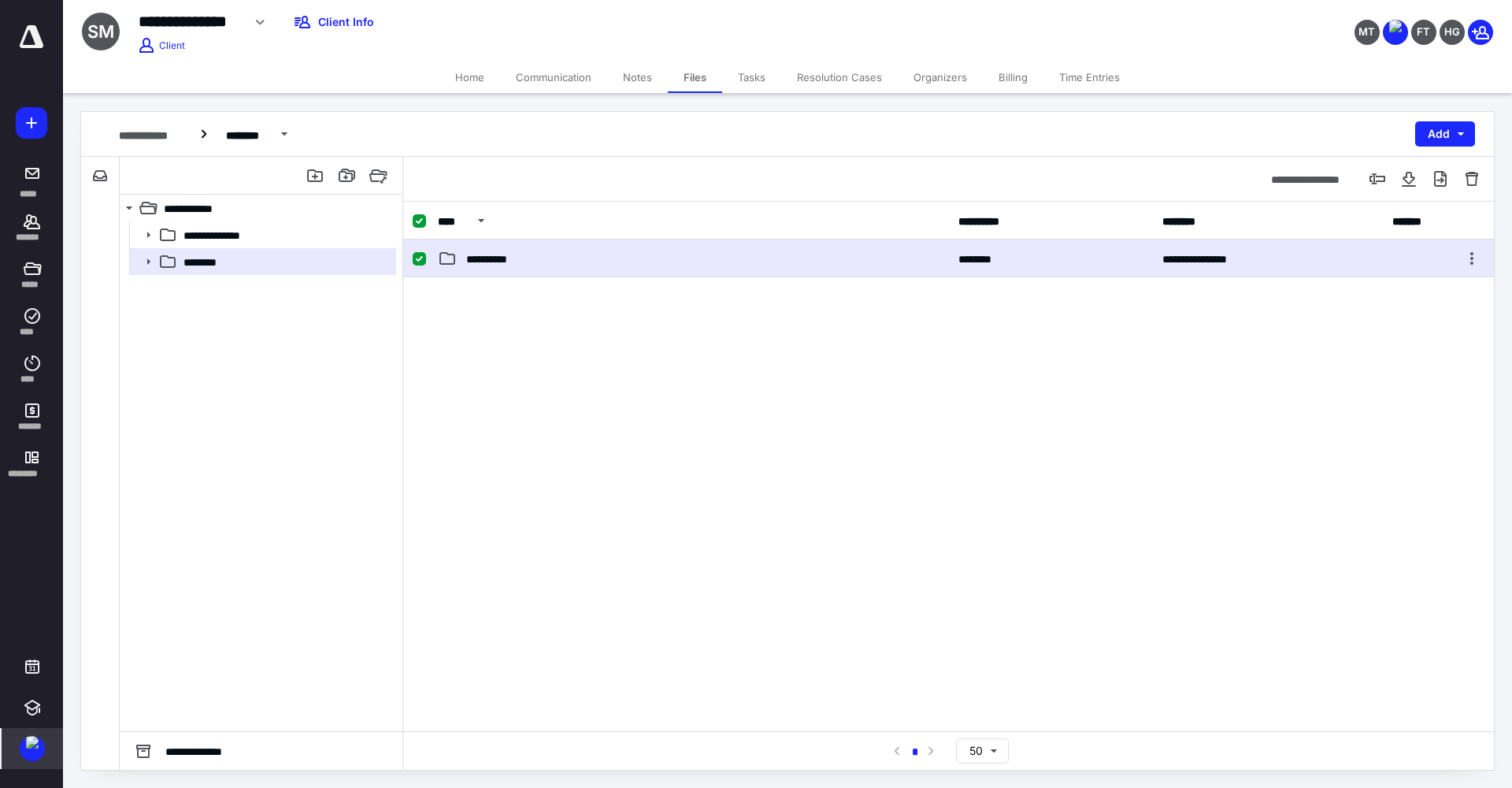 click on "**********" at bounding box center [948, 258] 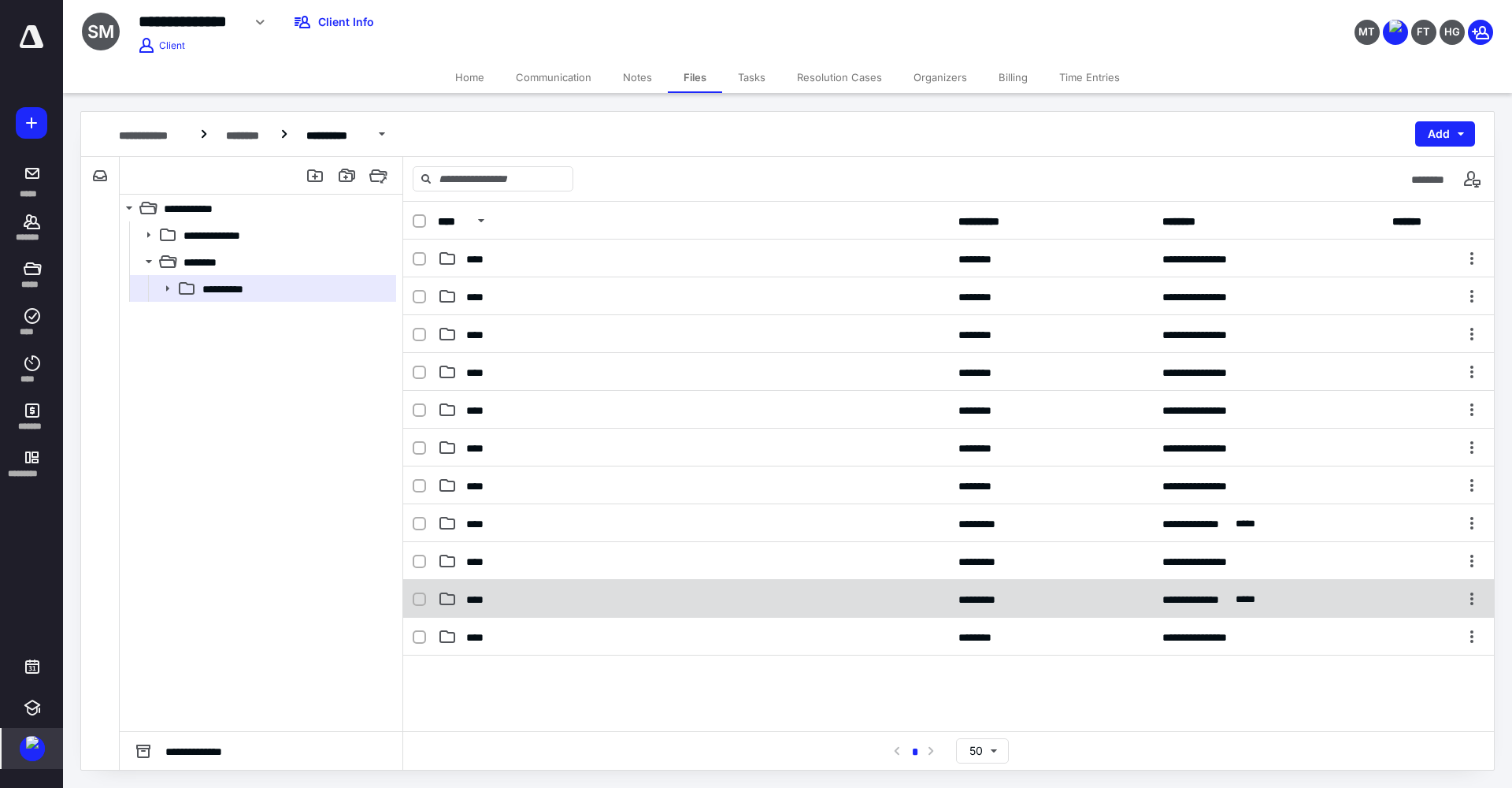click on "****" at bounding box center (693, 599) 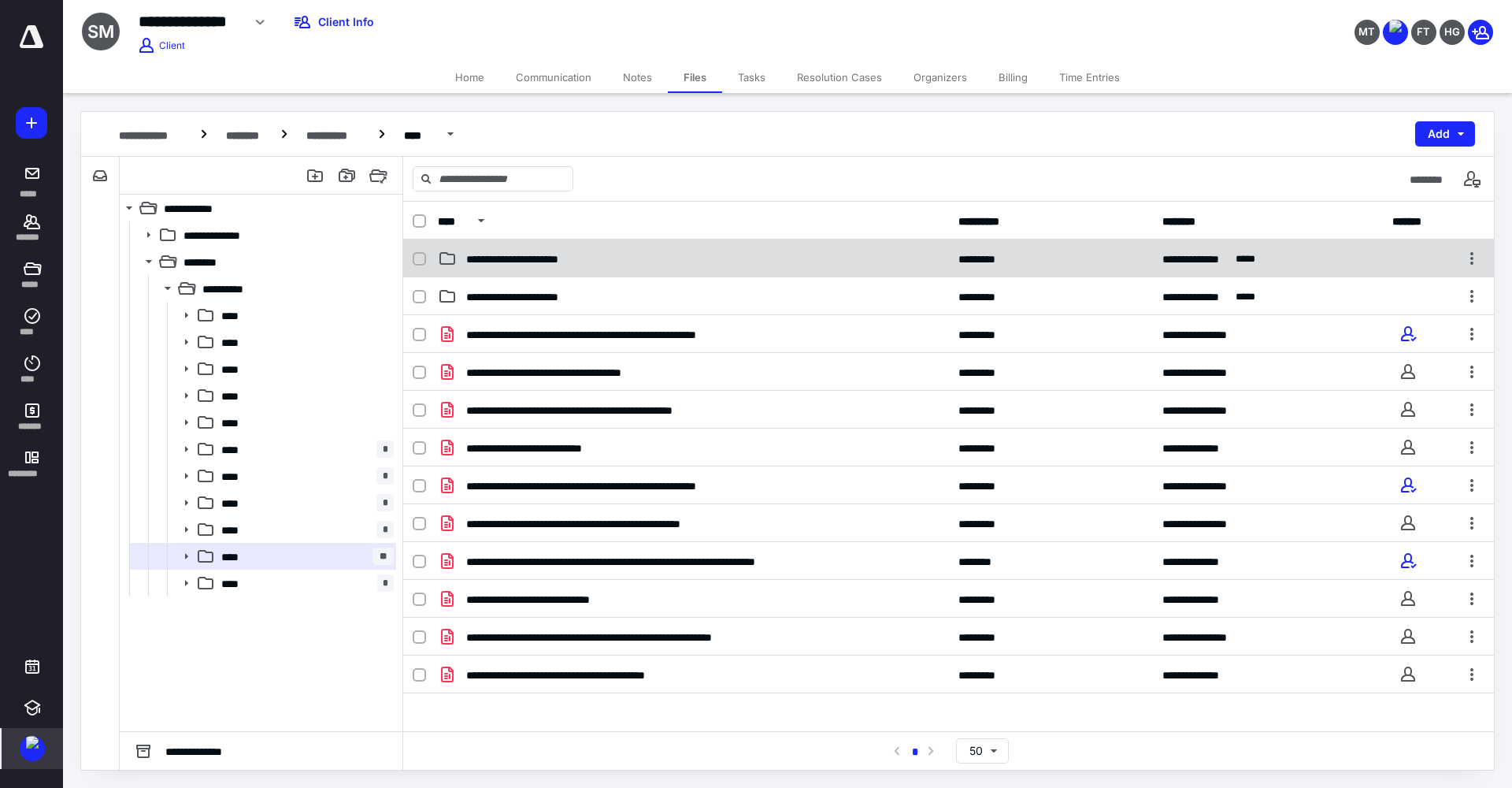 click on "**********" at bounding box center (948, 258) 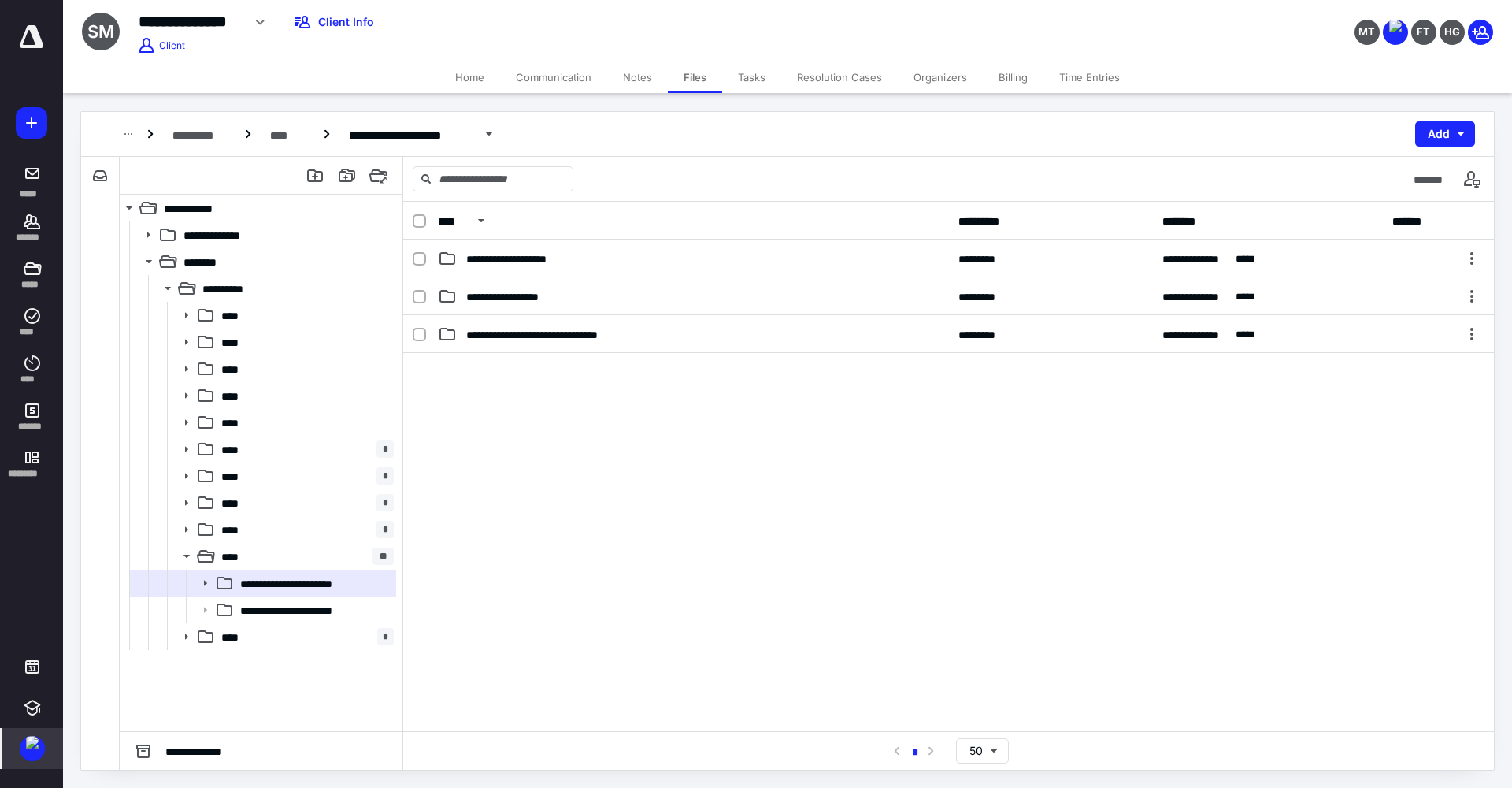 click on "**********" at bounding box center (948, 258) 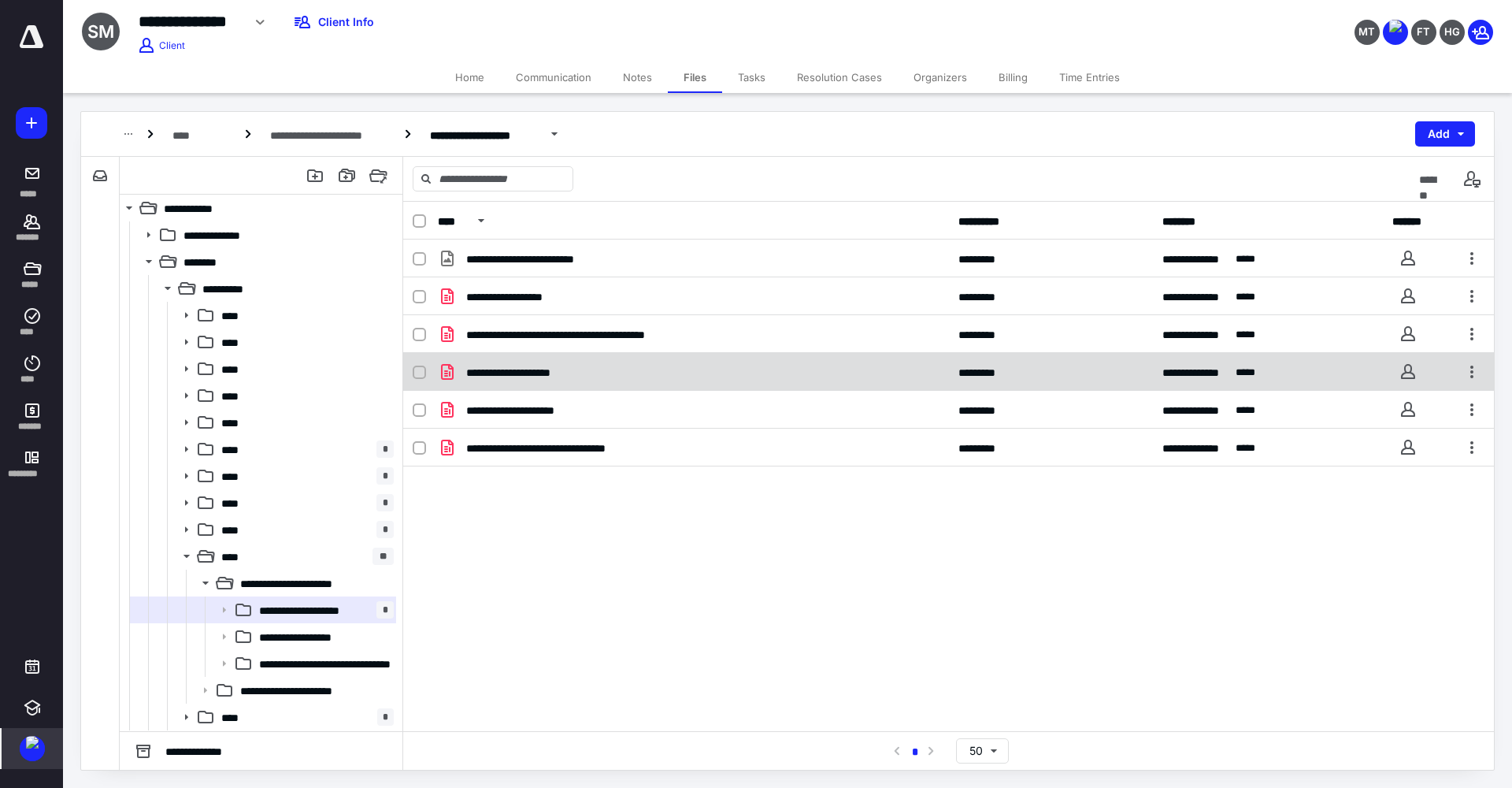 click on "**********" at bounding box center (693, 372) 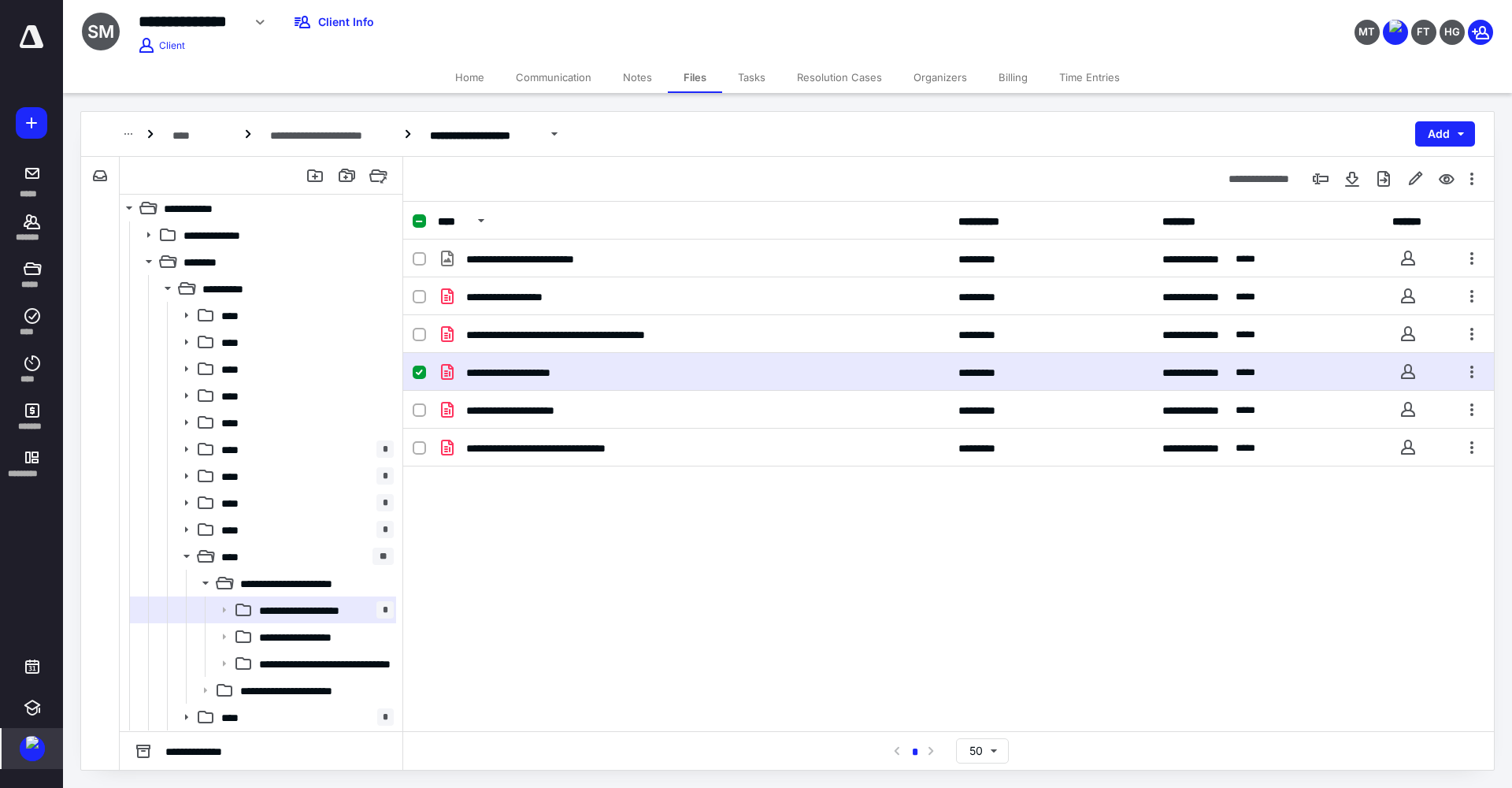 click on "**********" at bounding box center [693, 372] 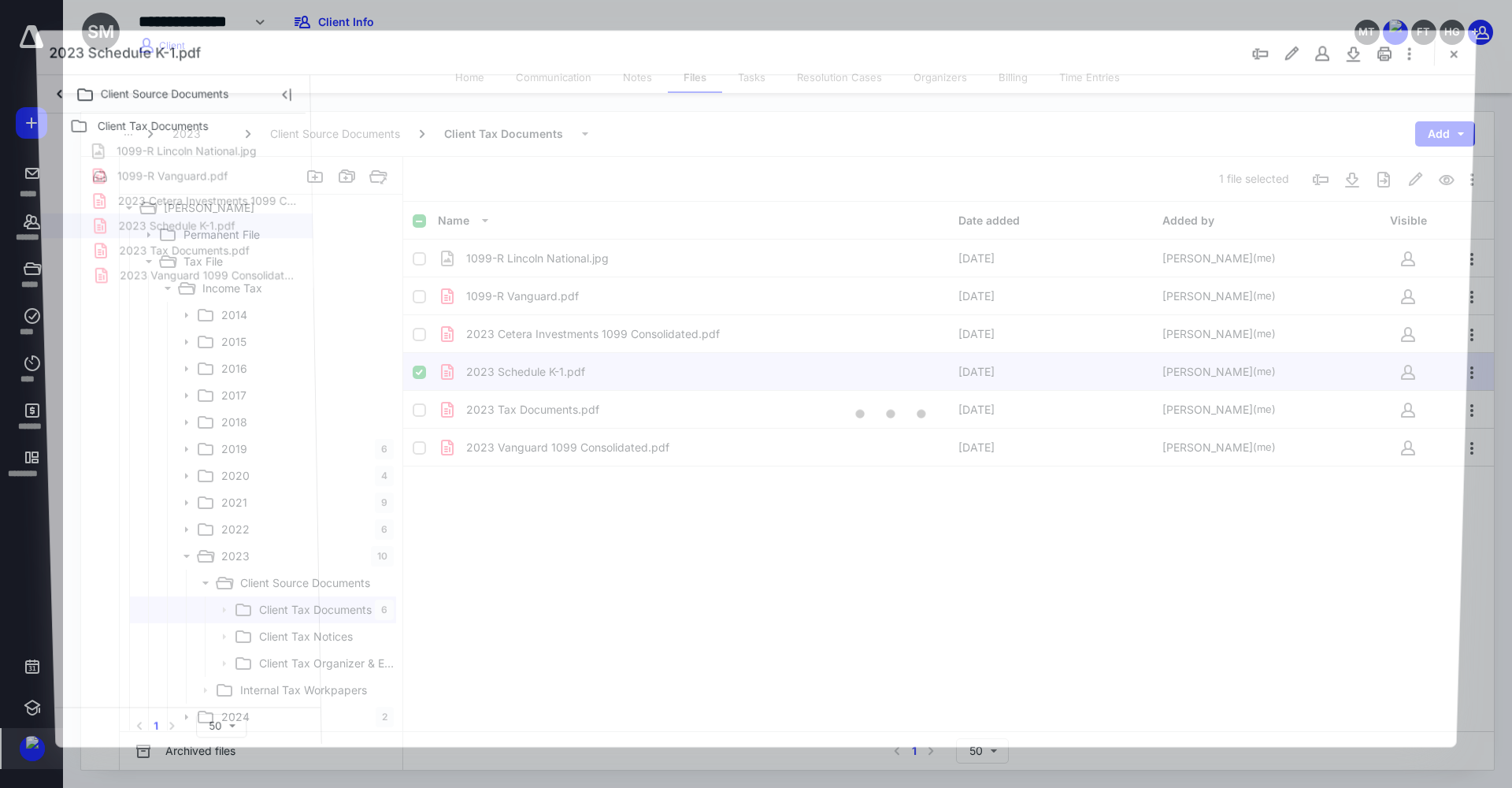scroll, scrollTop: 0, scrollLeft: 0, axis: both 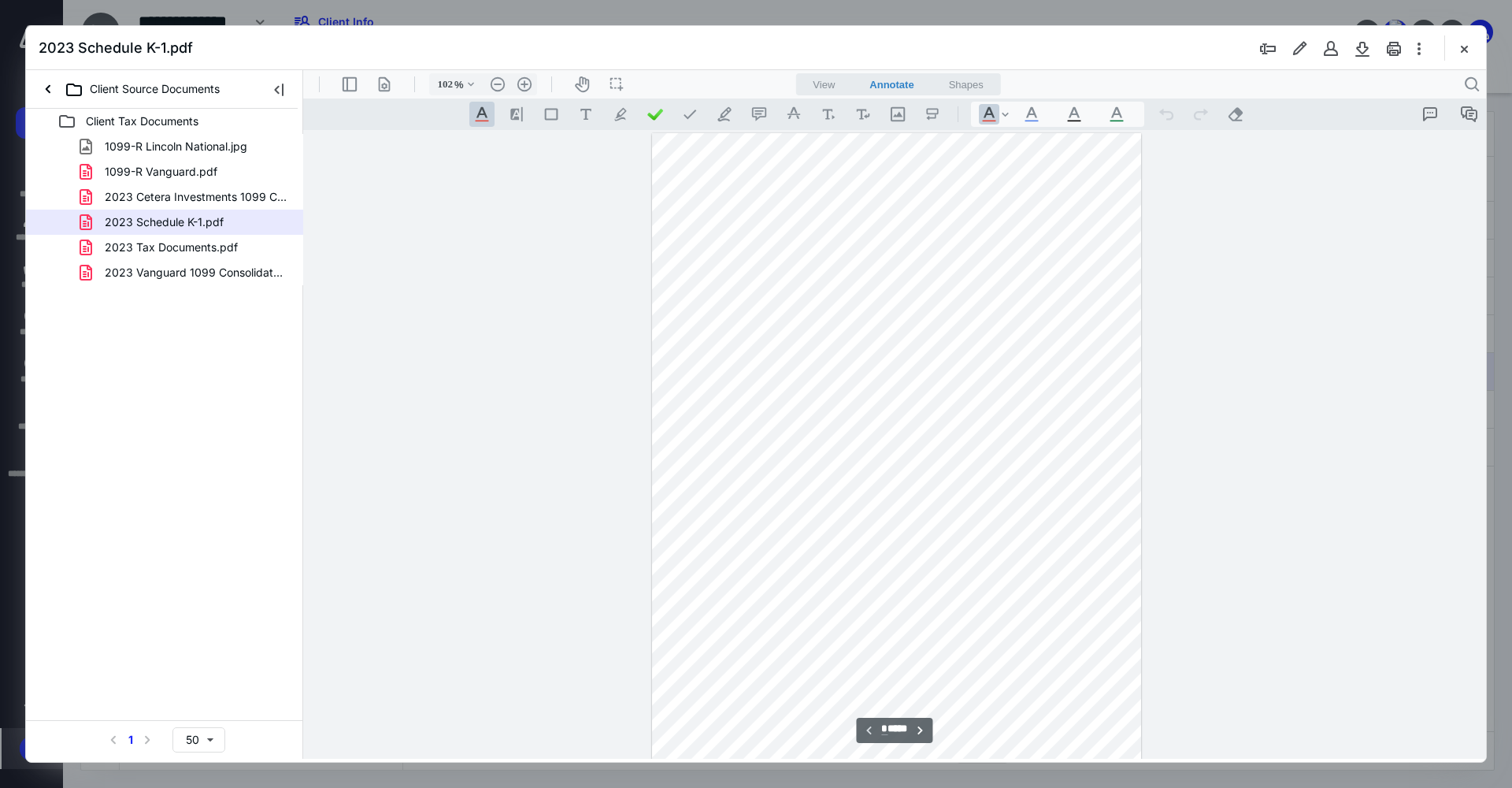 click on "View" at bounding box center (824, 84) 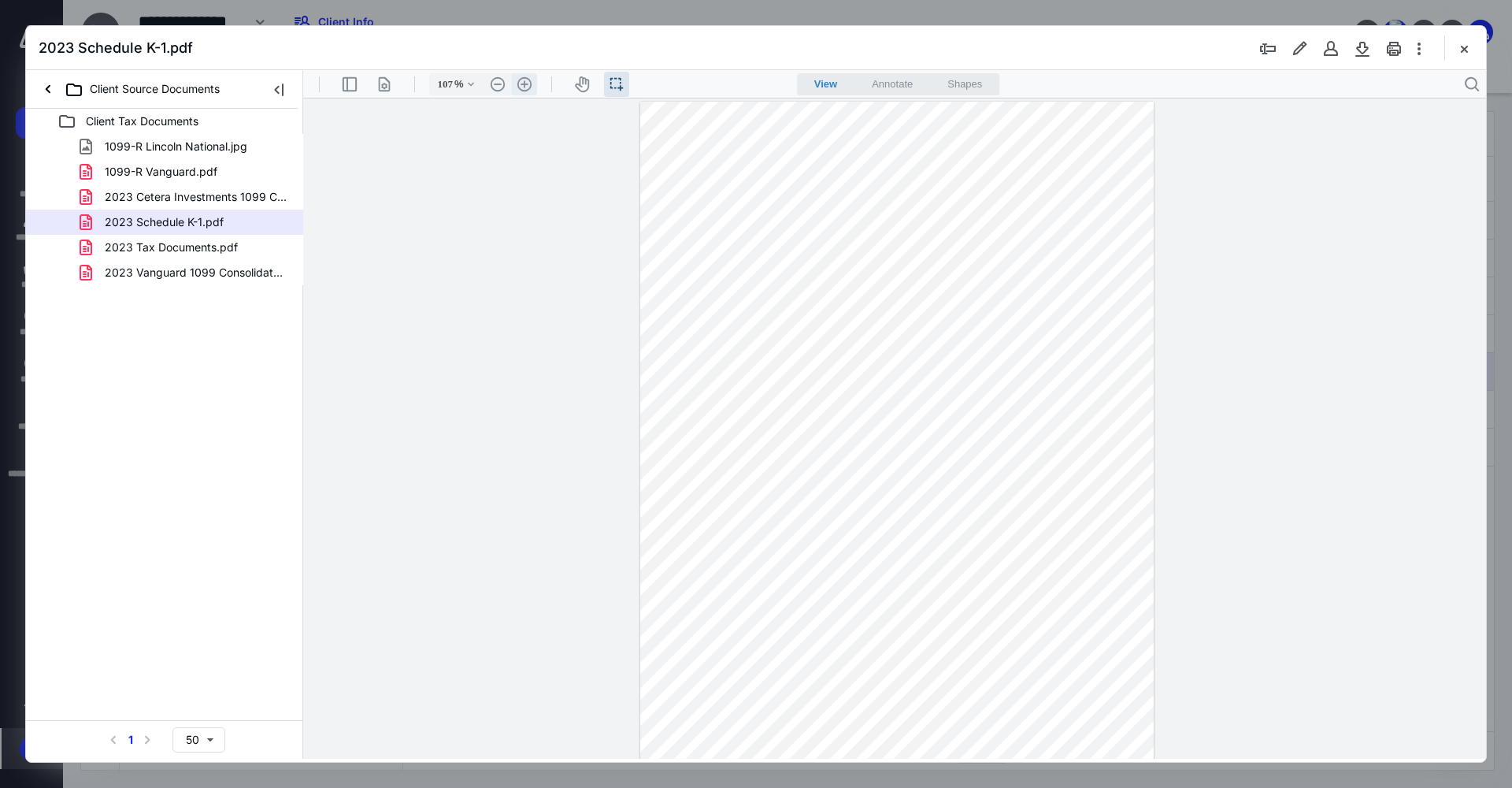click on ".cls-1{fill:#abb0c4;} icon - header - zoom - in - line" at bounding box center [524, 84] 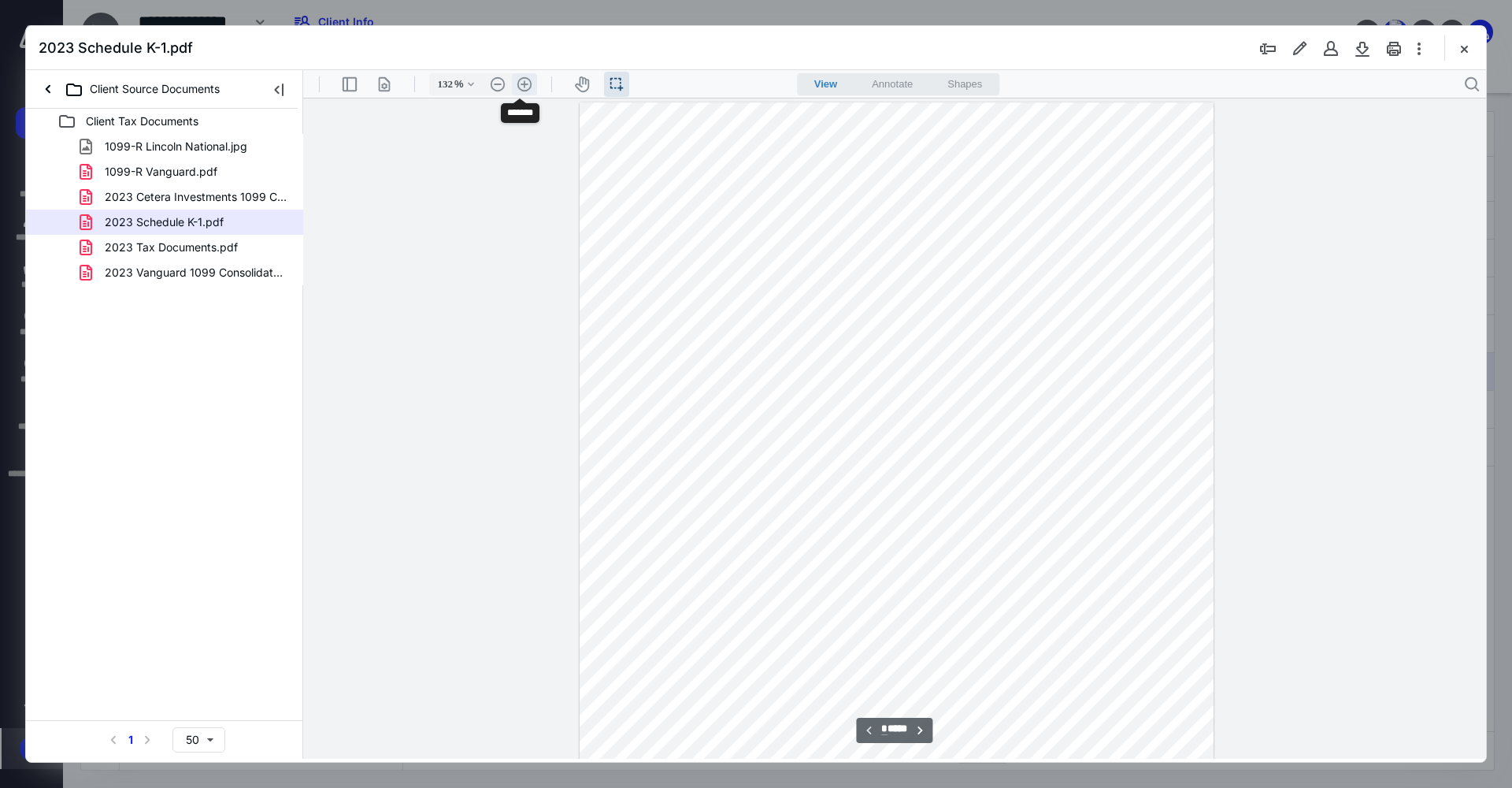 scroll, scrollTop: 150, scrollLeft: 0, axis: vertical 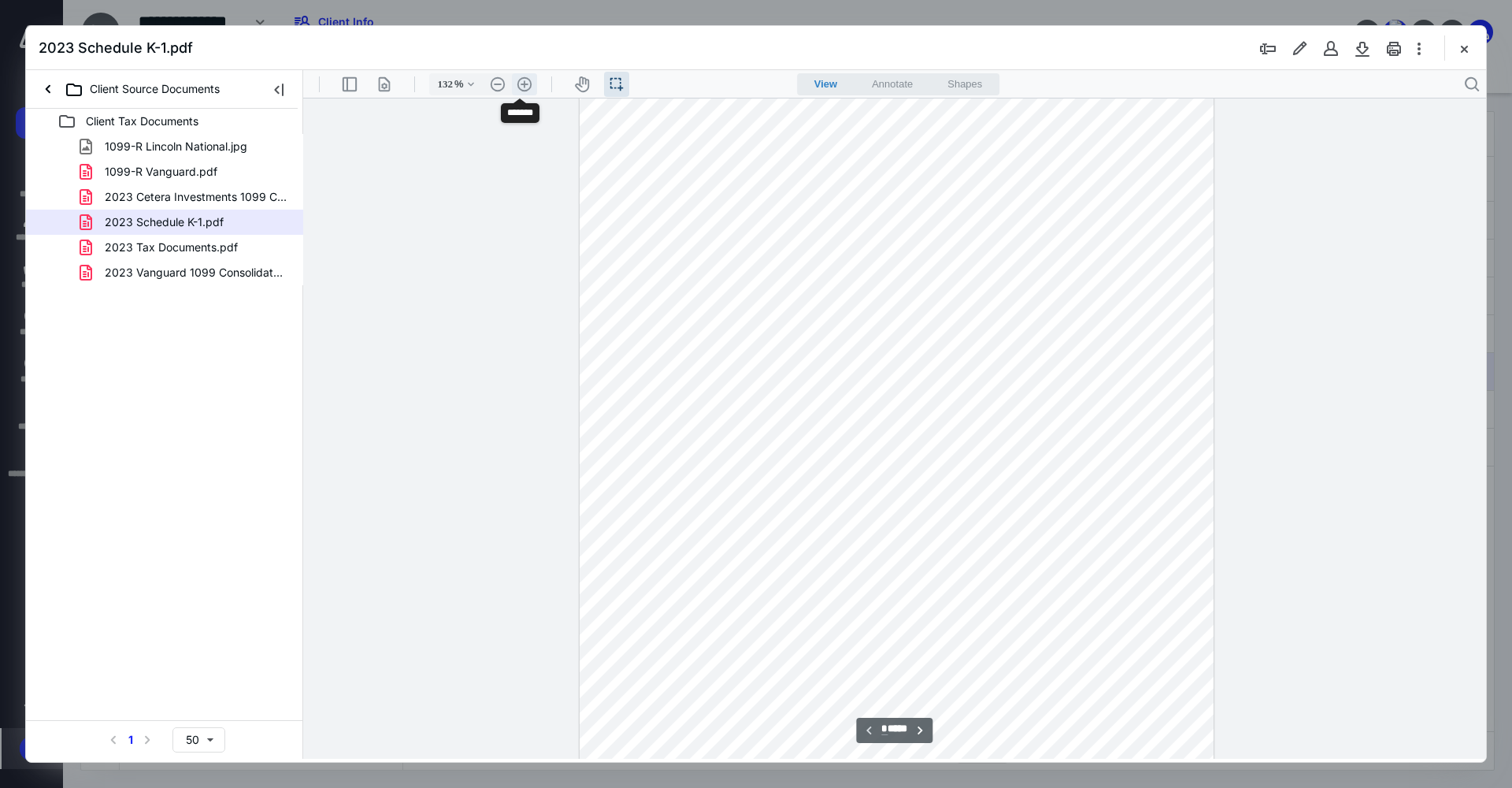 click on ".cls-1{fill:#abb0c4;} icon - header - zoom - in - line" at bounding box center (524, 84) 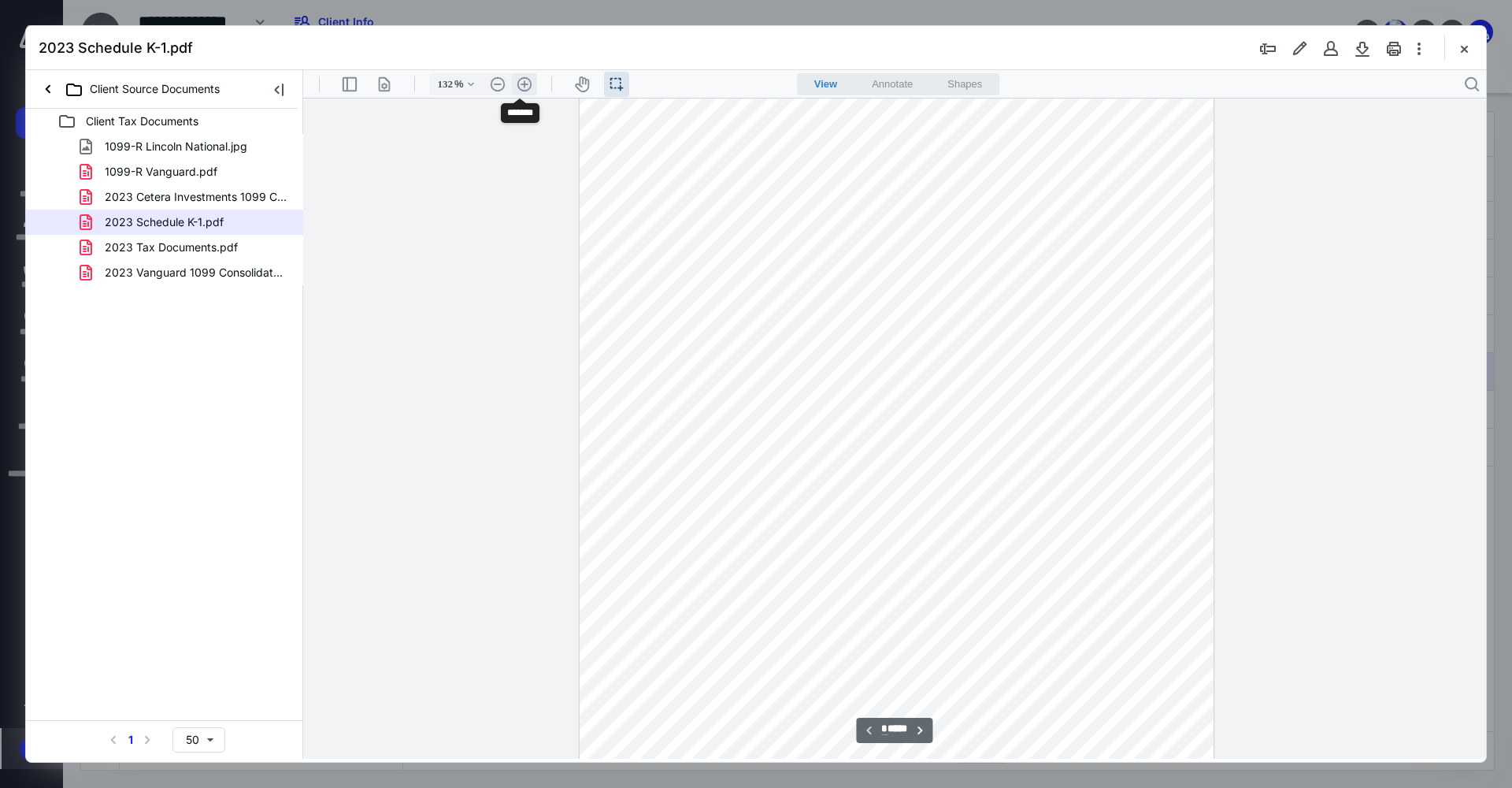 type on "157" 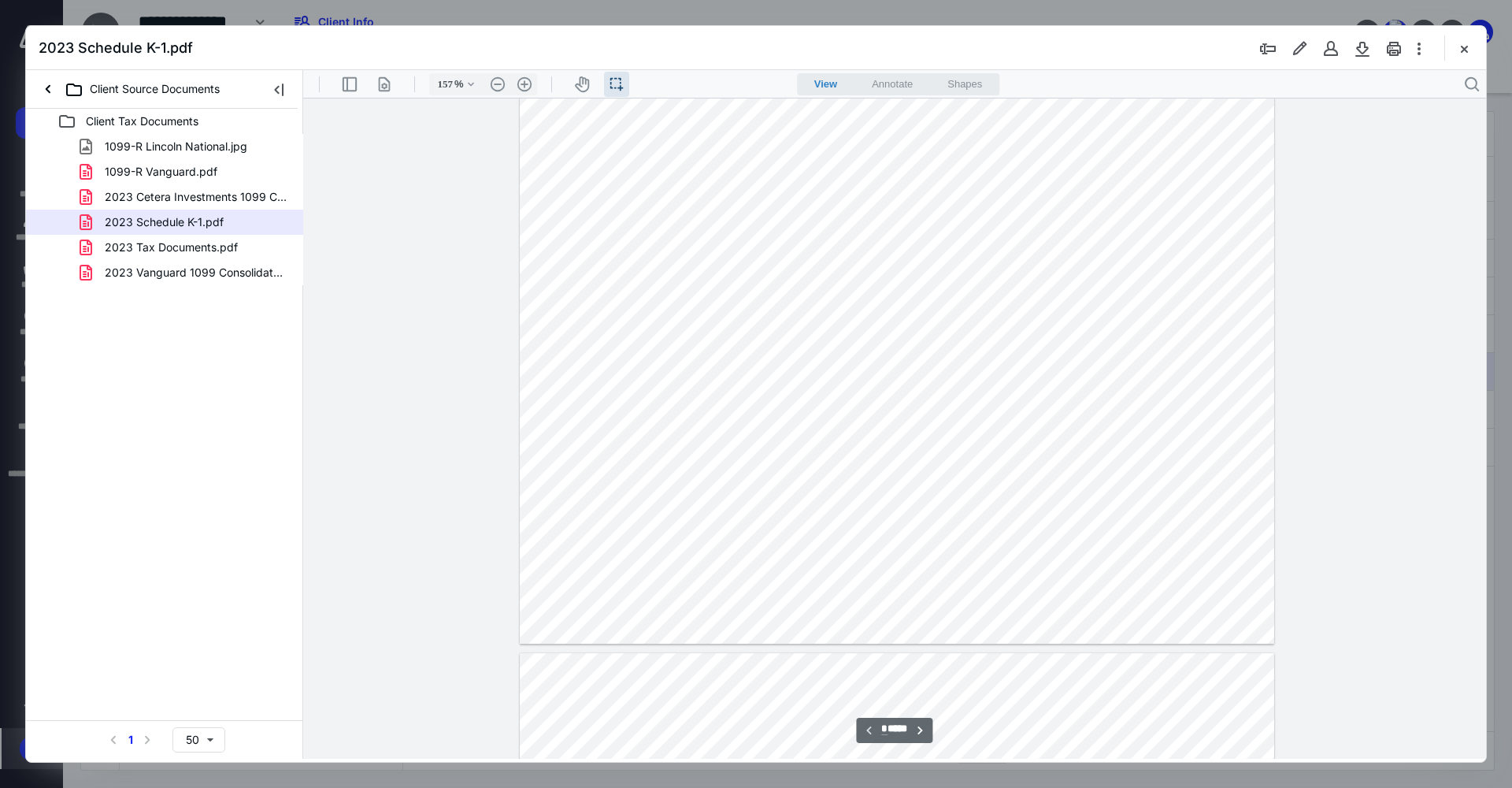 scroll, scrollTop: 465, scrollLeft: 0, axis: vertical 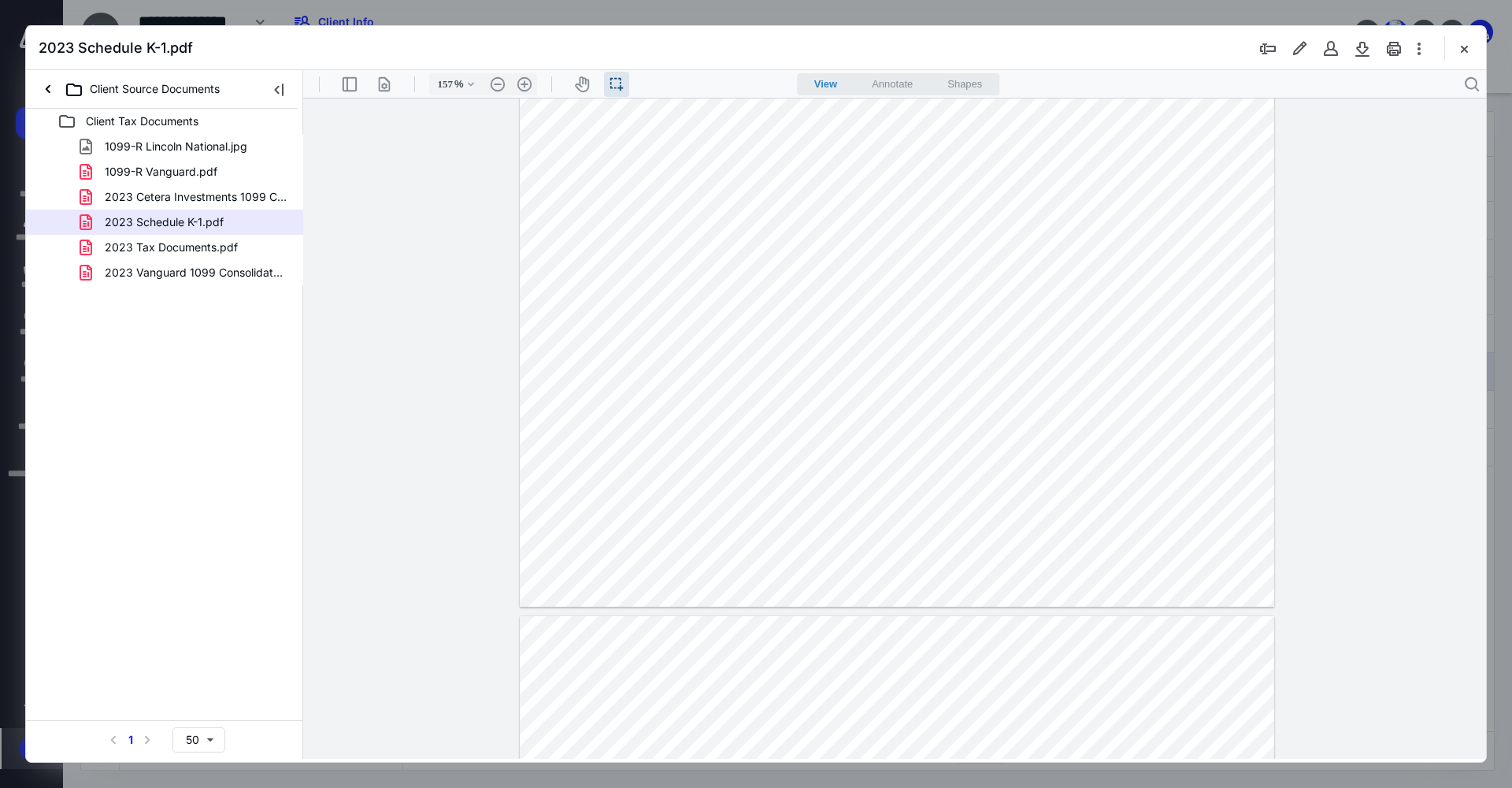 click at bounding box center [896, 122] 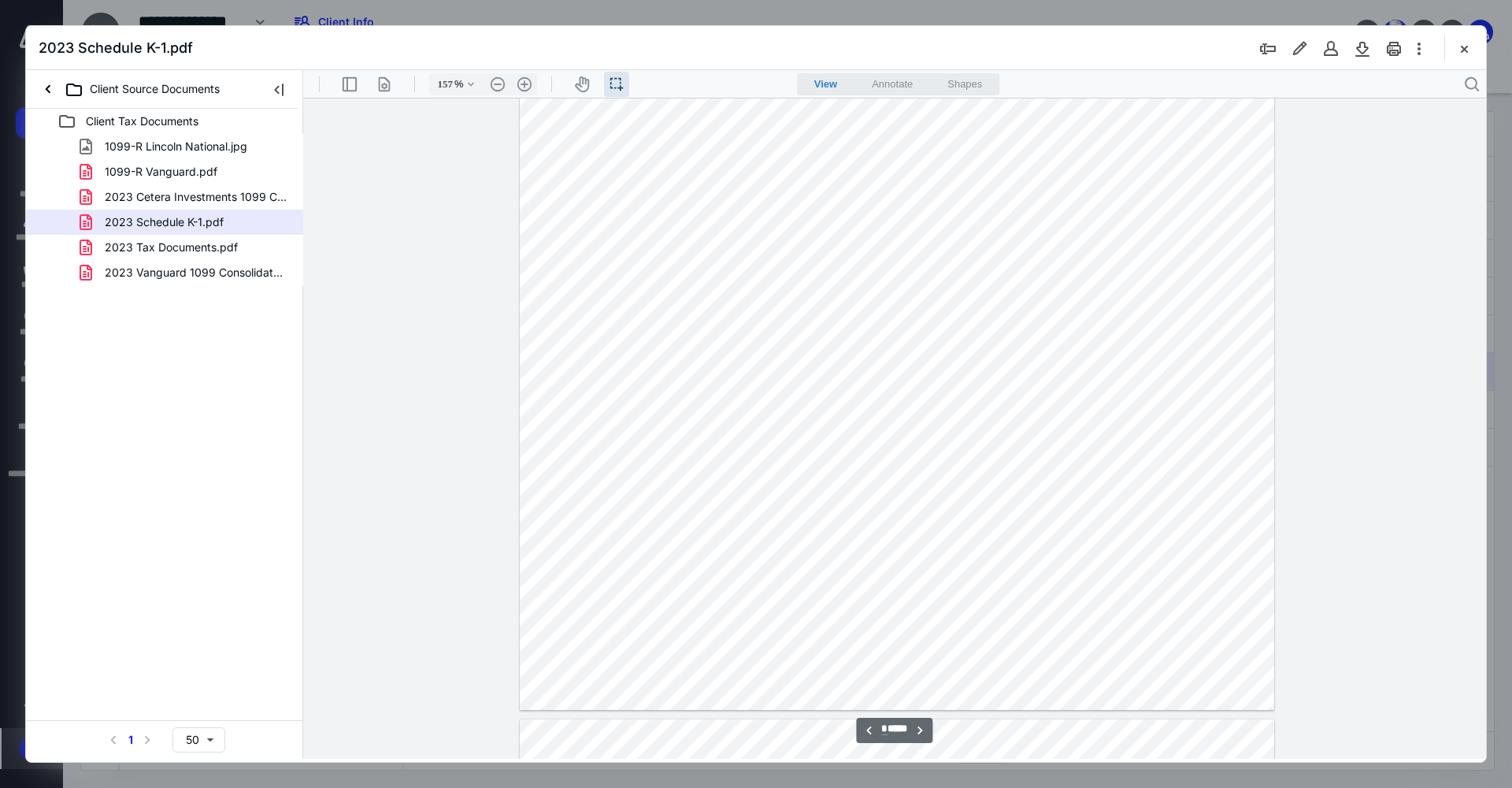 scroll, scrollTop: 1970, scrollLeft: 0, axis: vertical 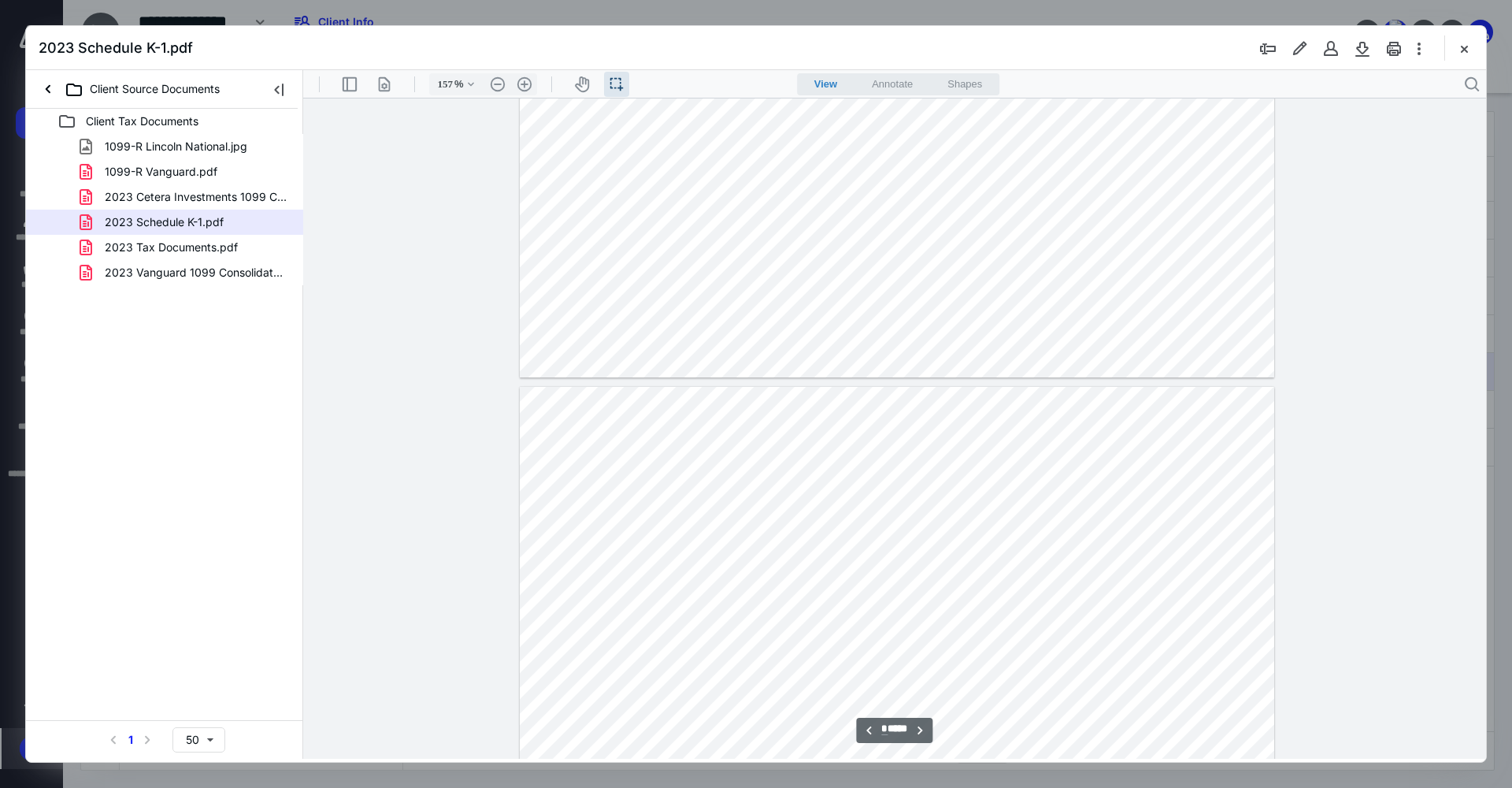 type on "*" 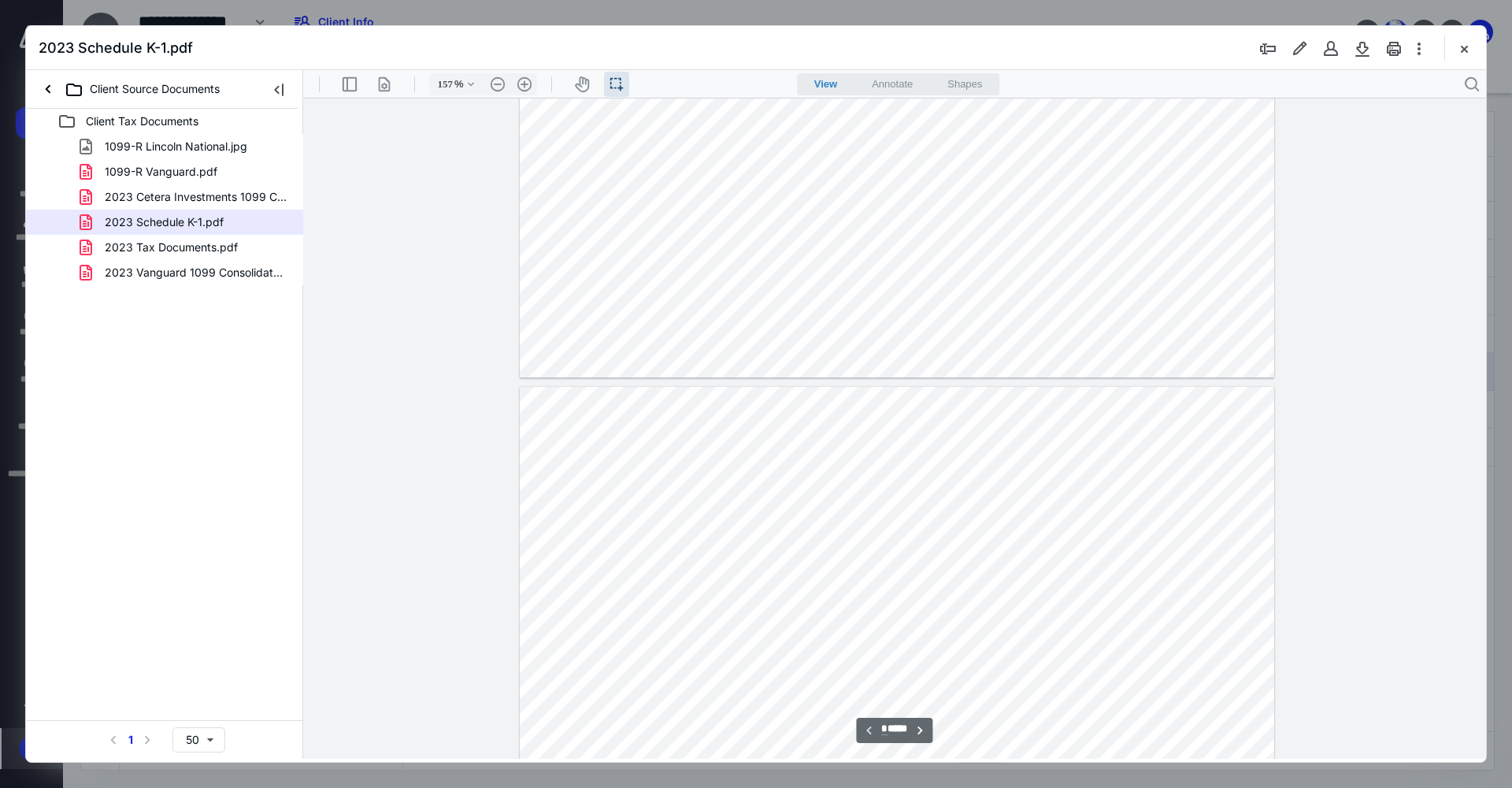 scroll, scrollTop: 315, scrollLeft: 0, axis: vertical 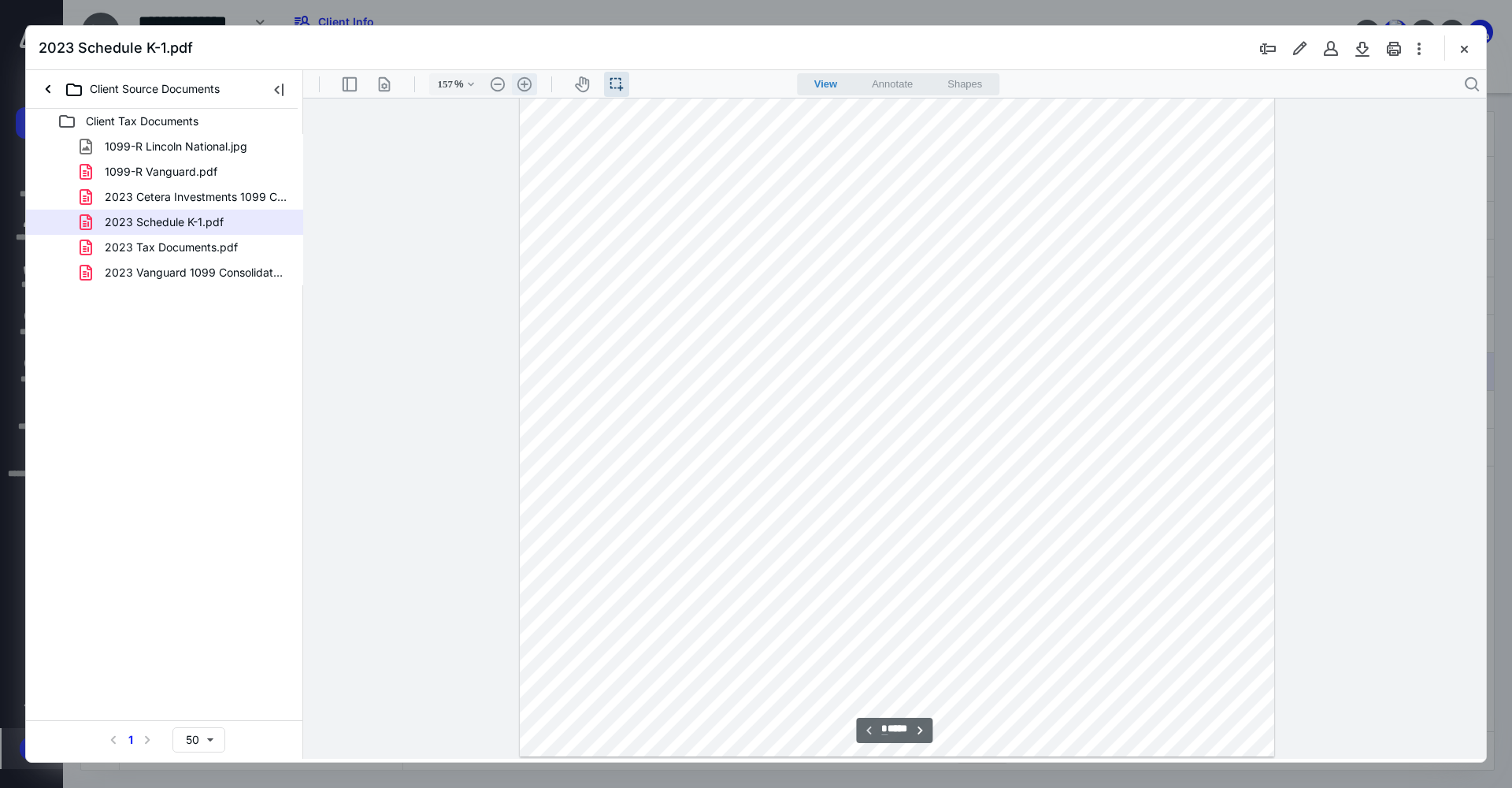 click on ".cls-1{fill:#abb0c4;} icon - header - zoom - in - line" at bounding box center (524, 84) 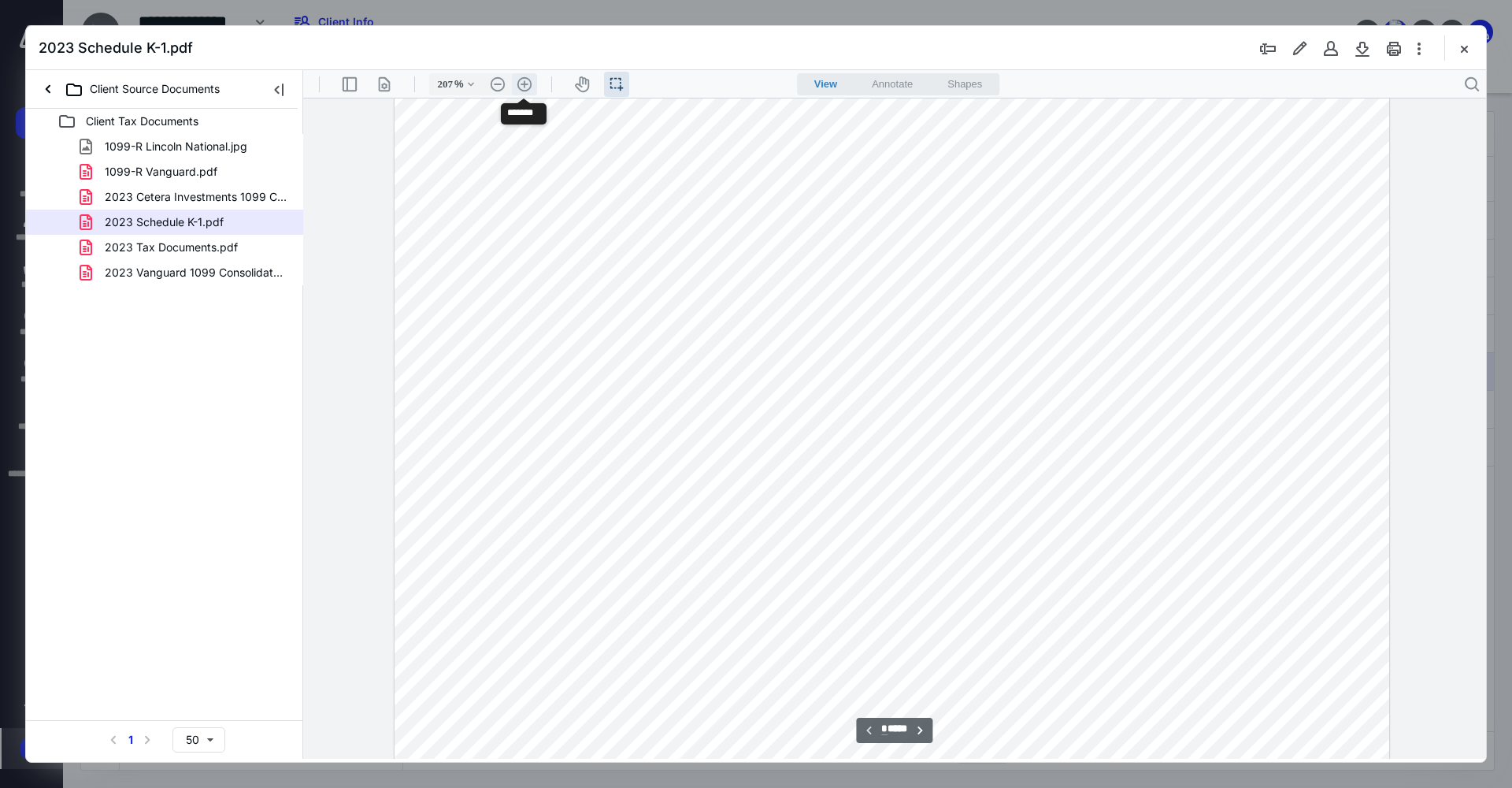click on ".cls-1{fill:#abb0c4;} icon - header - zoom - in - line" at bounding box center (524, 84) 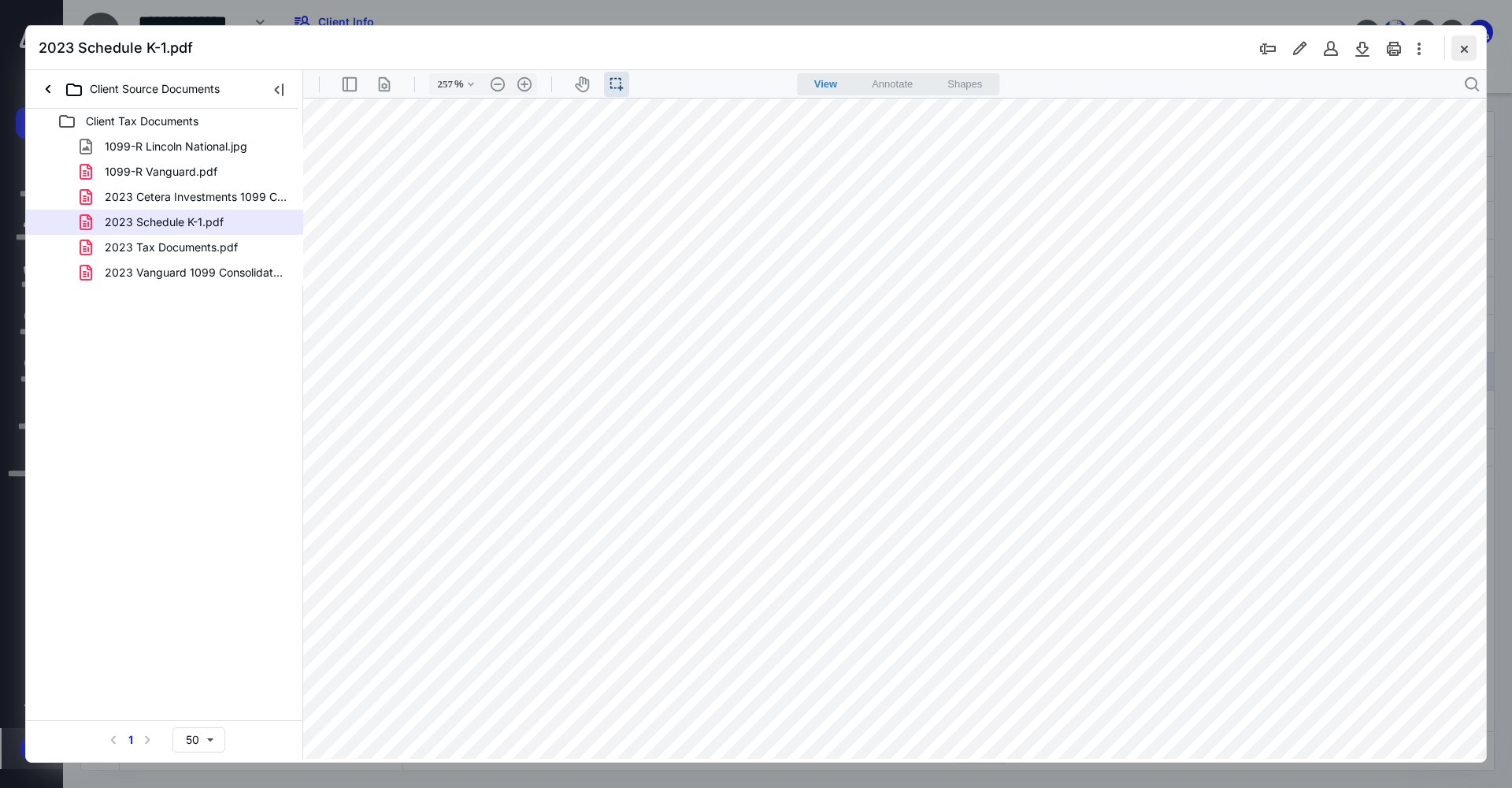 scroll, scrollTop: 720, scrollLeft: 213, axis: both 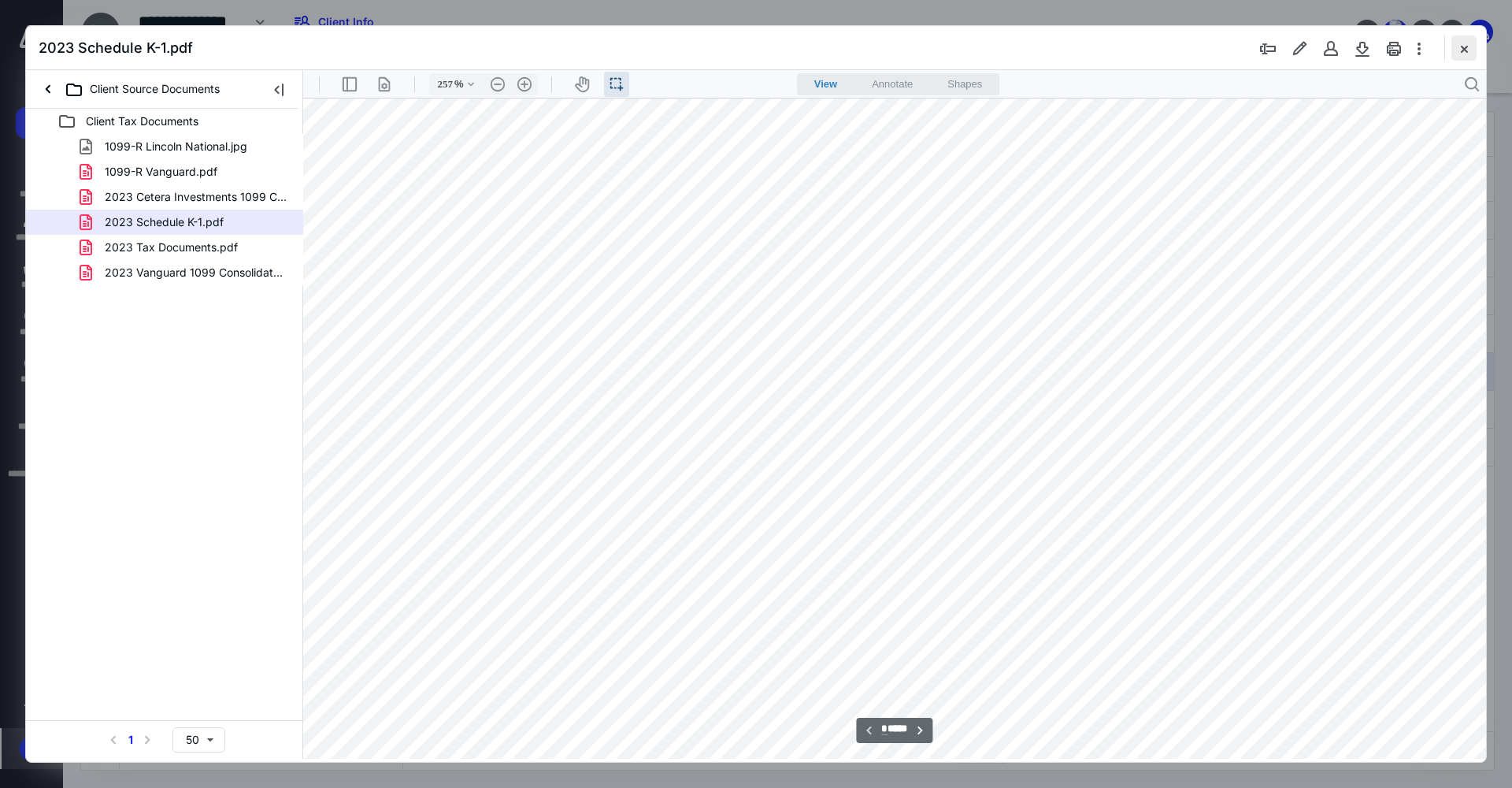 click at bounding box center [1464, 48] 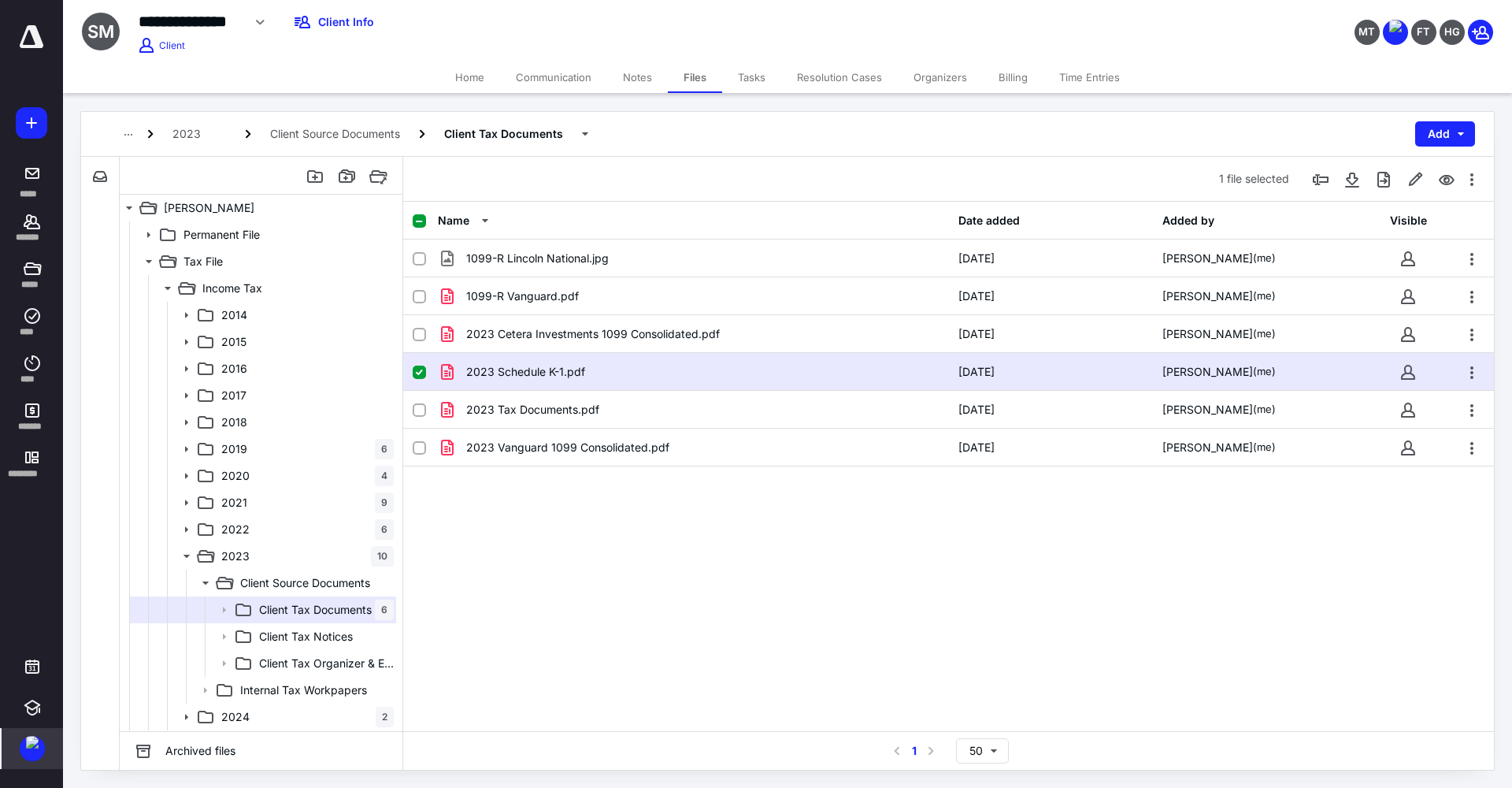 click on "Notes" at bounding box center (637, 77) 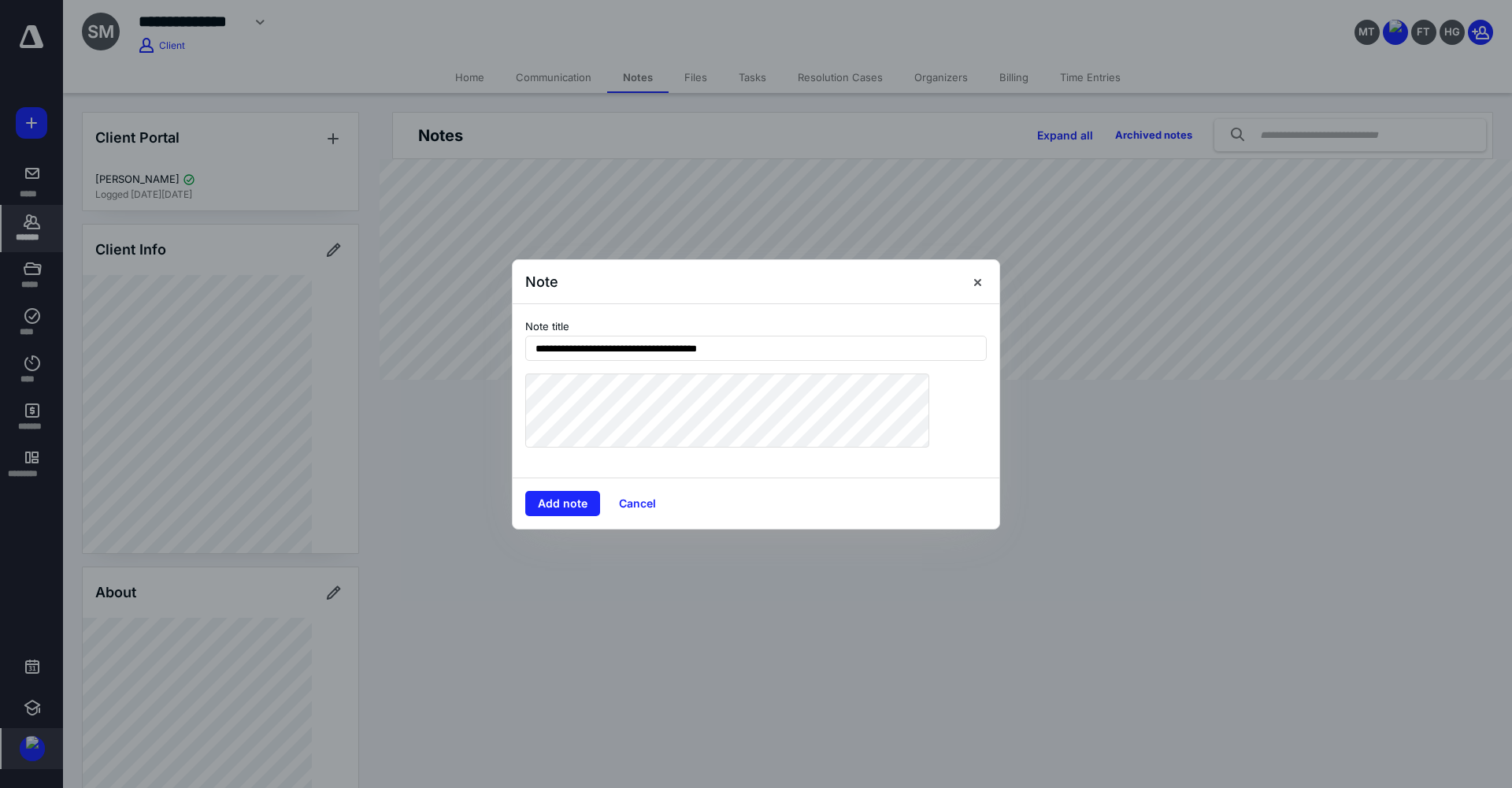 type on "**********" 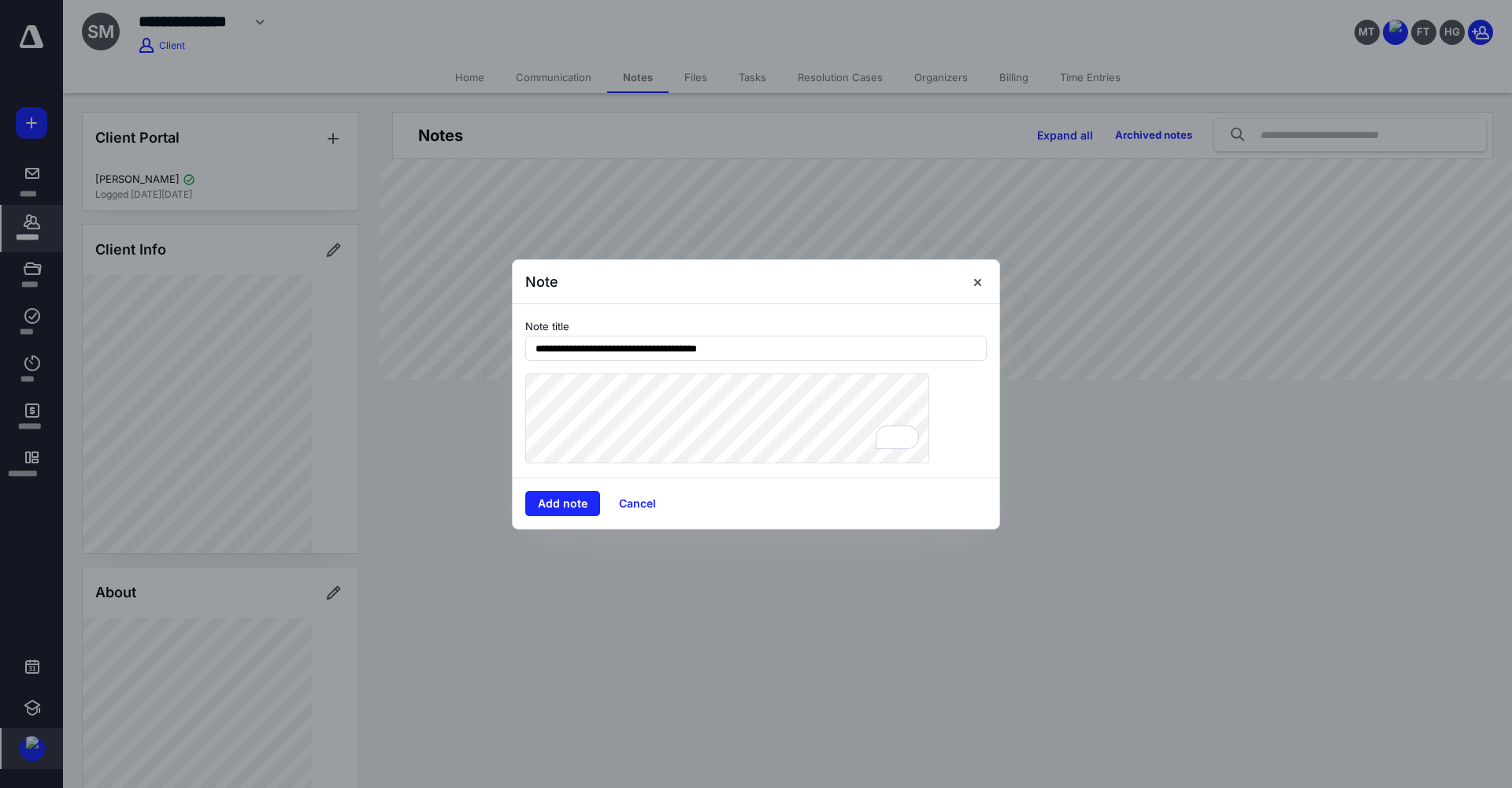 click on "Add note Cancel" at bounding box center [756, 503] 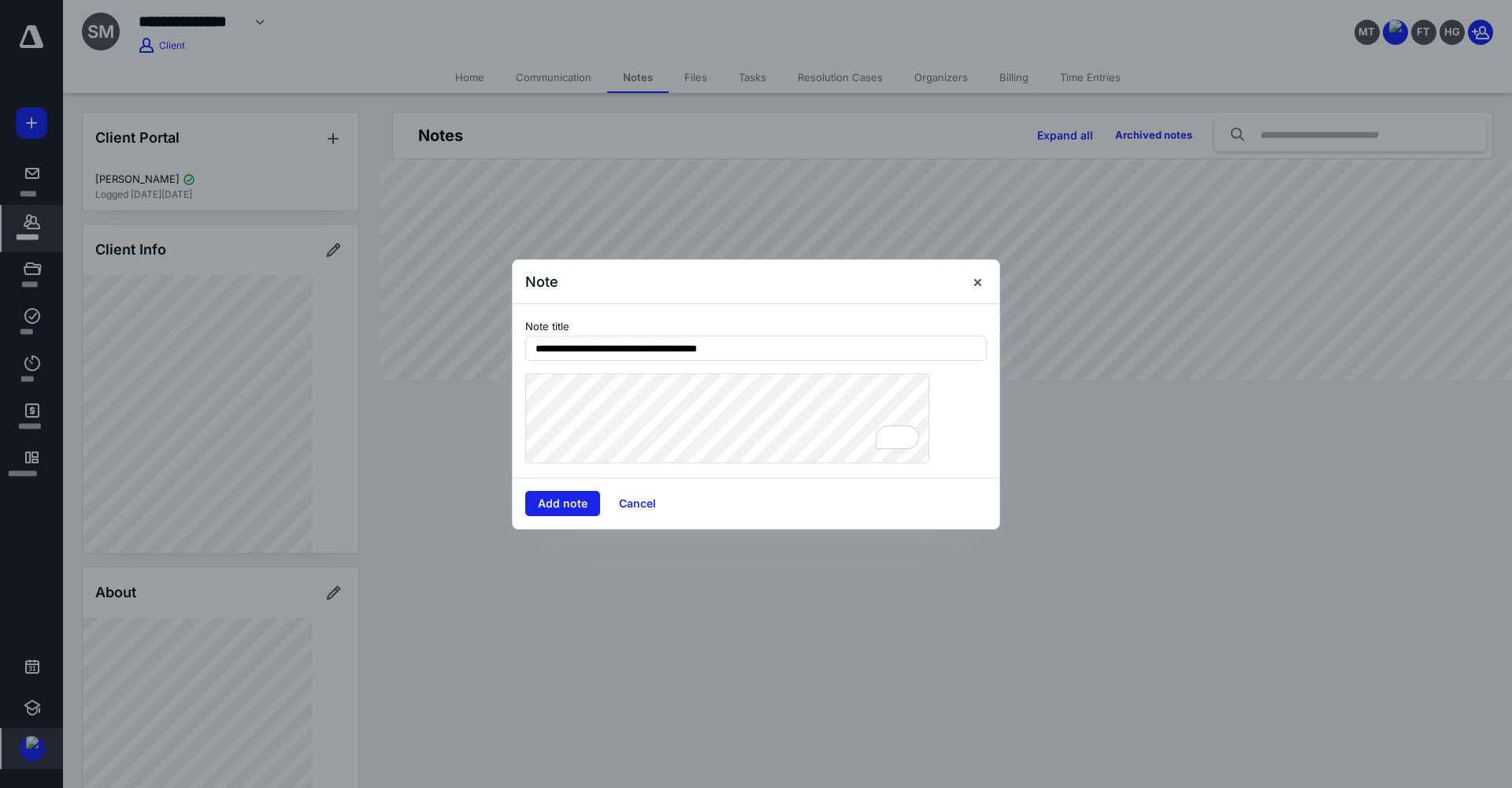 click on "Add note" at bounding box center (562, 504) 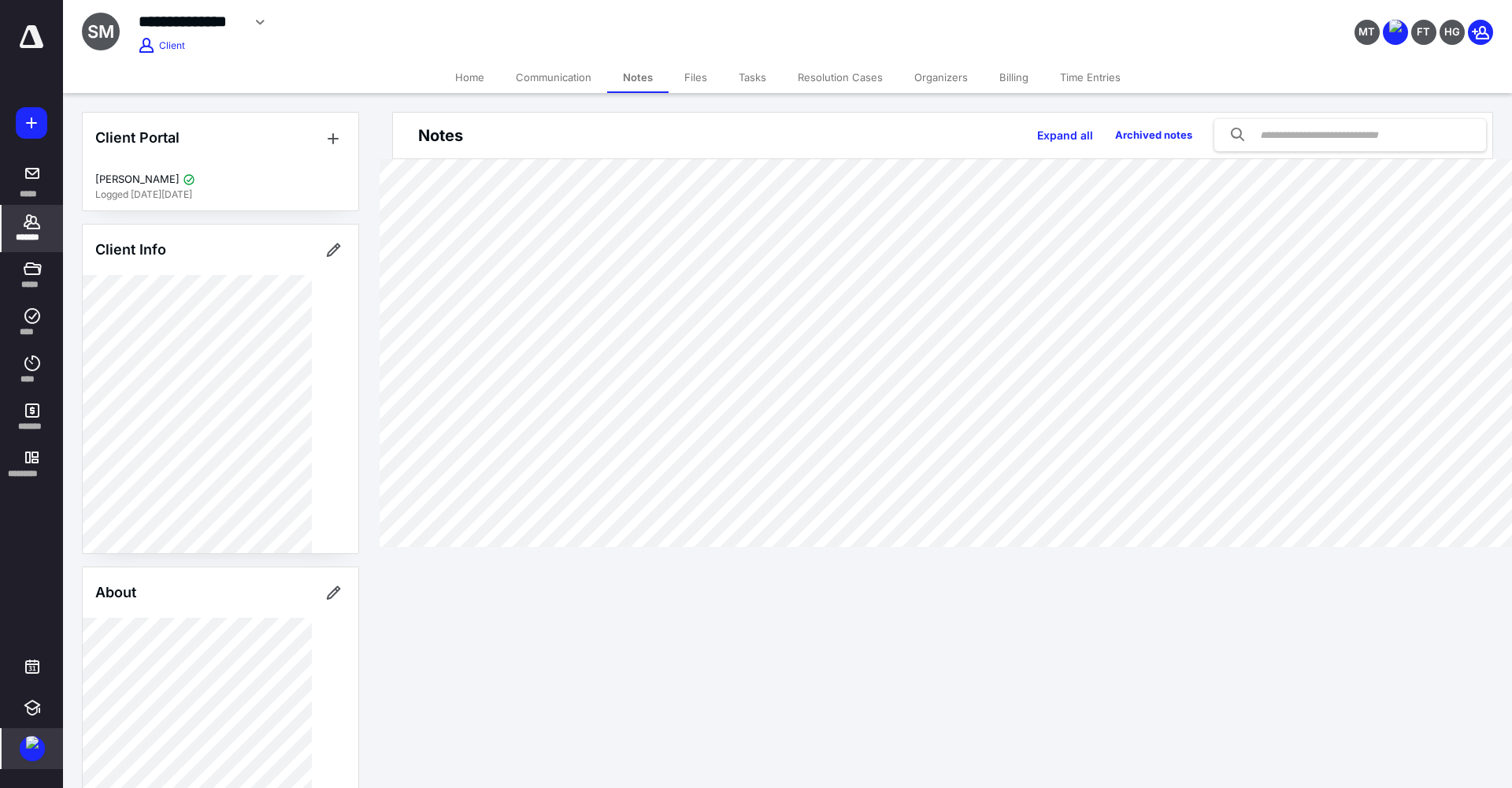 click on "Files" at bounding box center [695, 77] 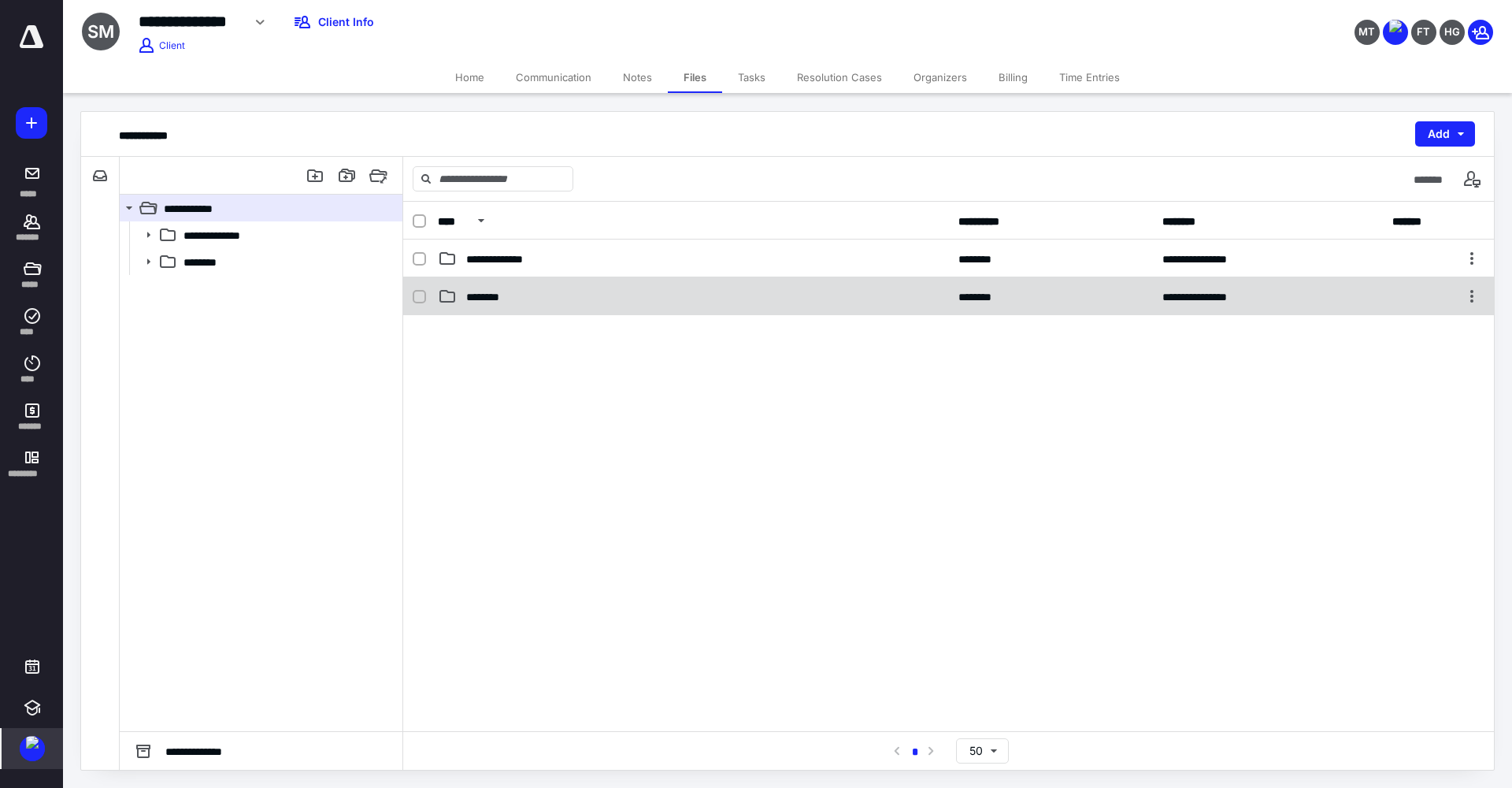 click on "********" at bounding box center [693, 296] 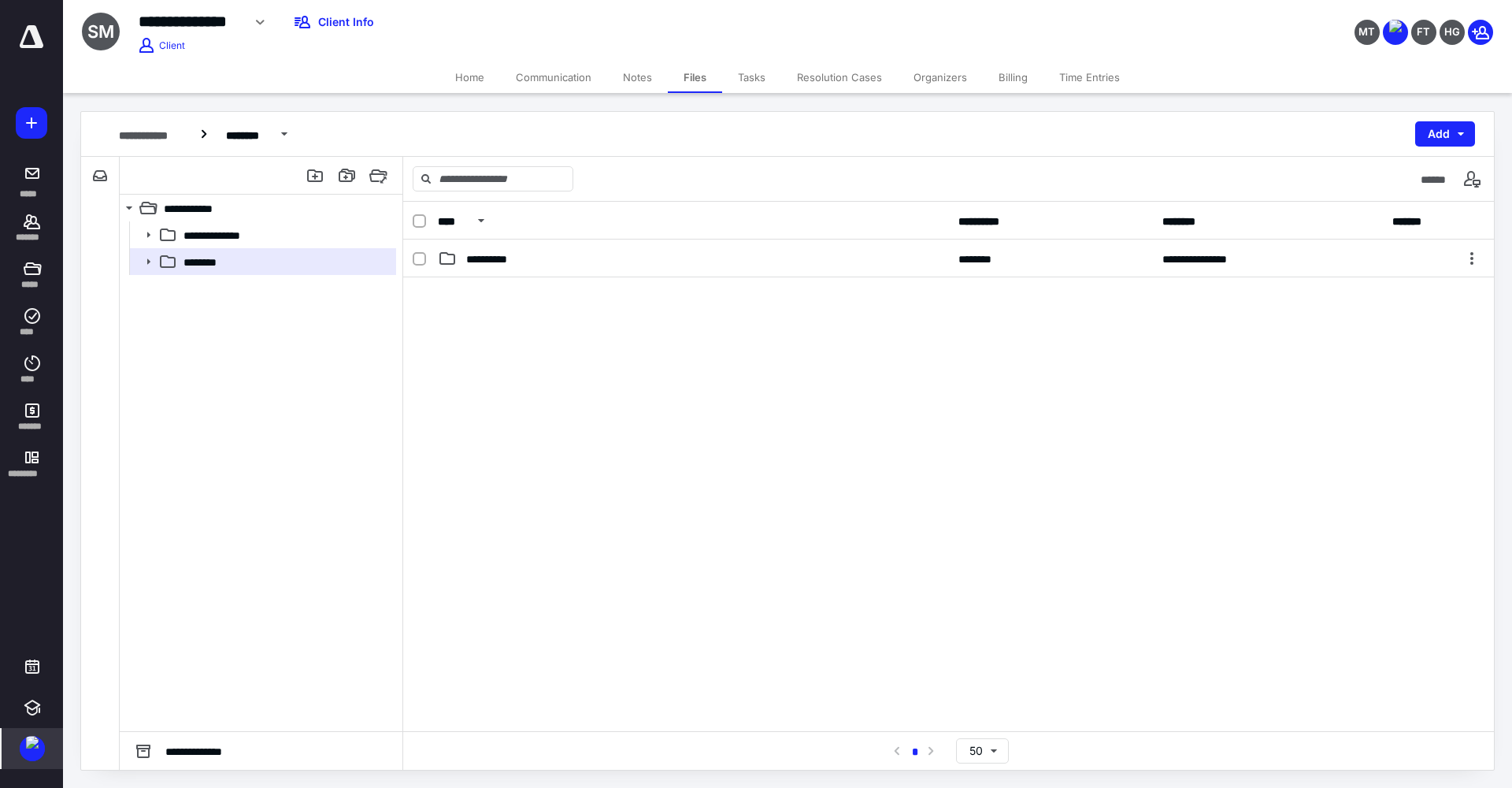 click on "**********" at bounding box center [948, 258] 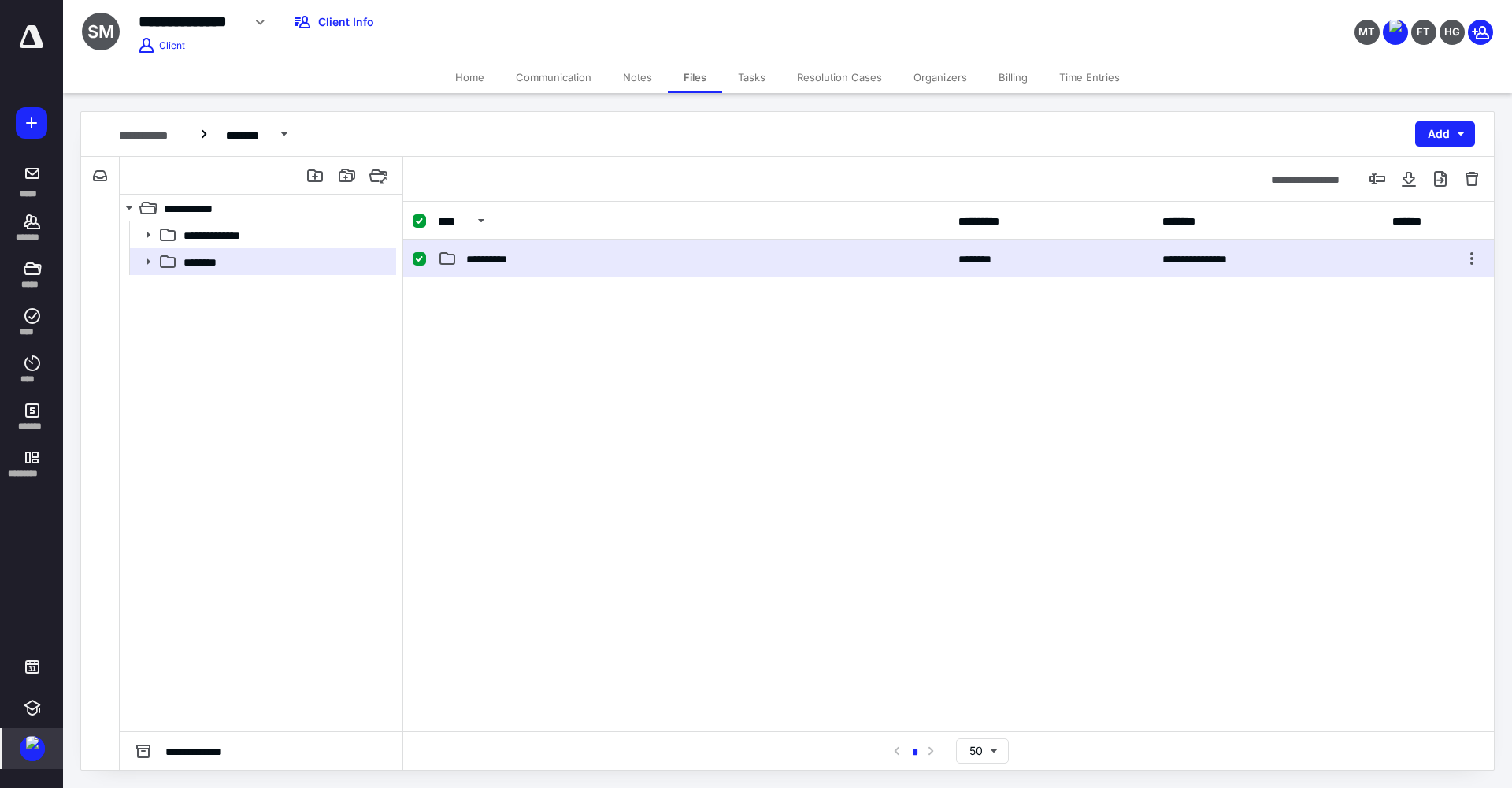 click on "**********" at bounding box center (948, 258) 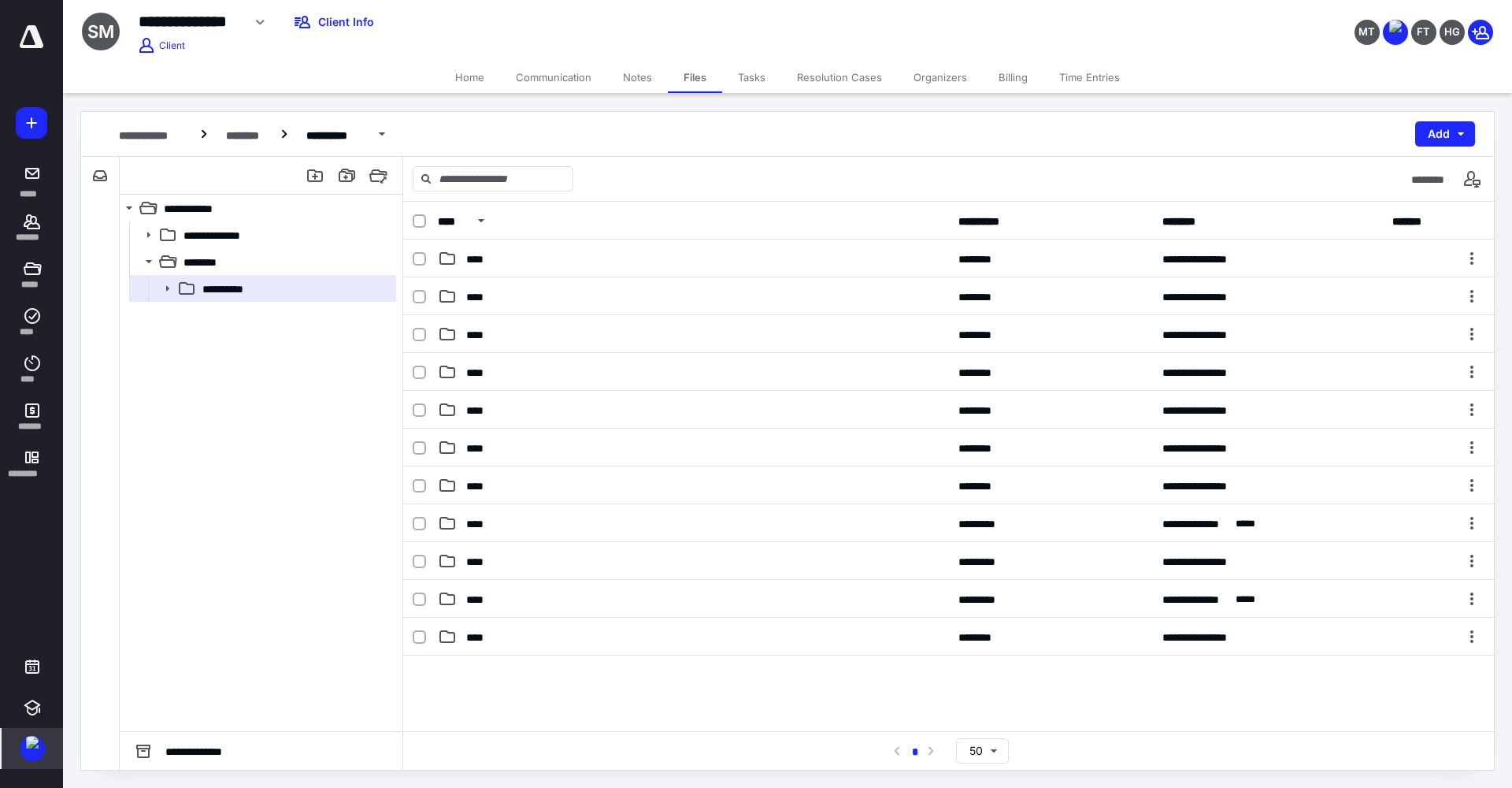 click on "Notes" at bounding box center [637, 77] 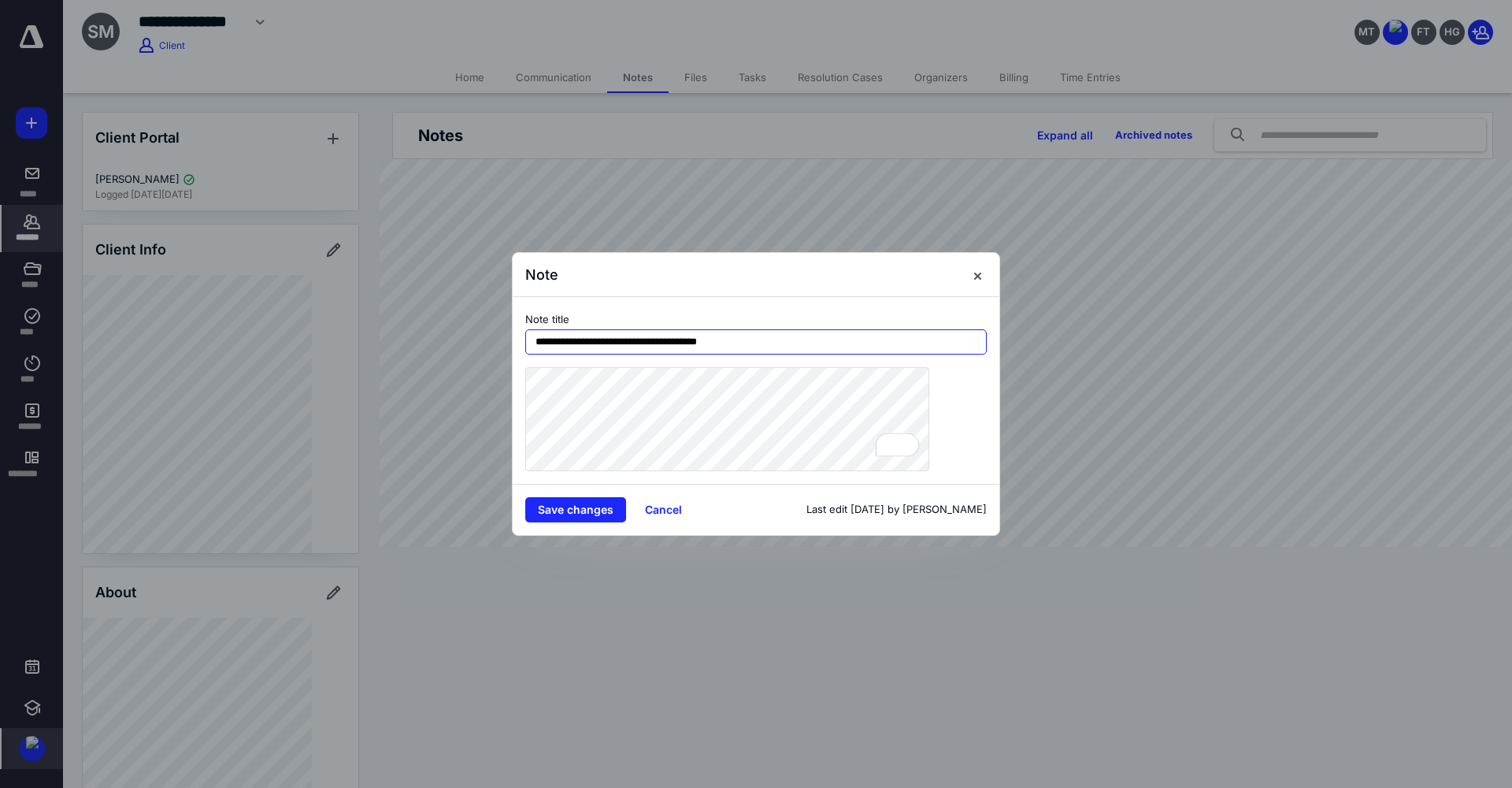 click on "**********" at bounding box center [756, 342] 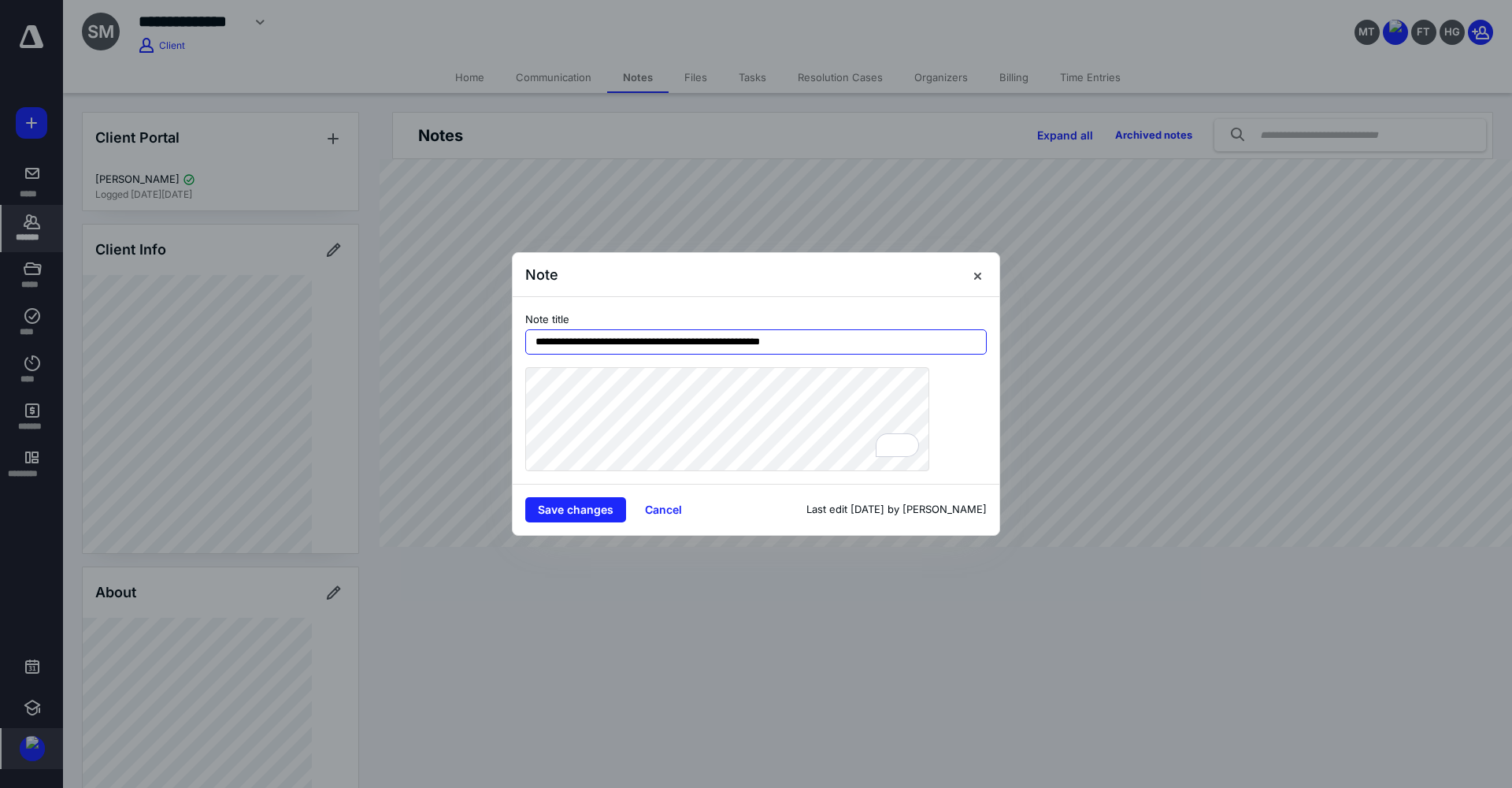 type on "**********" 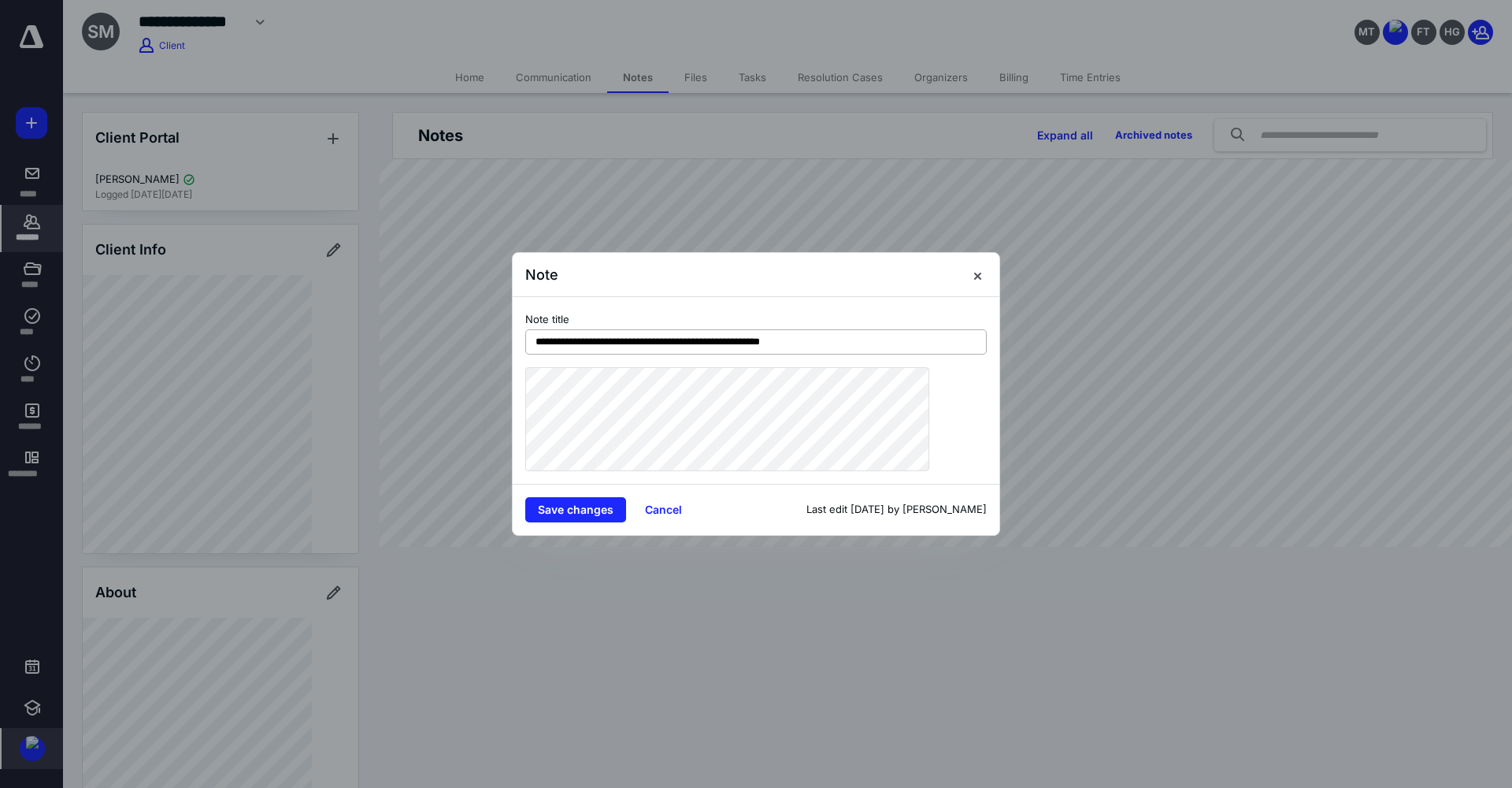 click on "**********" at bounding box center [756, 342] 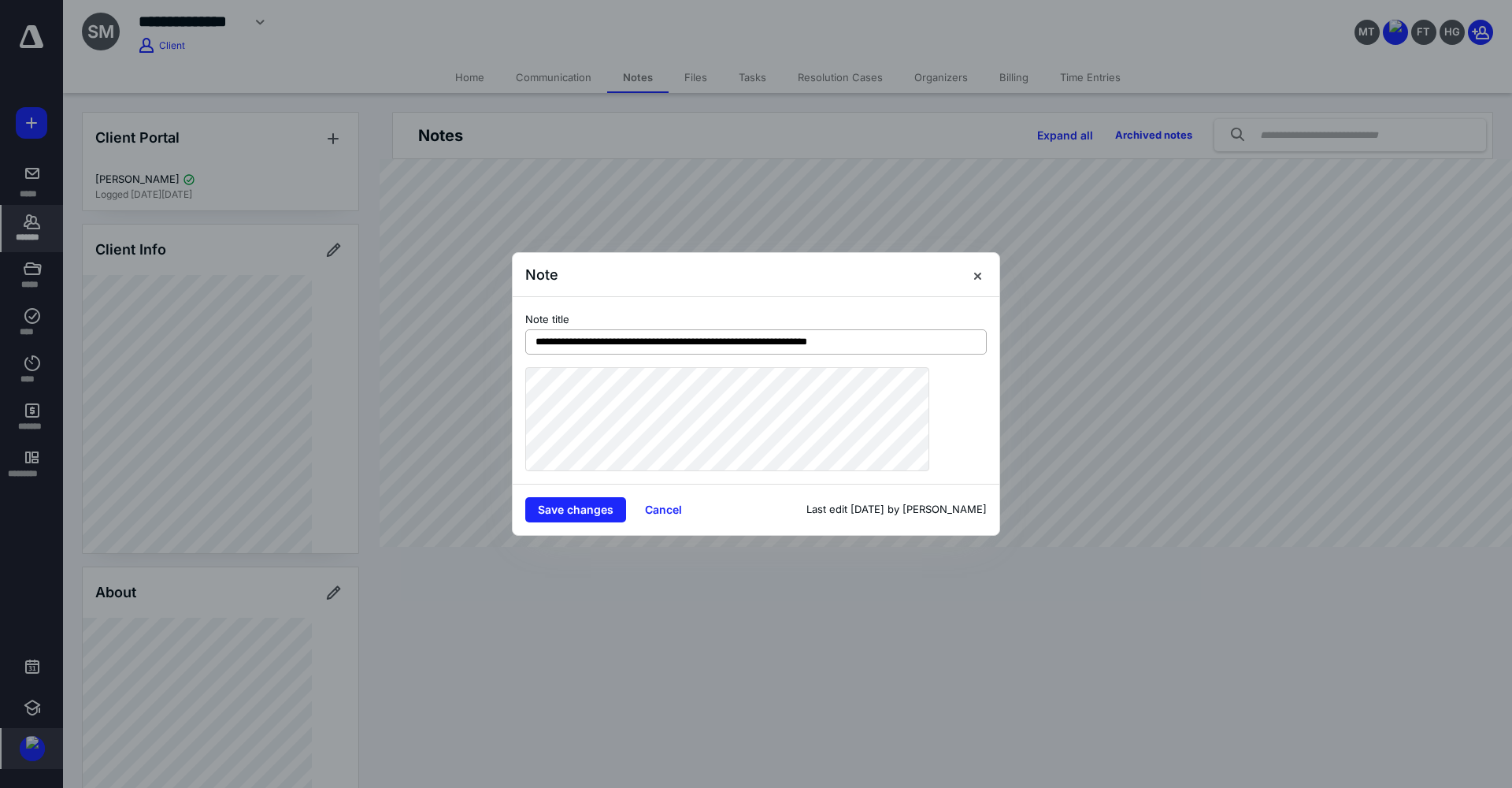 click on "**********" at bounding box center (756, 342) 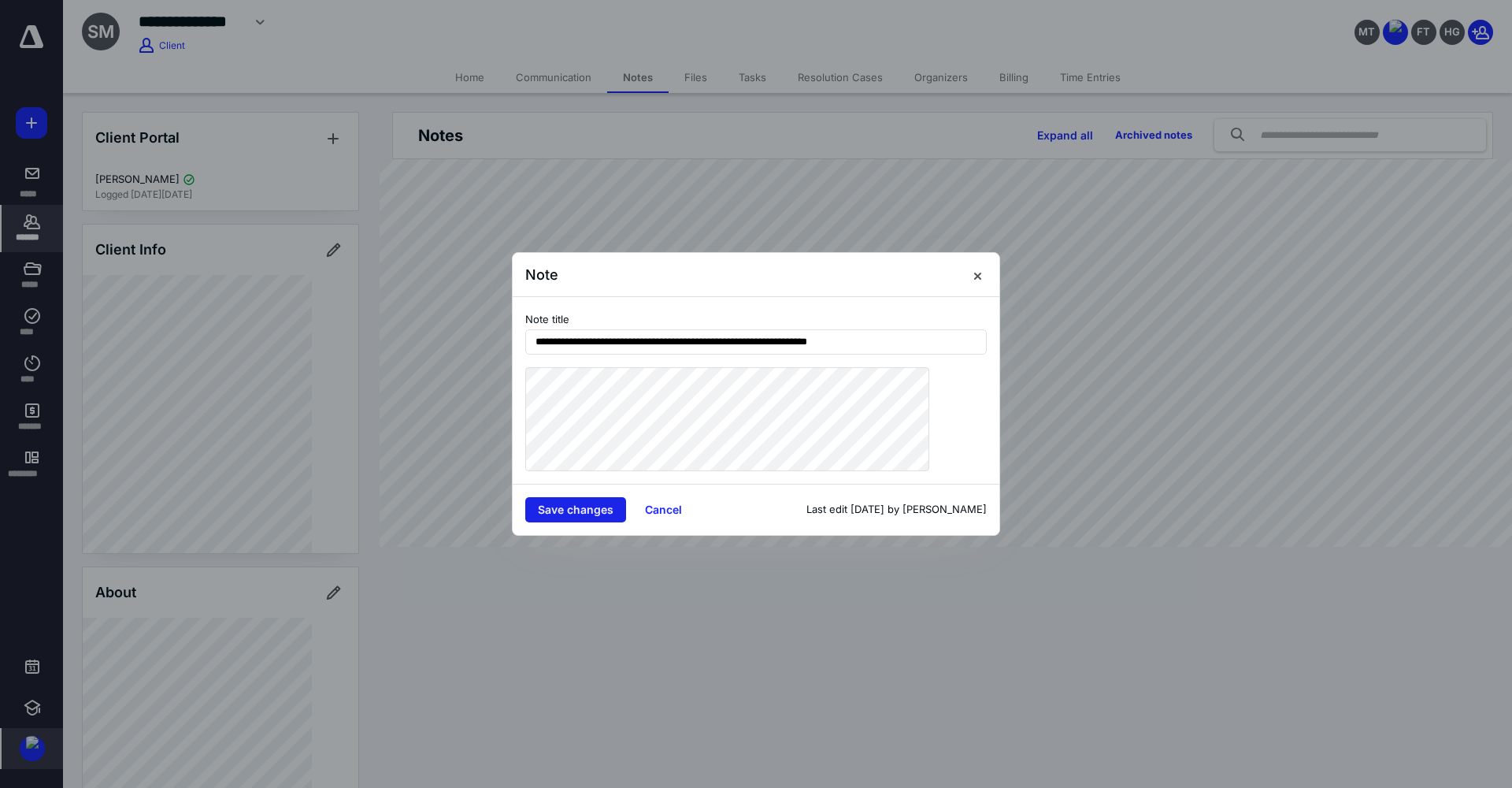 type on "**********" 